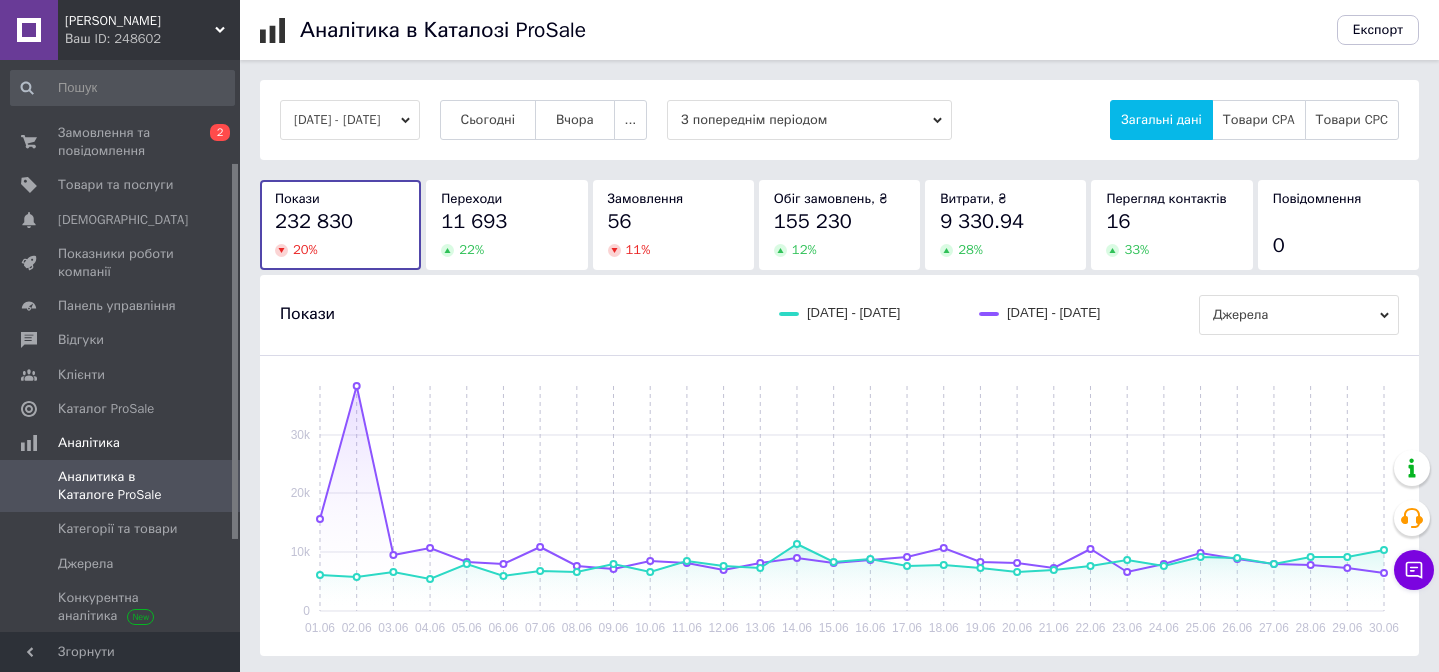 scroll, scrollTop: 90, scrollLeft: 0, axis: vertical 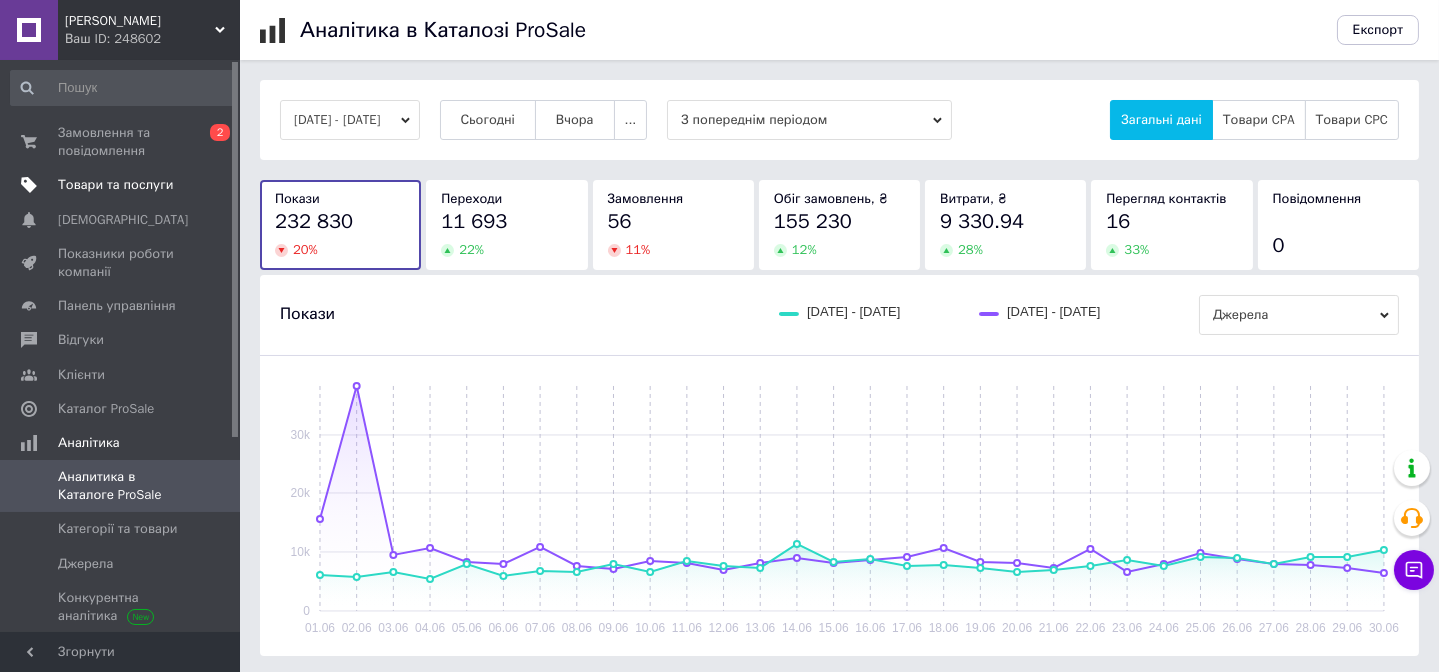 click on "Товари та послуги" at bounding box center [115, 185] 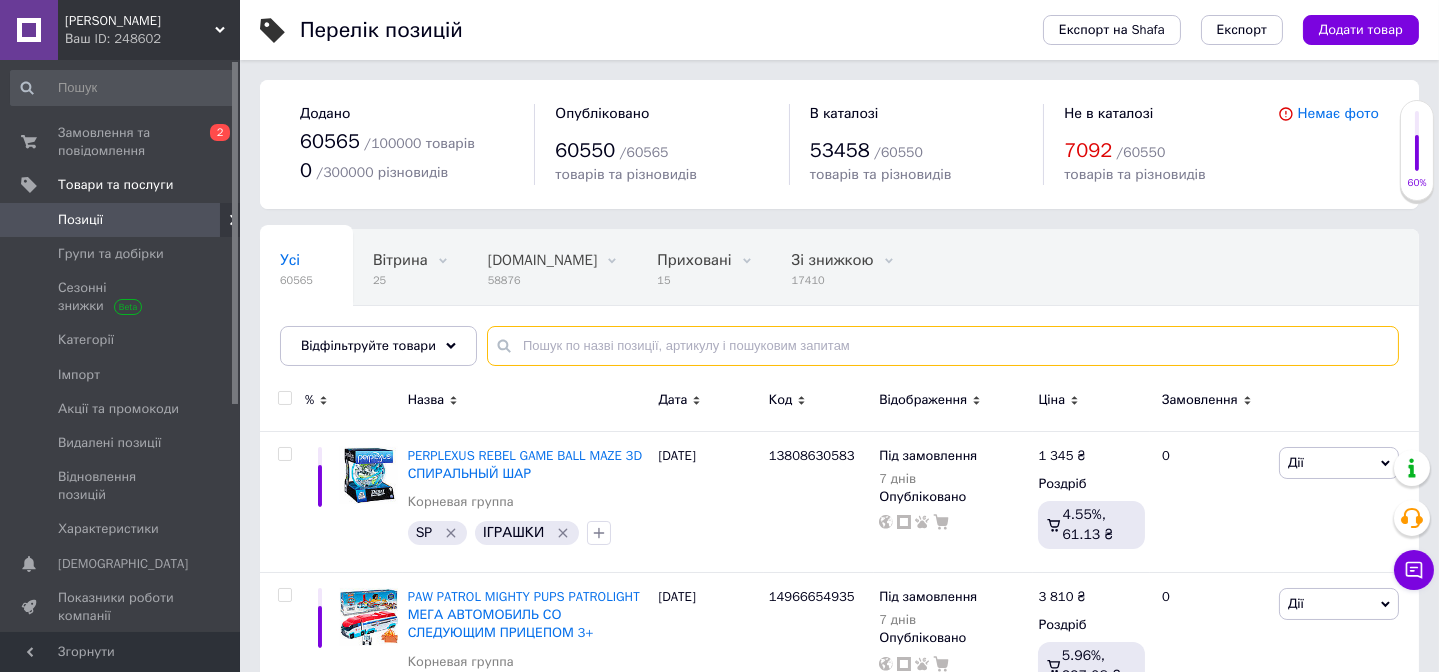 paste on "405.927.26" 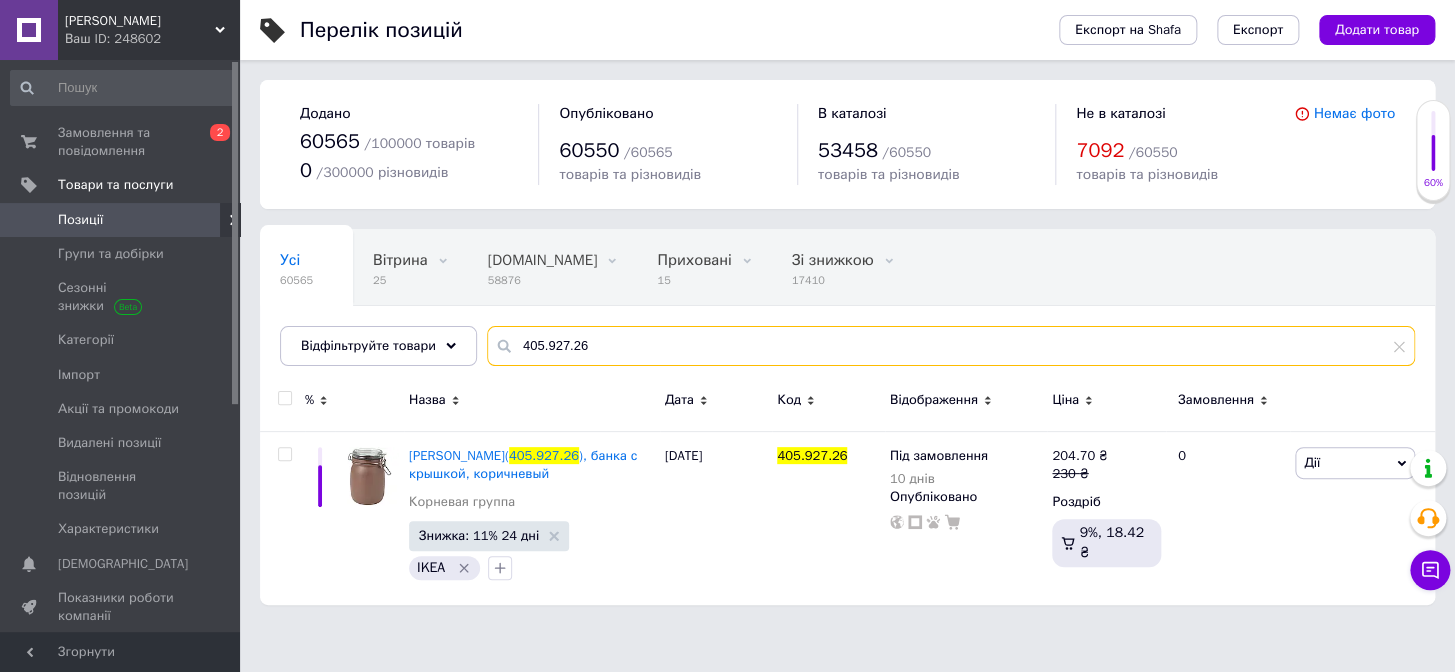 drag, startPoint x: 590, startPoint y: 340, endPoint x: 479, endPoint y: 339, distance: 111.0045 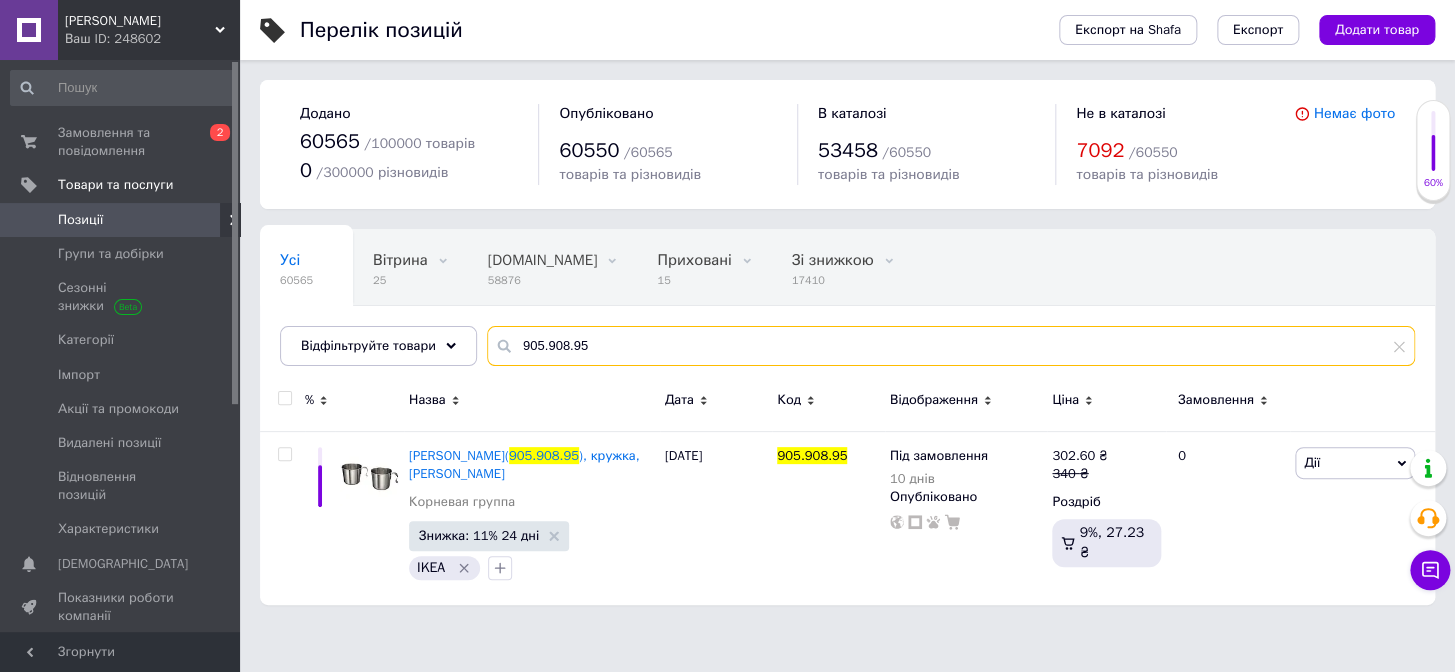drag, startPoint x: 590, startPoint y: 329, endPoint x: 492, endPoint y: 332, distance: 98.045906 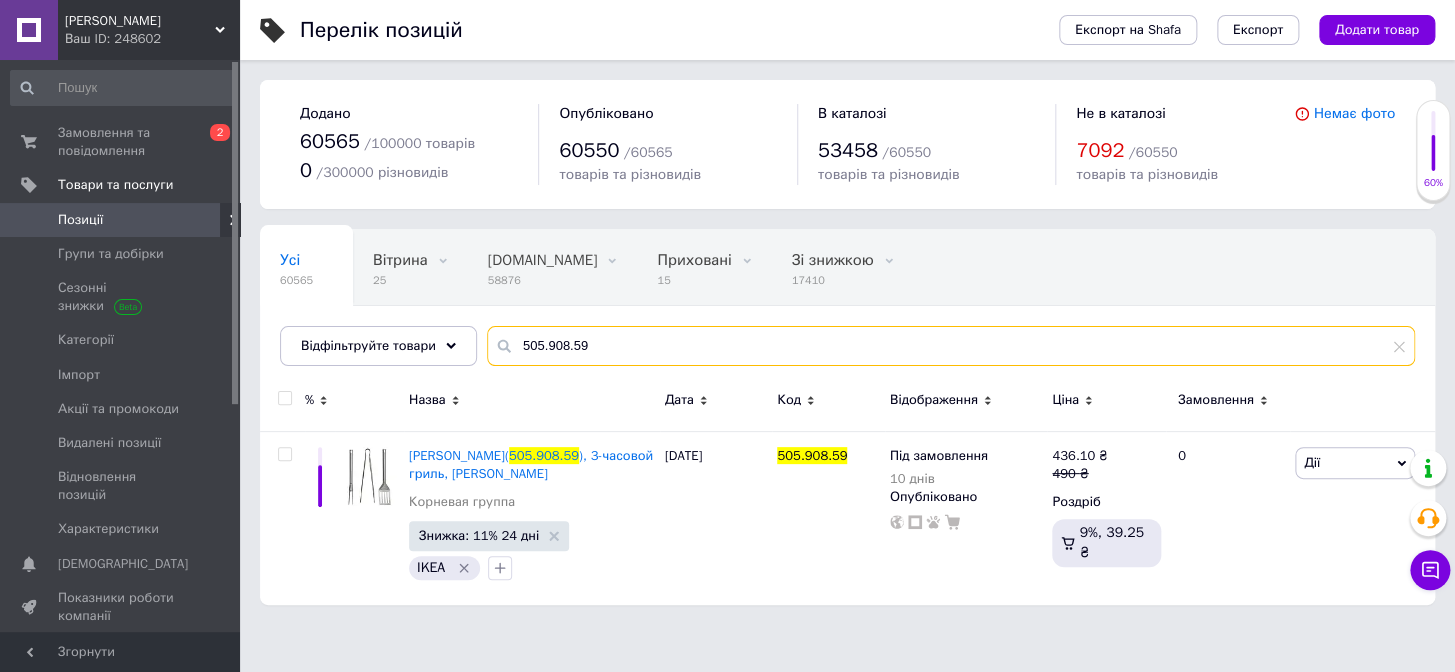 drag, startPoint x: 591, startPoint y: 341, endPoint x: 478, endPoint y: 343, distance: 113.0177 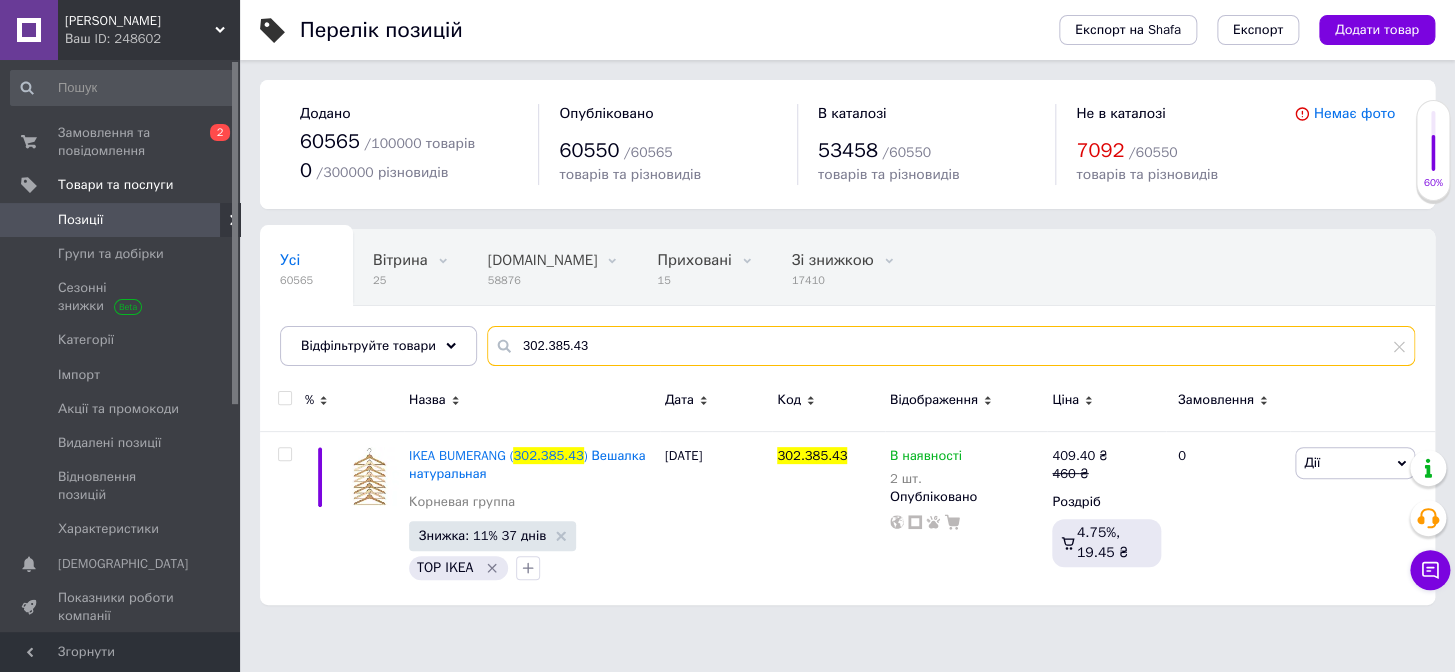 click on "302.385.43" at bounding box center [951, 346] 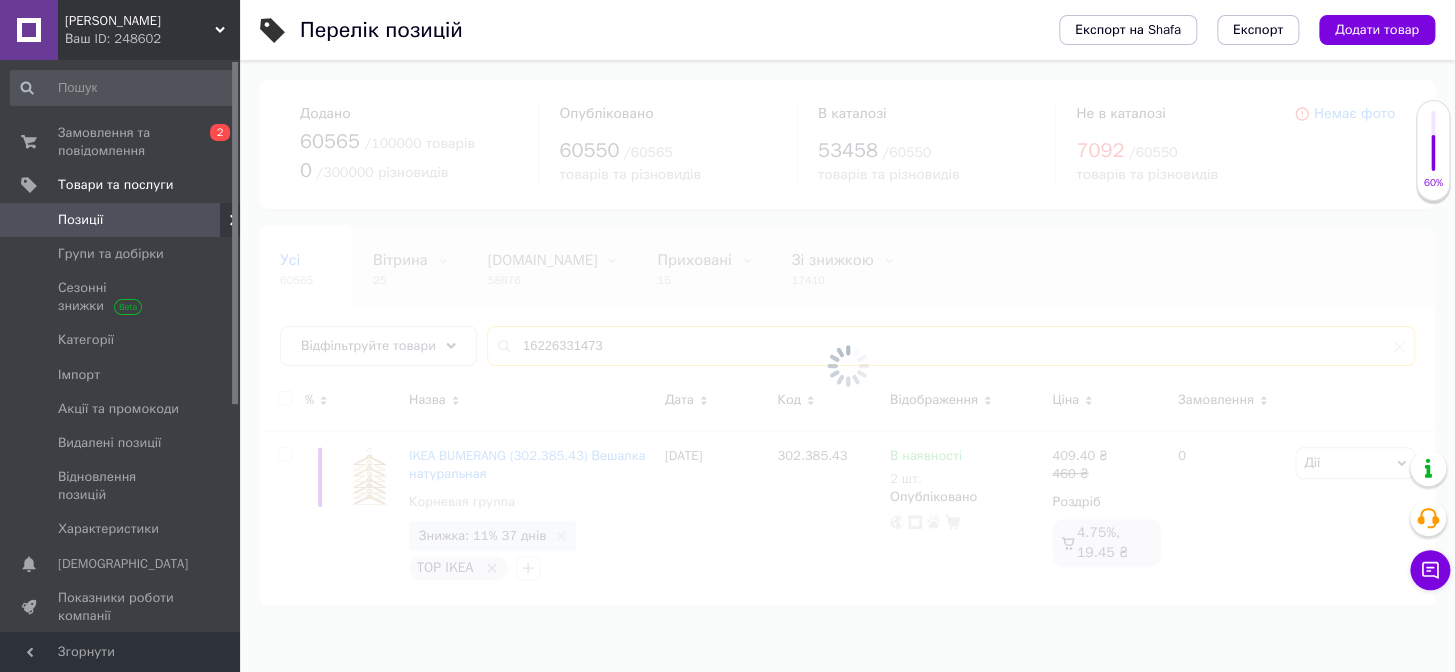type on "16226331473" 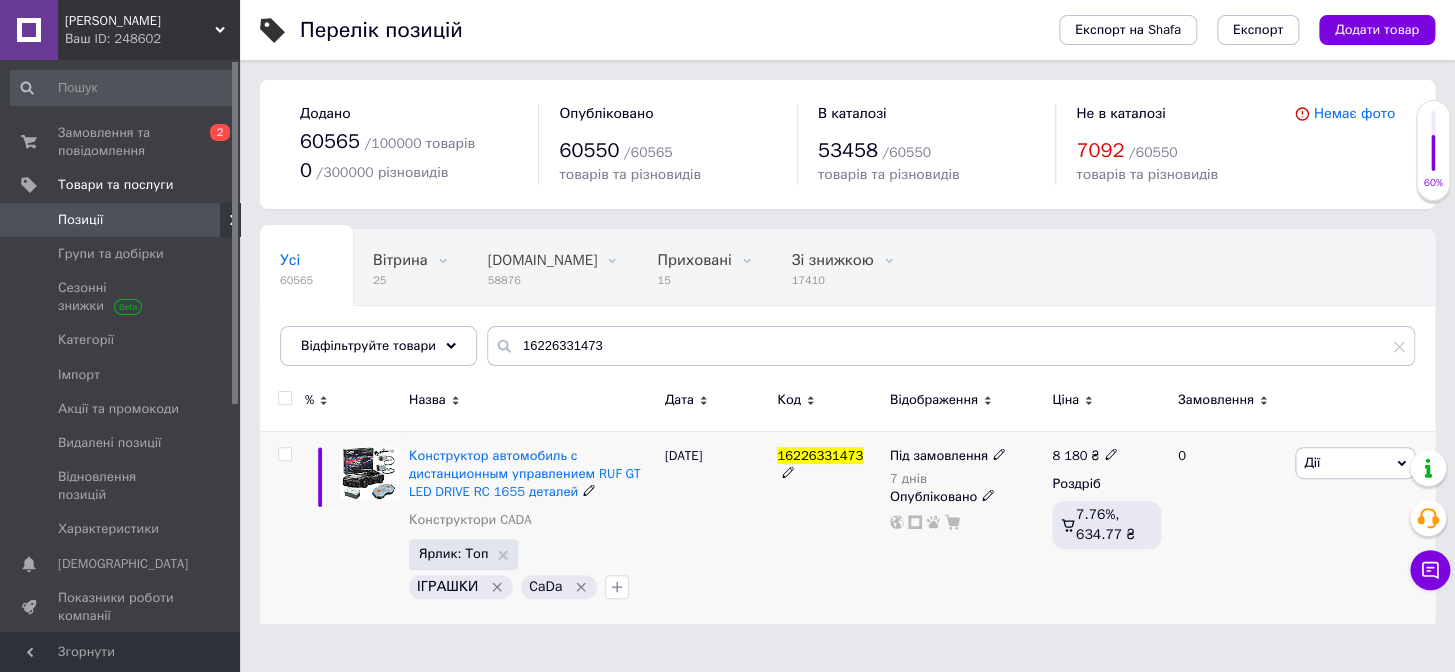 click on "Під замовлення" at bounding box center [948, 456] 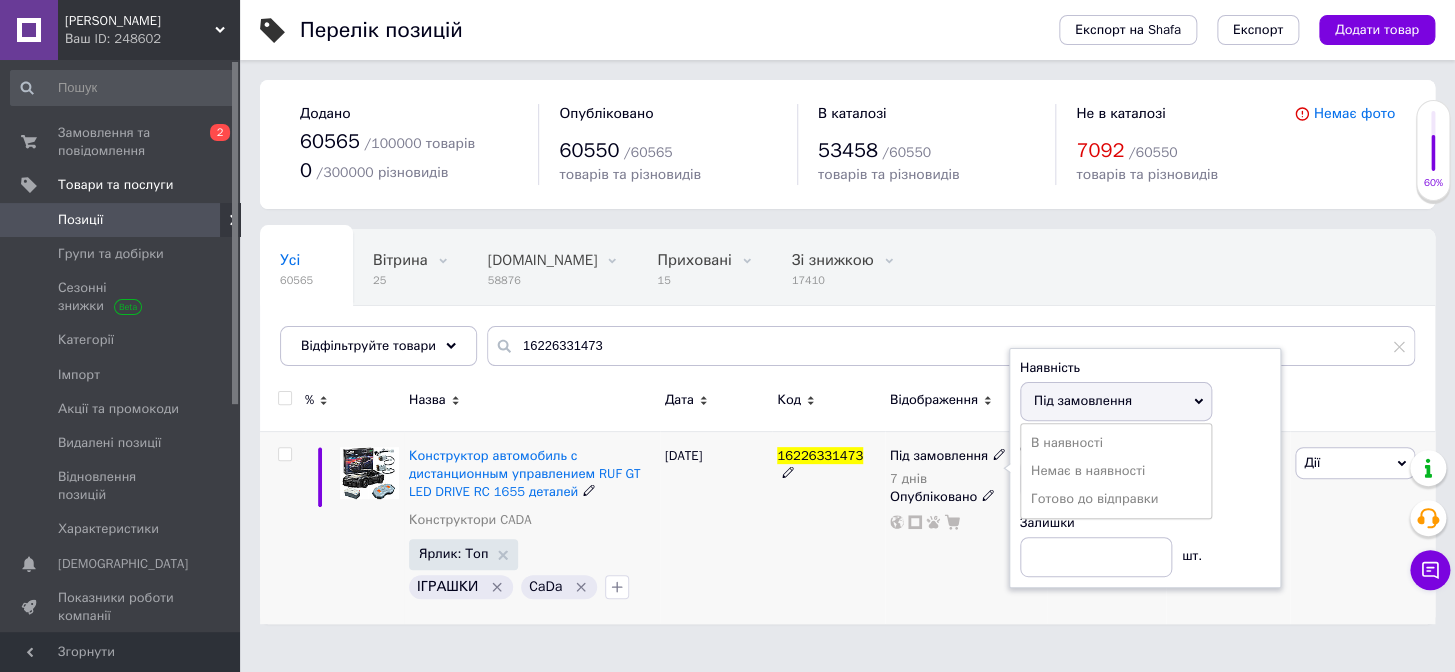 click on "Немає в наявності" at bounding box center (1116, 471) 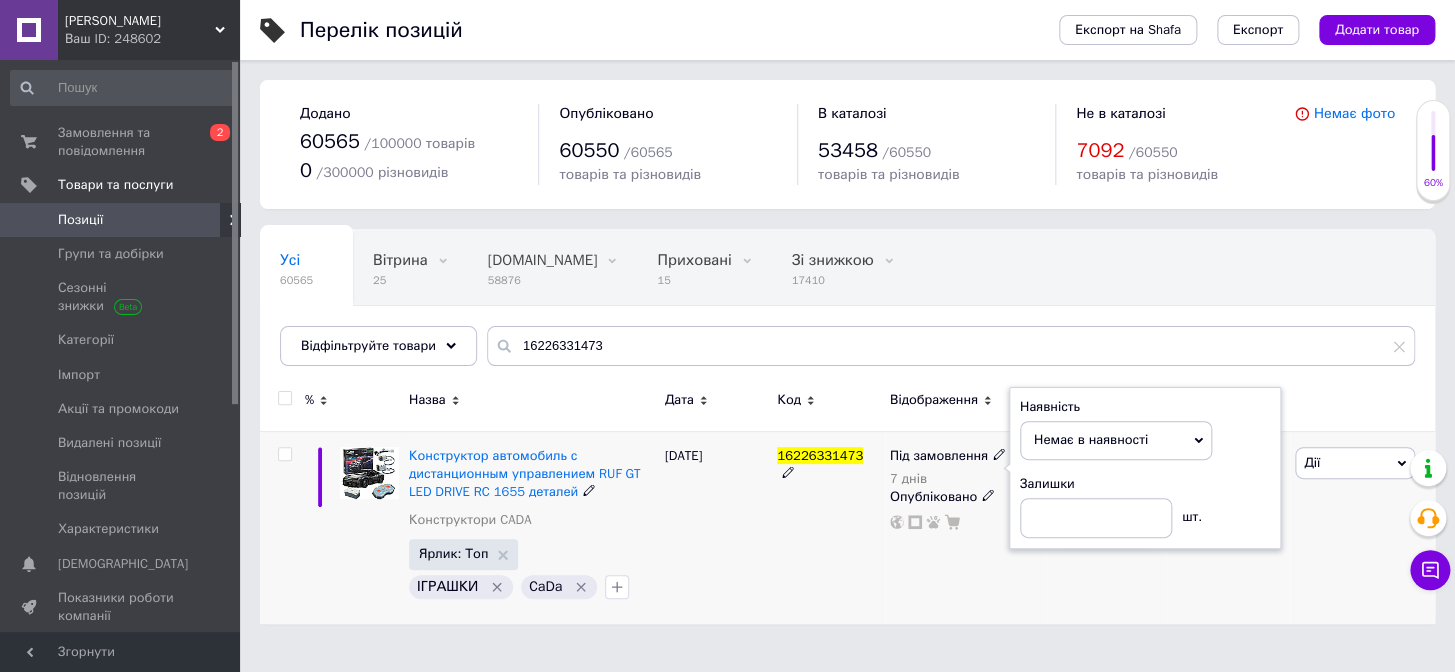 click on "Під замовлення 7 днів Наявність Немає в наявності В наявності Під замовлення Готово до відправки Залишки шт. Опубліковано" at bounding box center [966, 527] 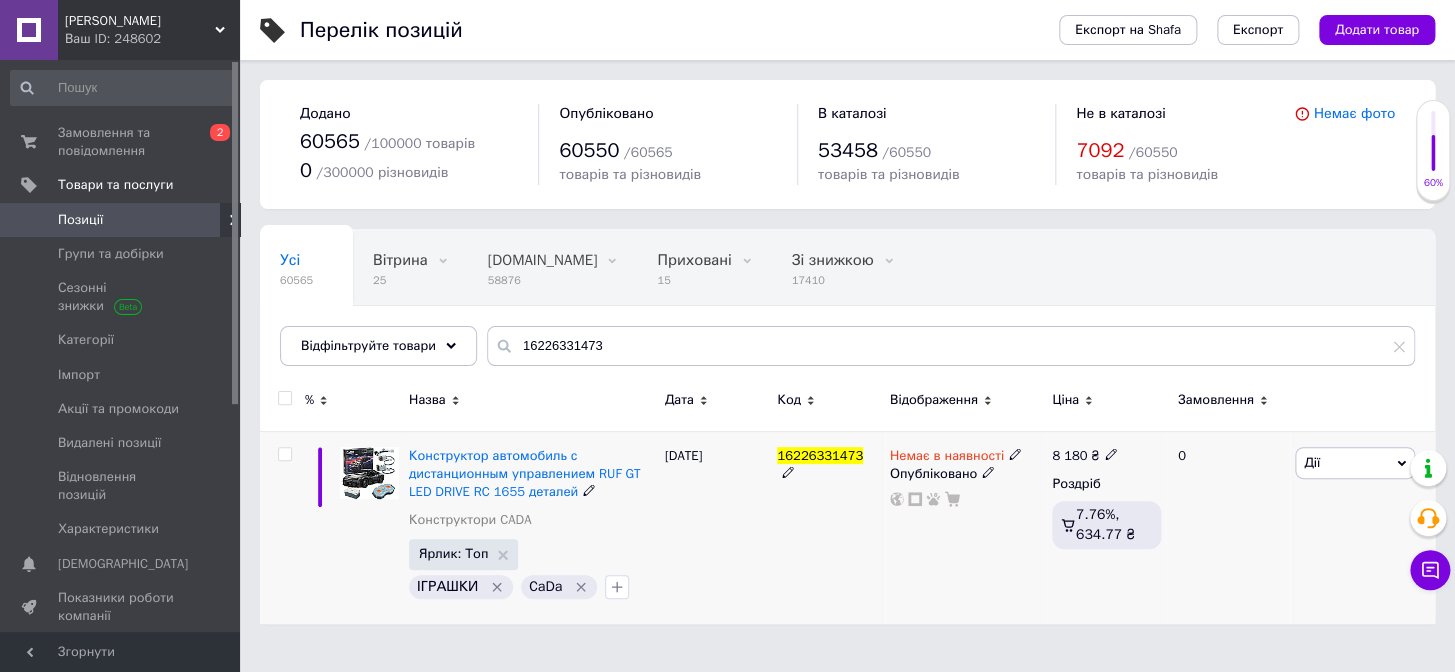 click 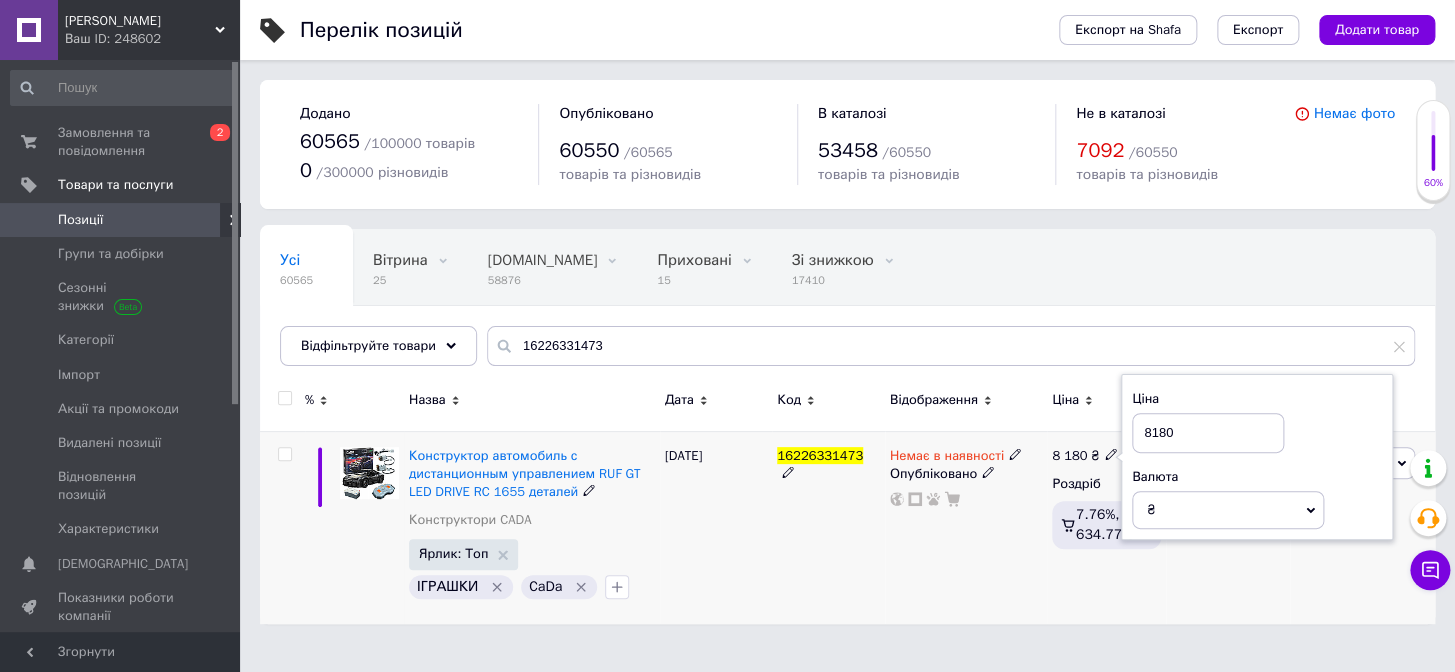click on "8180" at bounding box center (1208, 433) 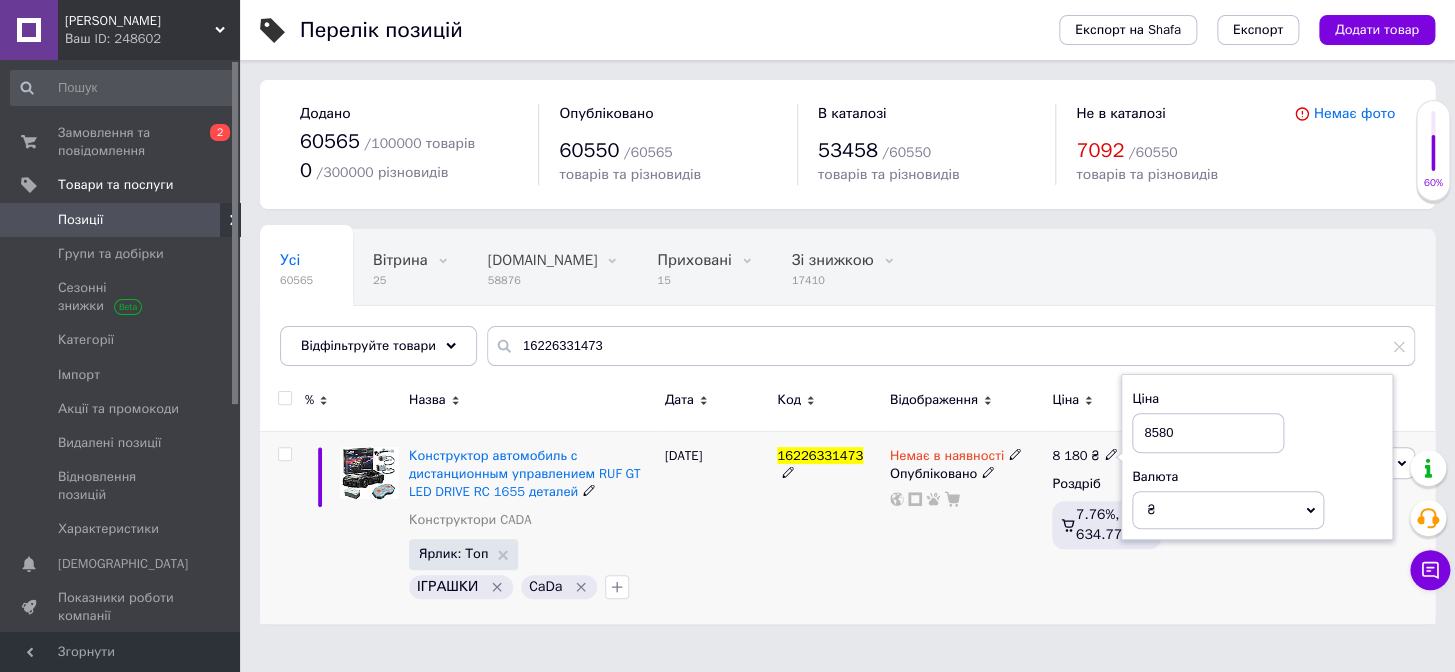 type on "8580" 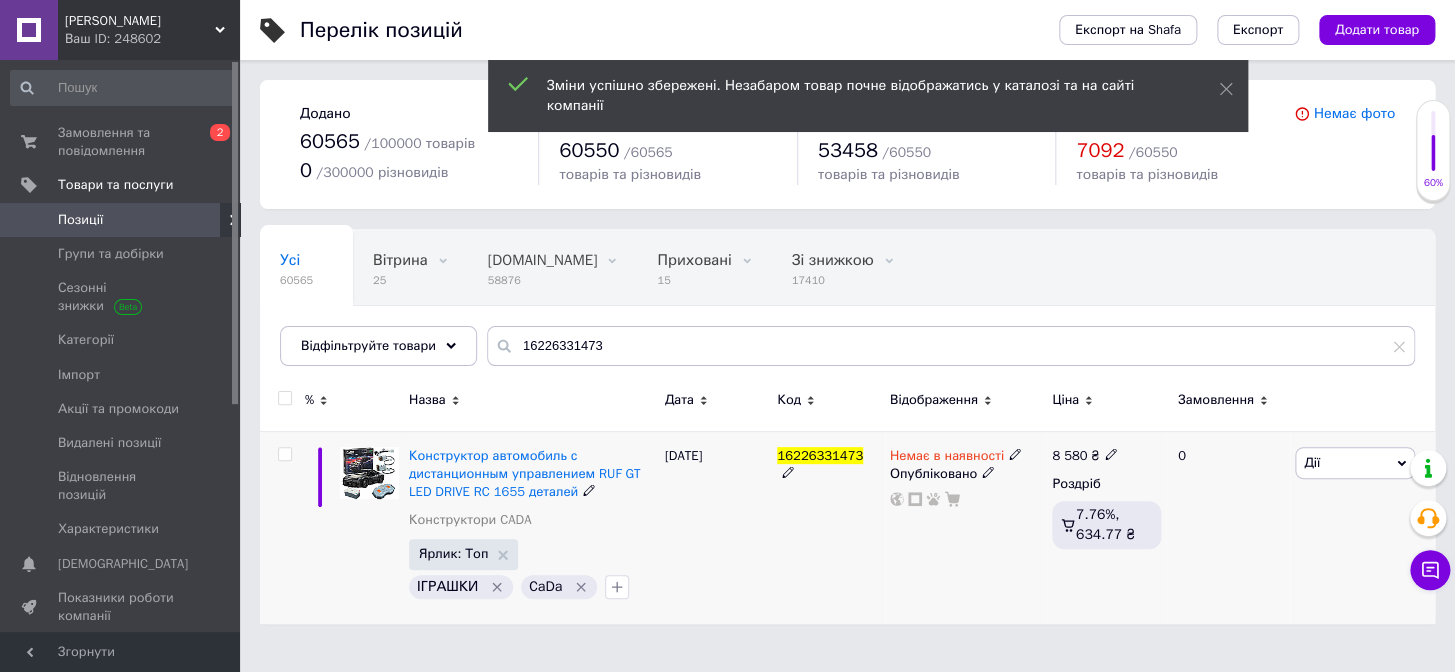 click 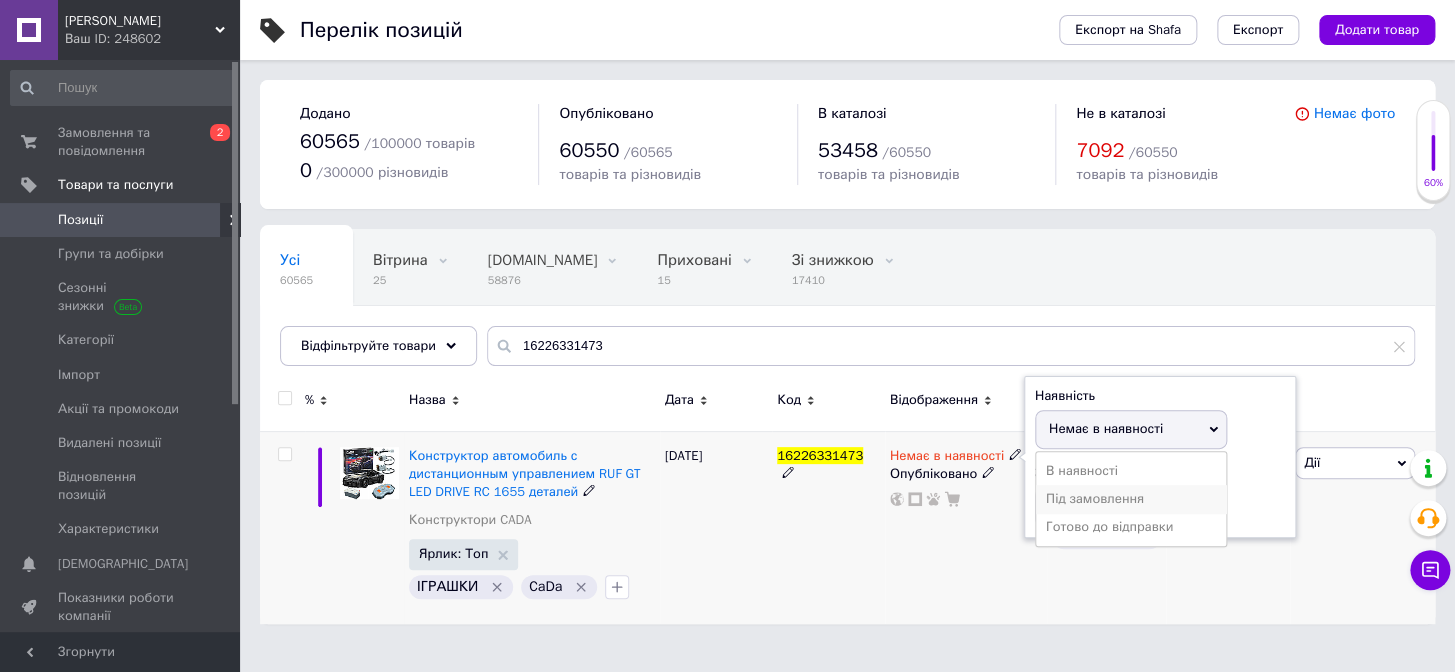 click on "Під замовлення" at bounding box center [1131, 499] 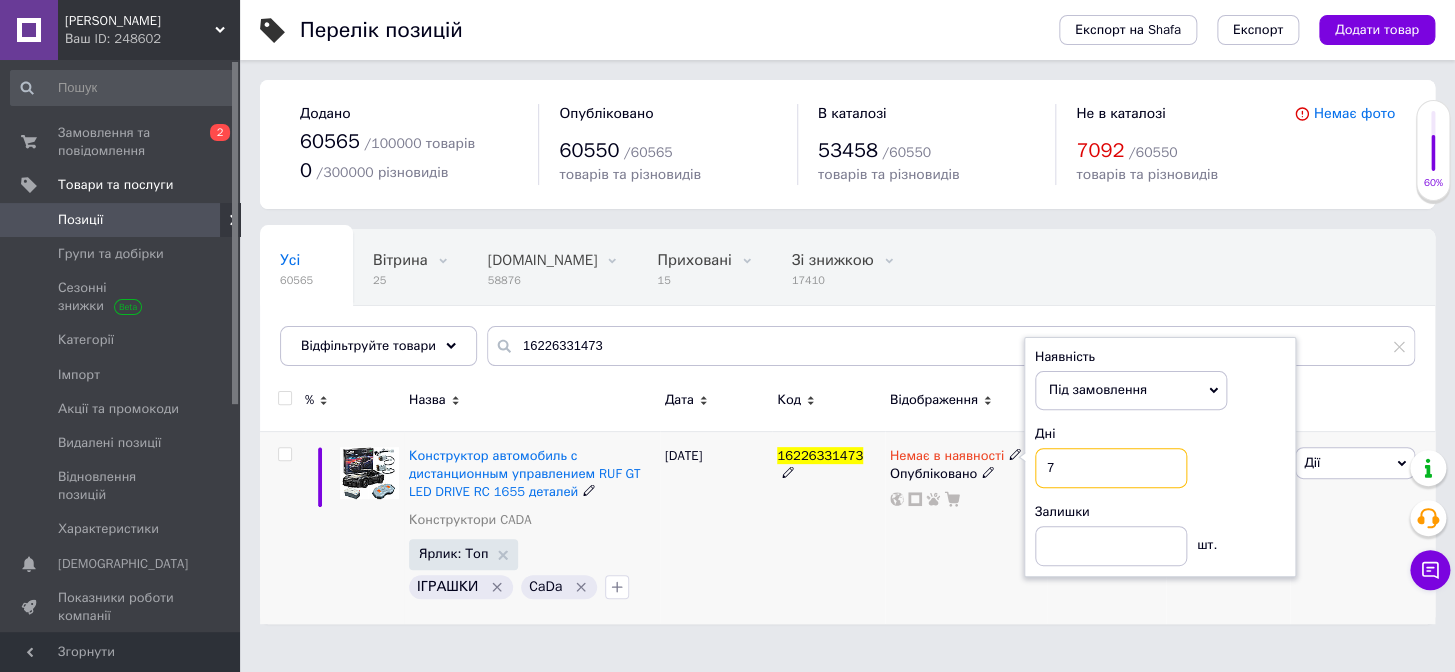 drag, startPoint x: 1049, startPoint y: 468, endPoint x: 1062, endPoint y: 468, distance: 13 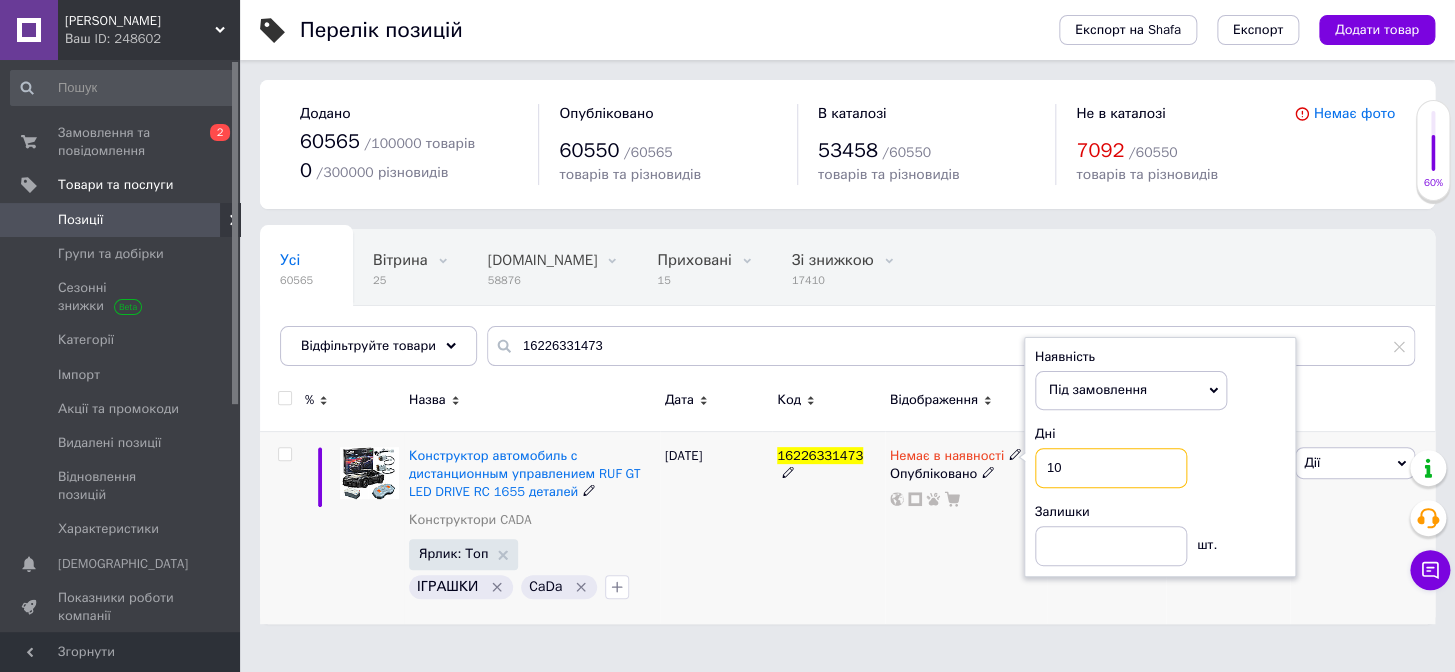 type on "10" 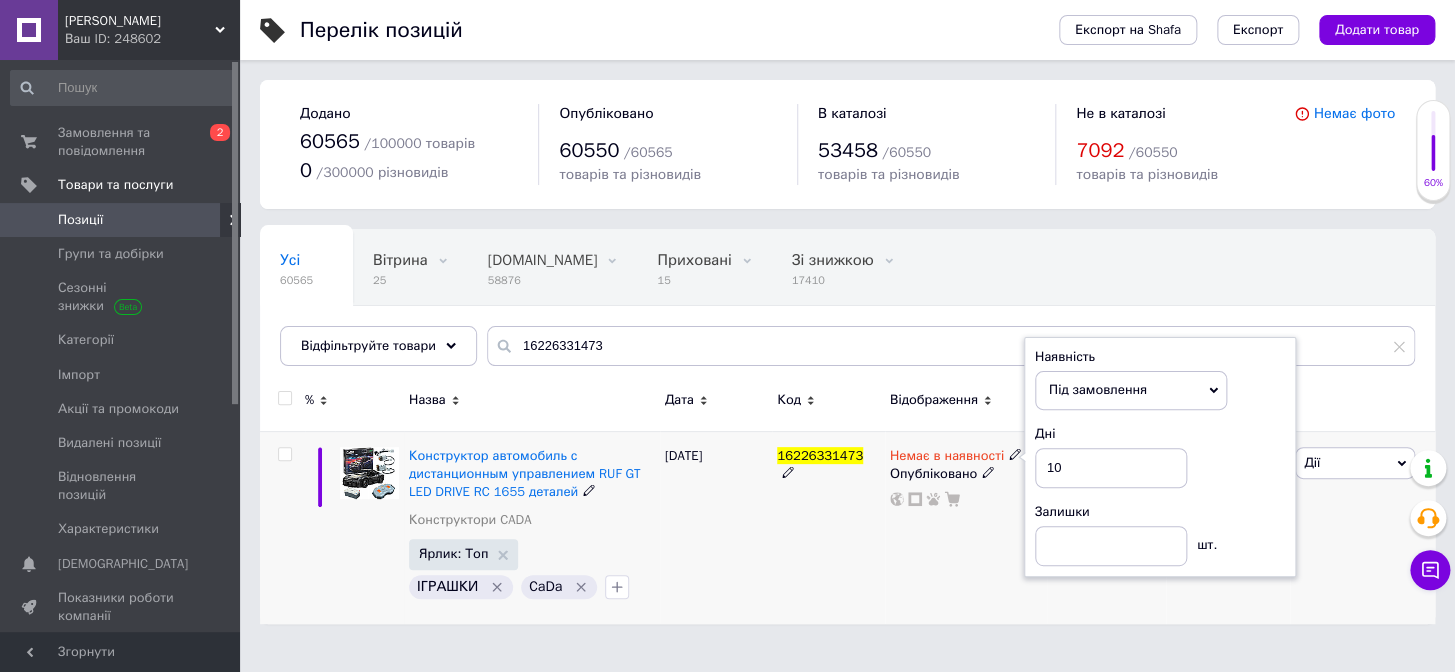 click on "Немає в наявності Наявність Під замовлення В наявності Немає в наявності Готово до відправки Дні 10 Залишки шт. Опубліковано" at bounding box center [966, 527] 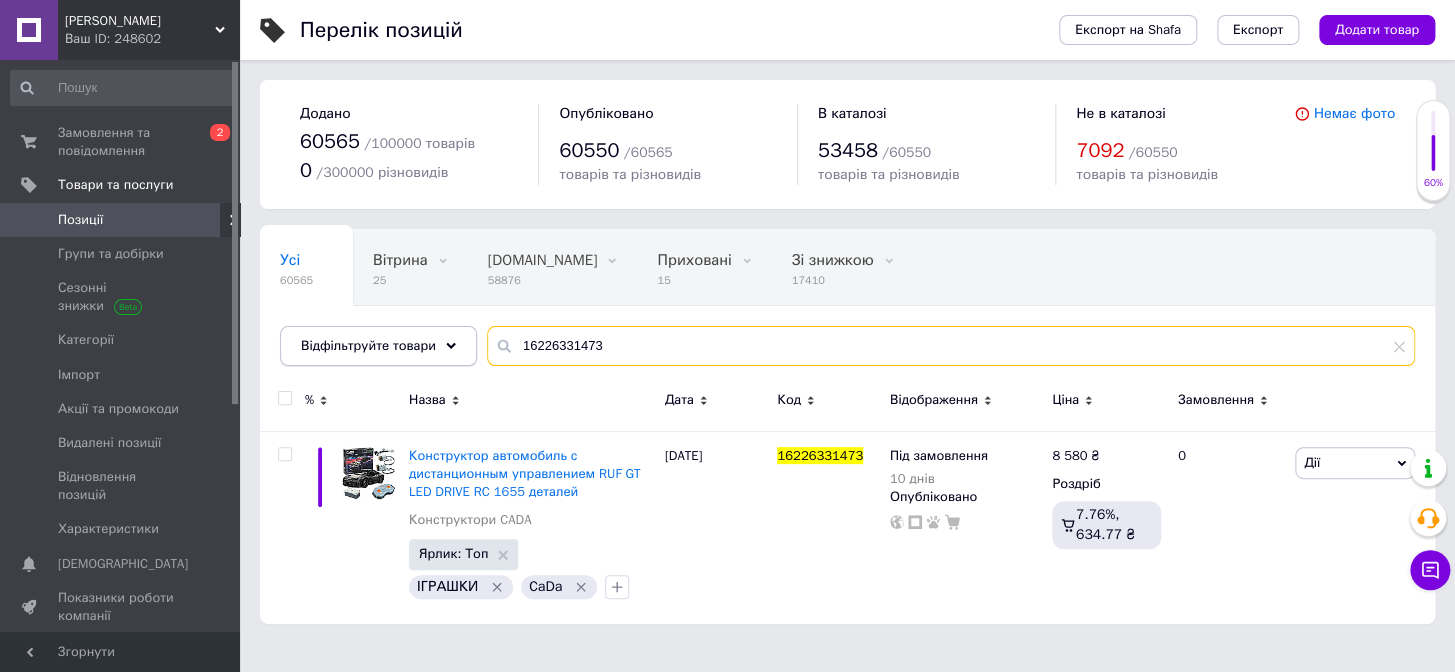 drag, startPoint x: 615, startPoint y: 350, endPoint x: 468, endPoint y: 350, distance: 147 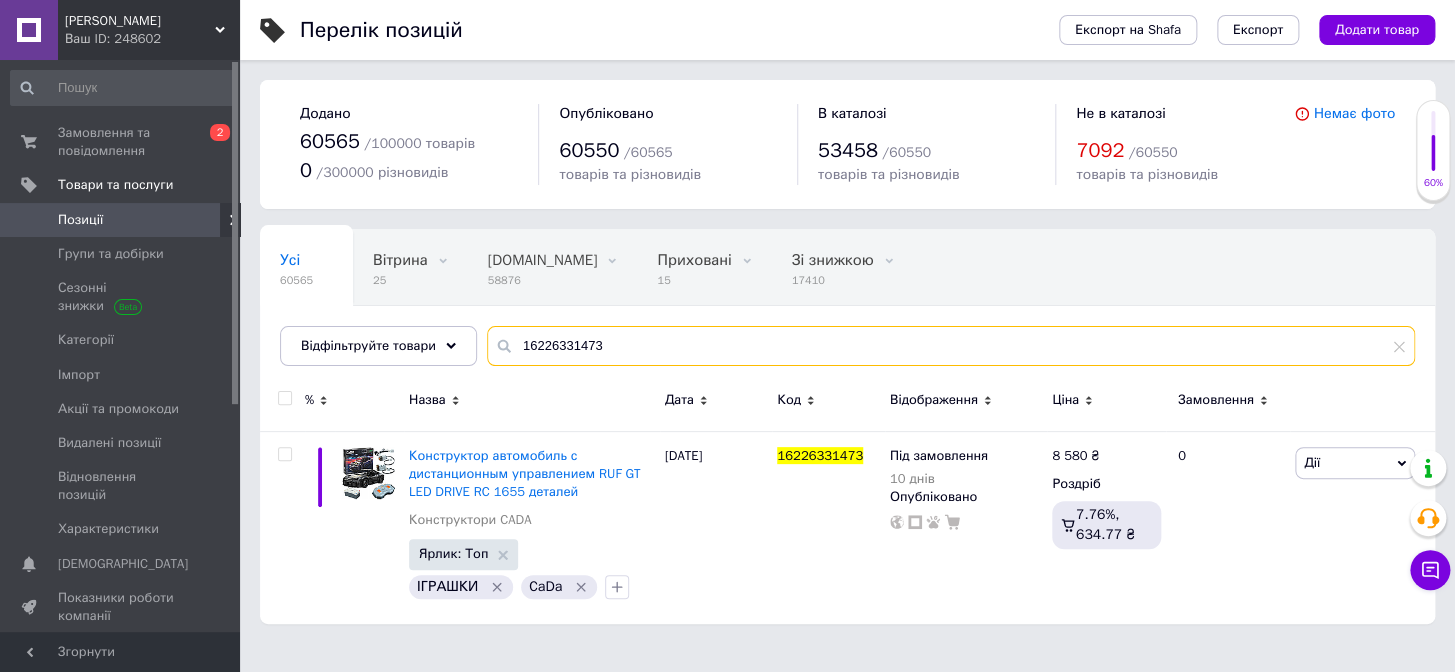 paste on "702.611.50" 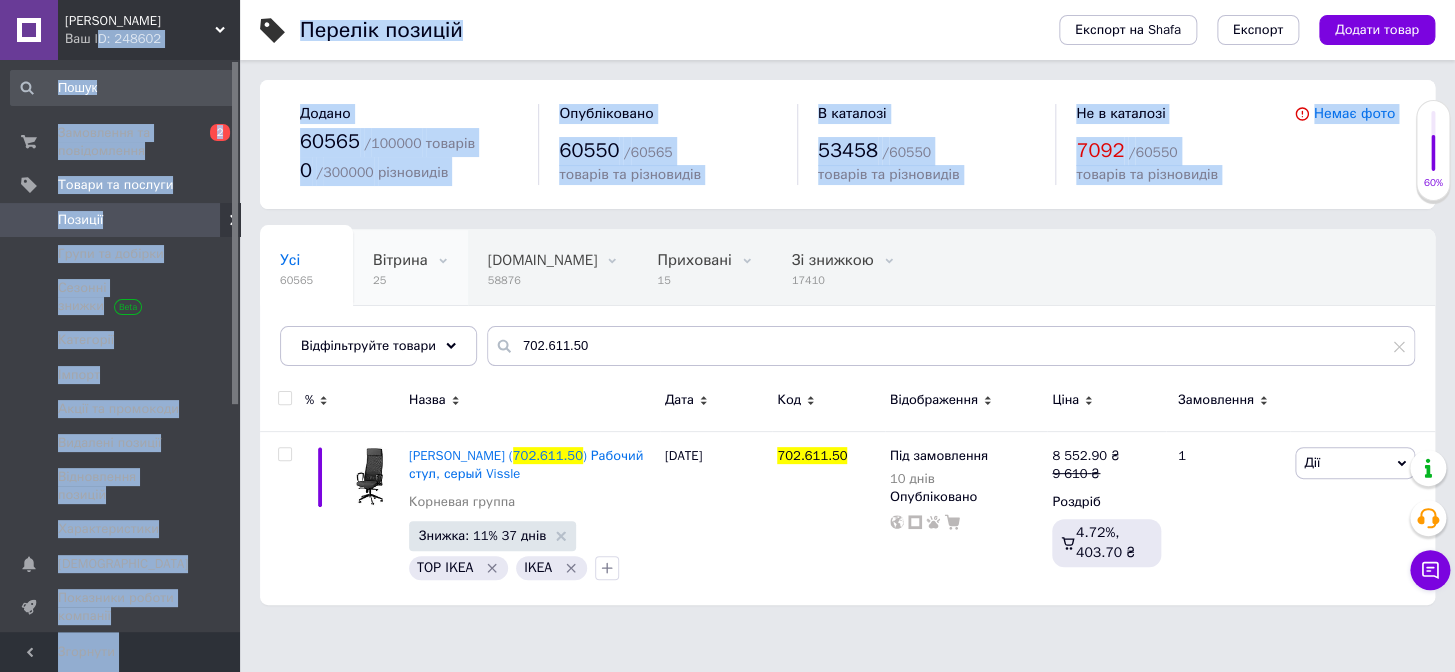 drag, startPoint x: 127, startPoint y: 51, endPoint x: 458, endPoint y: 262, distance: 392.5328 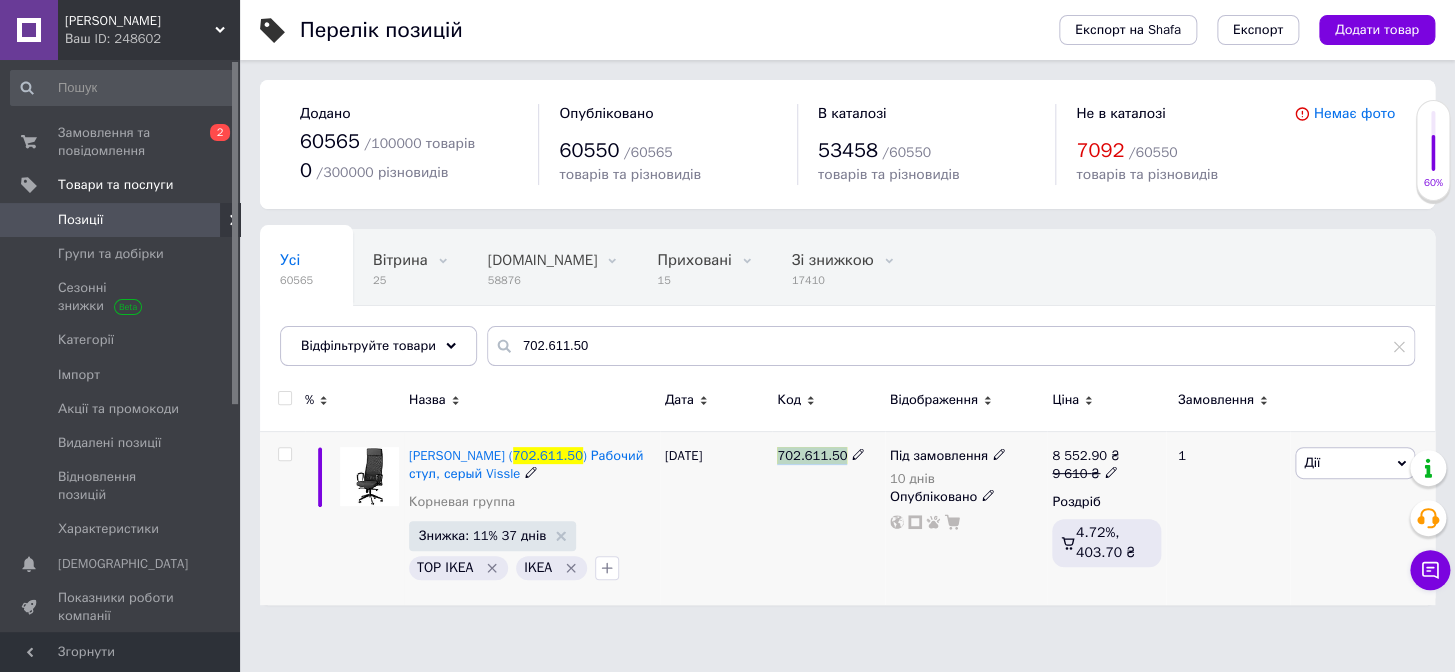 drag, startPoint x: 777, startPoint y: 451, endPoint x: 856, endPoint y: 450, distance: 79.00633 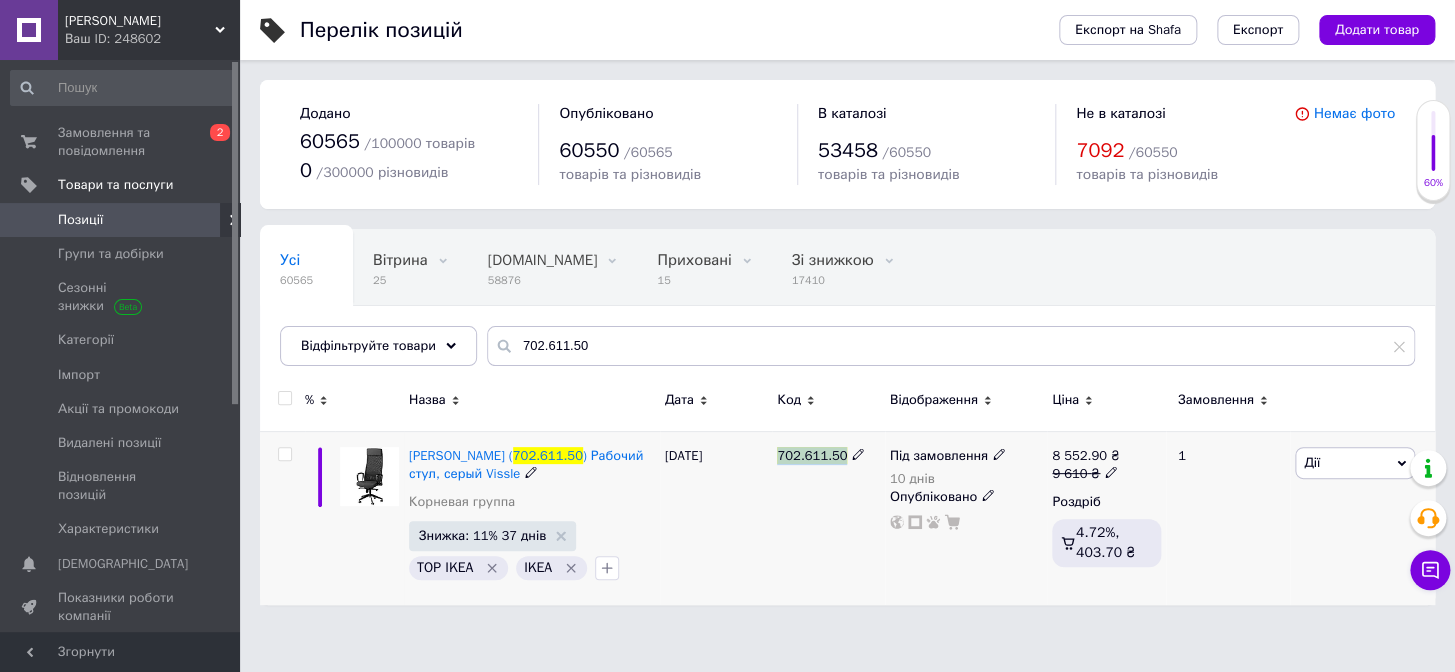 copy on "702.611.50" 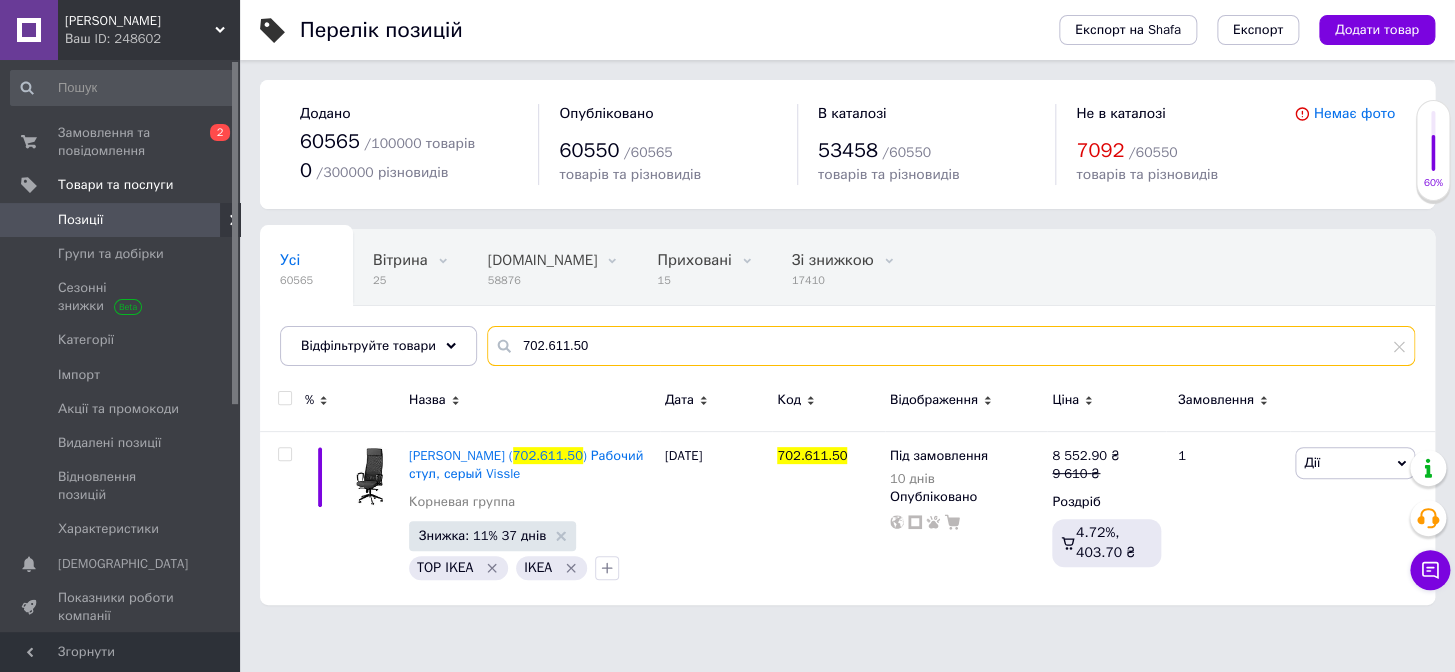 drag, startPoint x: 605, startPoint y: 345, endPoint x: 511, endPoint y: 347, distance: 94.02127 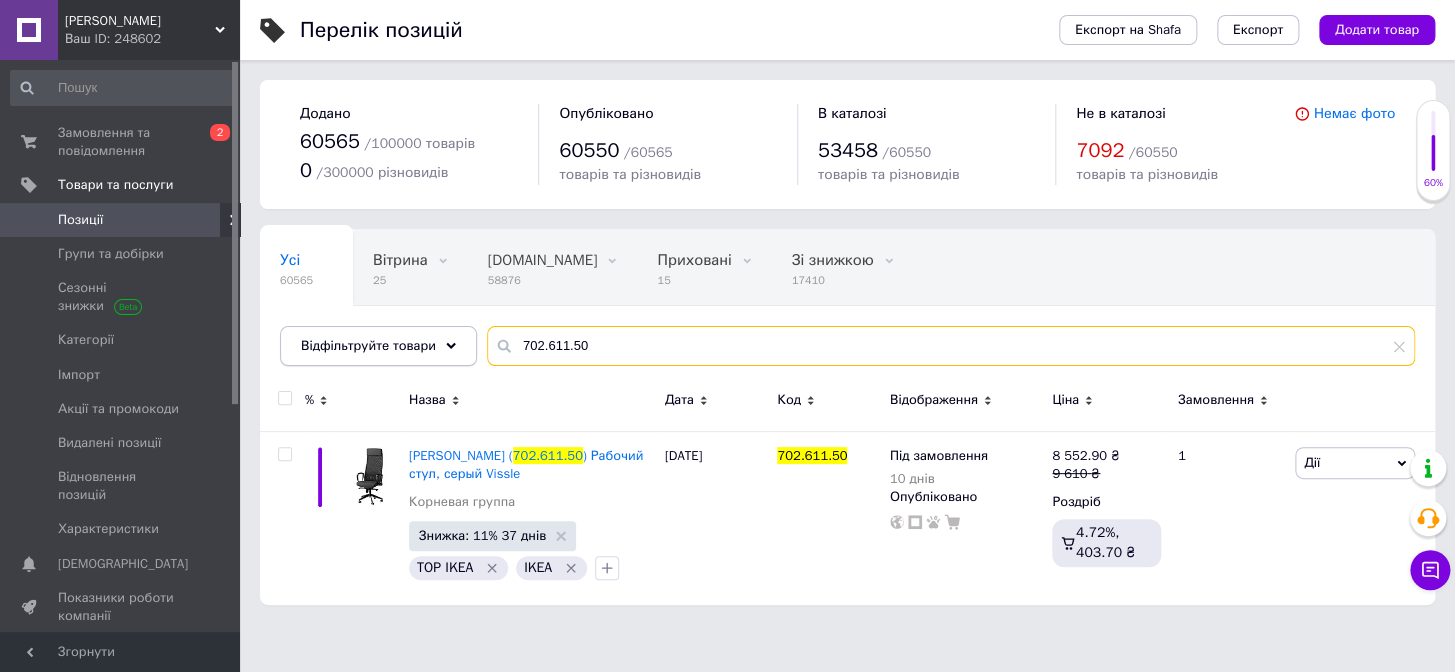 drag, startPoint x: 585, startPoint y: 350, endPoint x: 467, endPoint y: 350, distance: 118 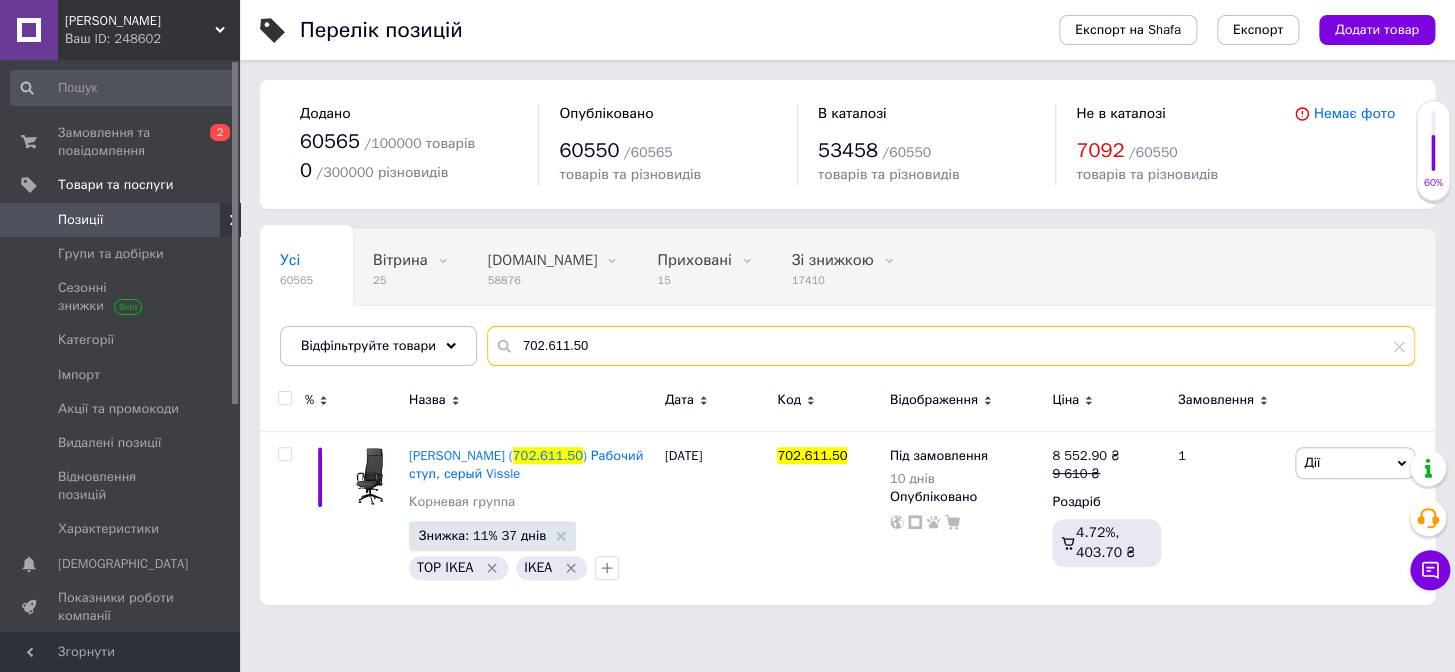 paste on "16226331473" 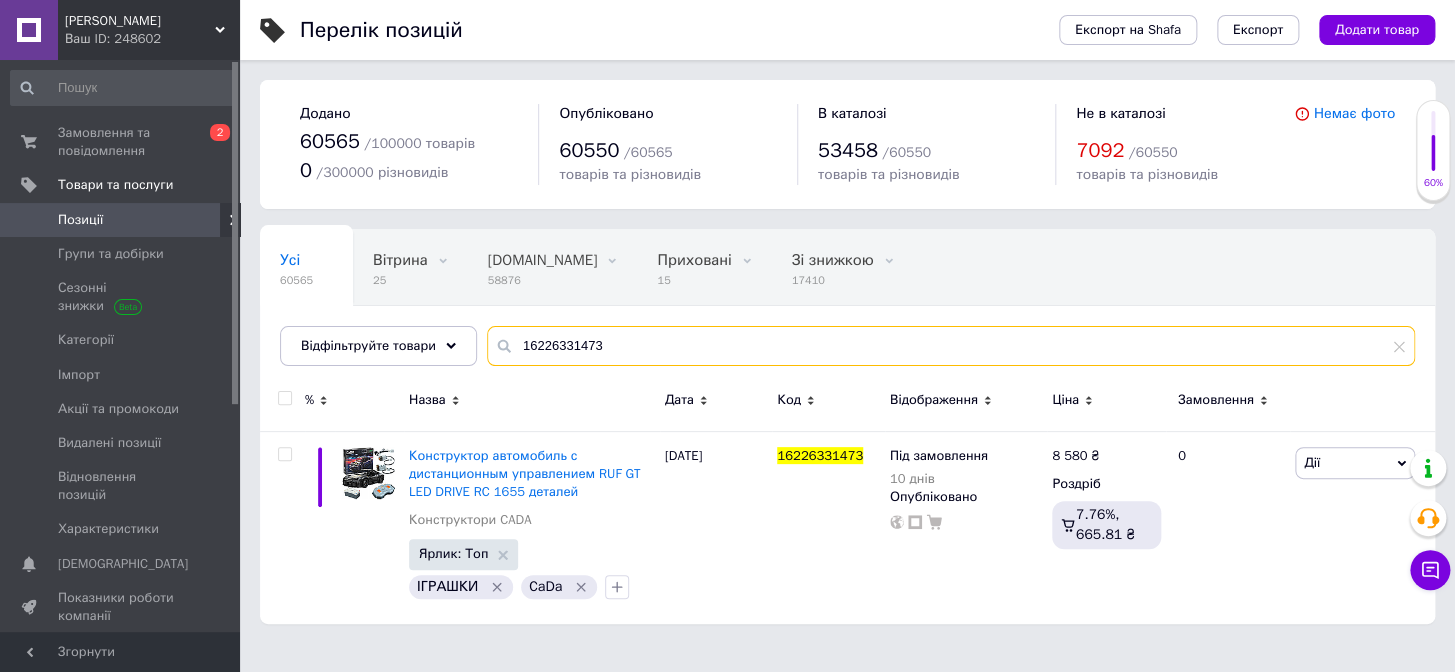 type on "16226331473" 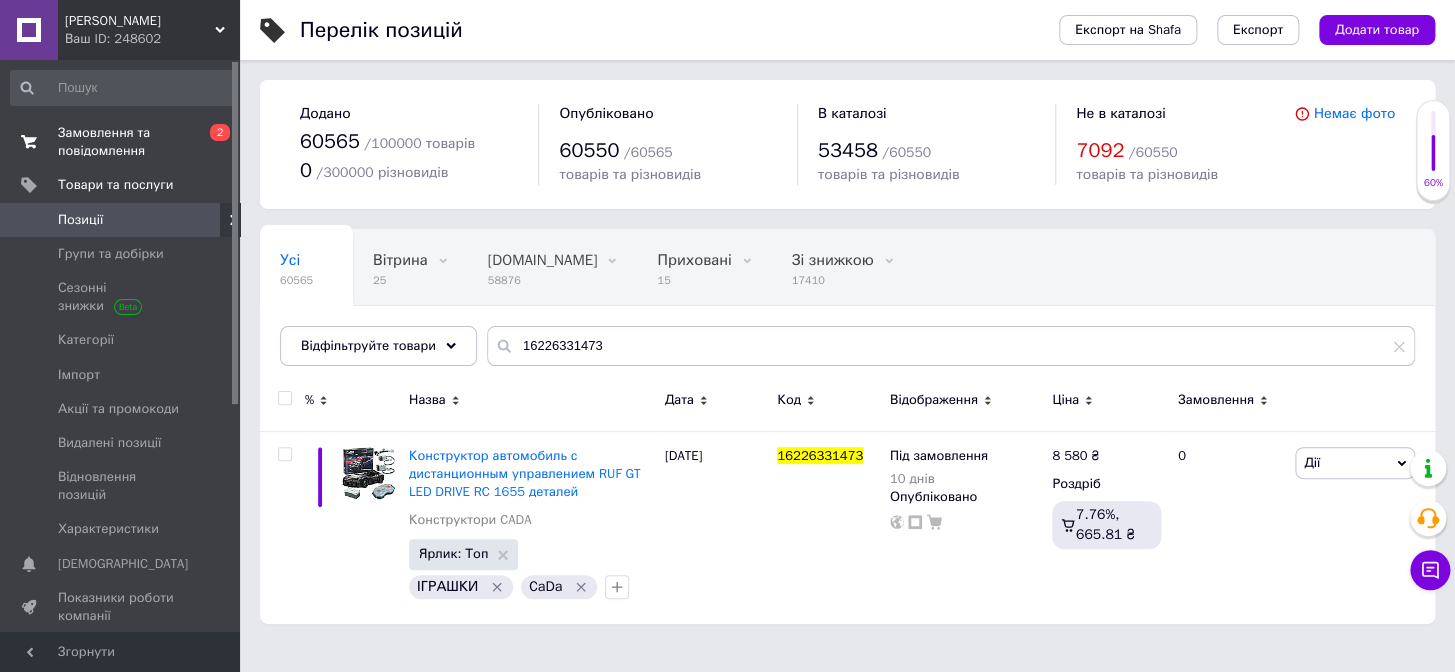 click on "Замовлення та повідомлення" at bounding box center [121, 142] 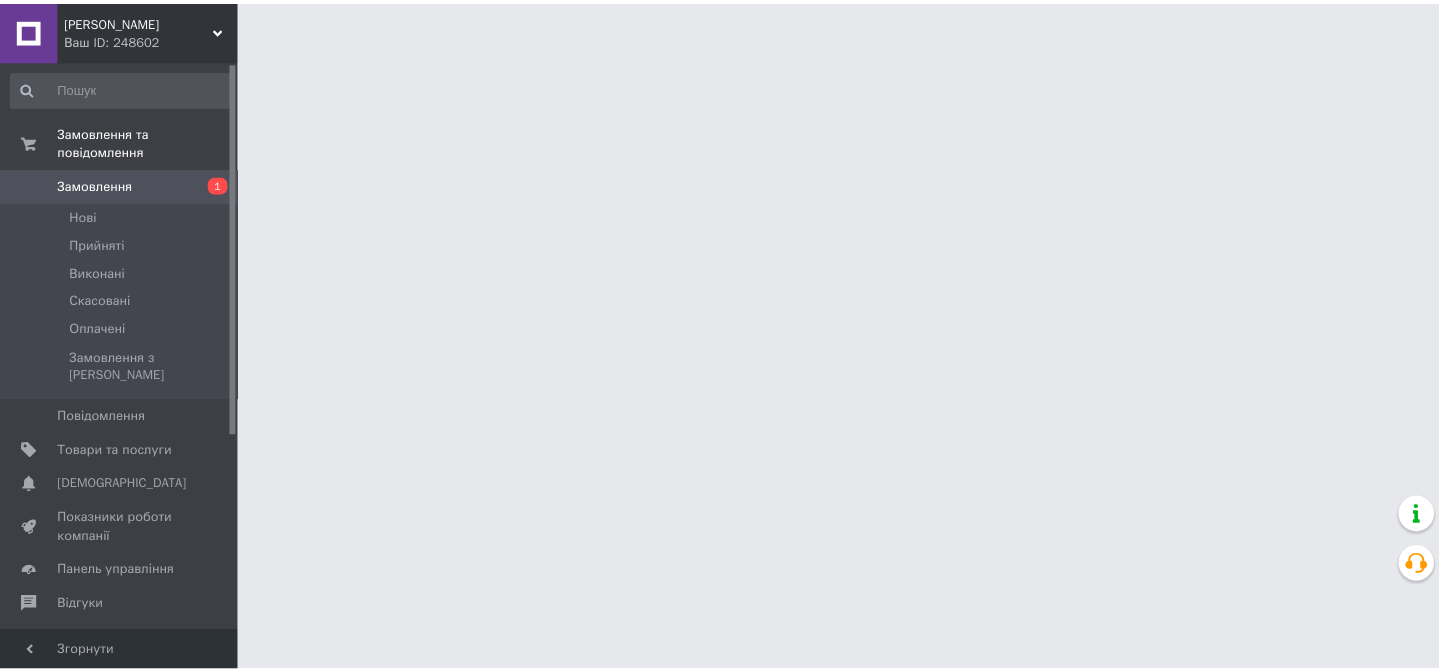 scroll, scrollTop: 0, scrollLeft: 0, axis: both 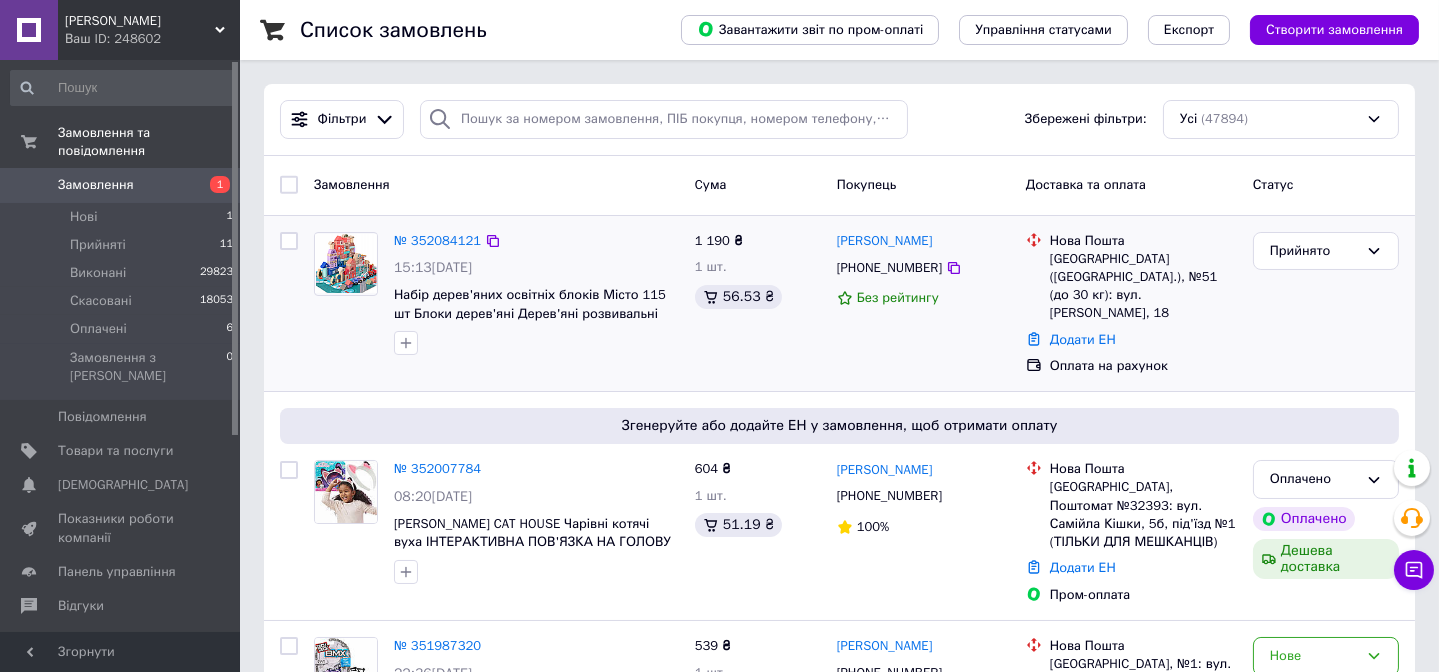 click at bounding box center (346, 264) 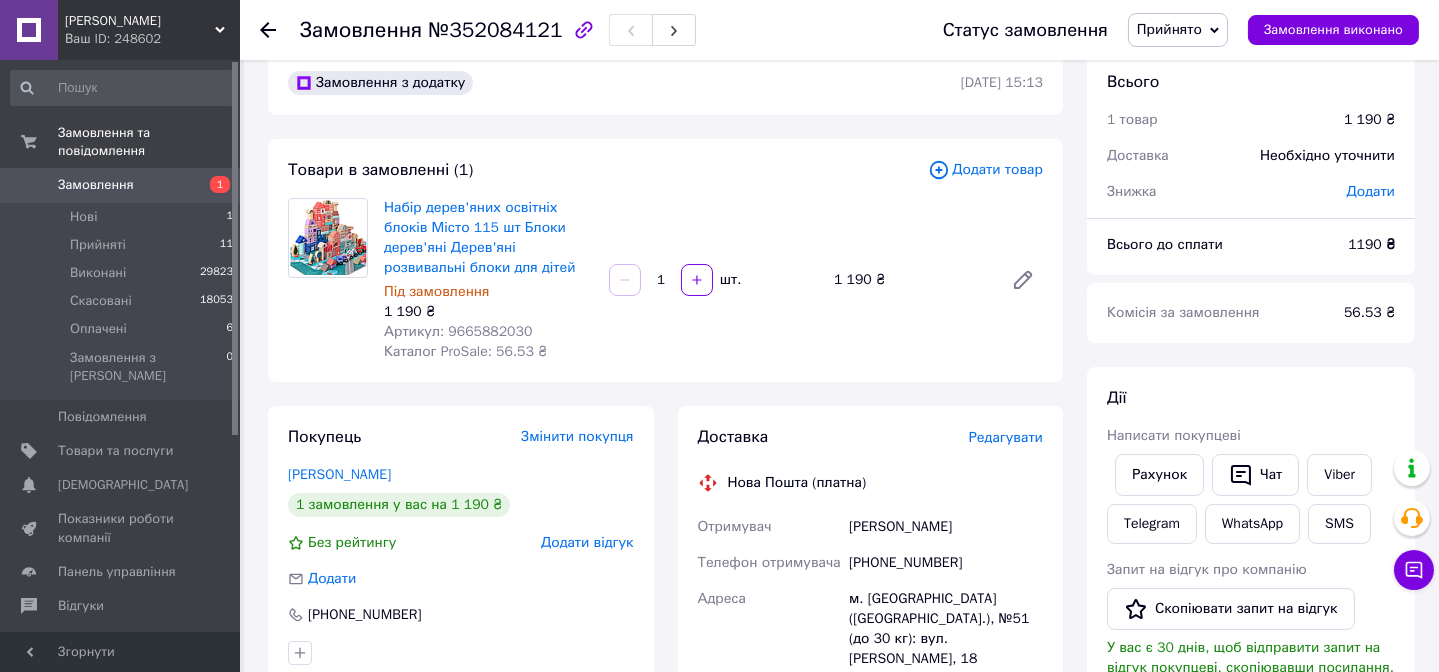 scroll, scrollTop: 0, scrollLeft: 0, axis: both 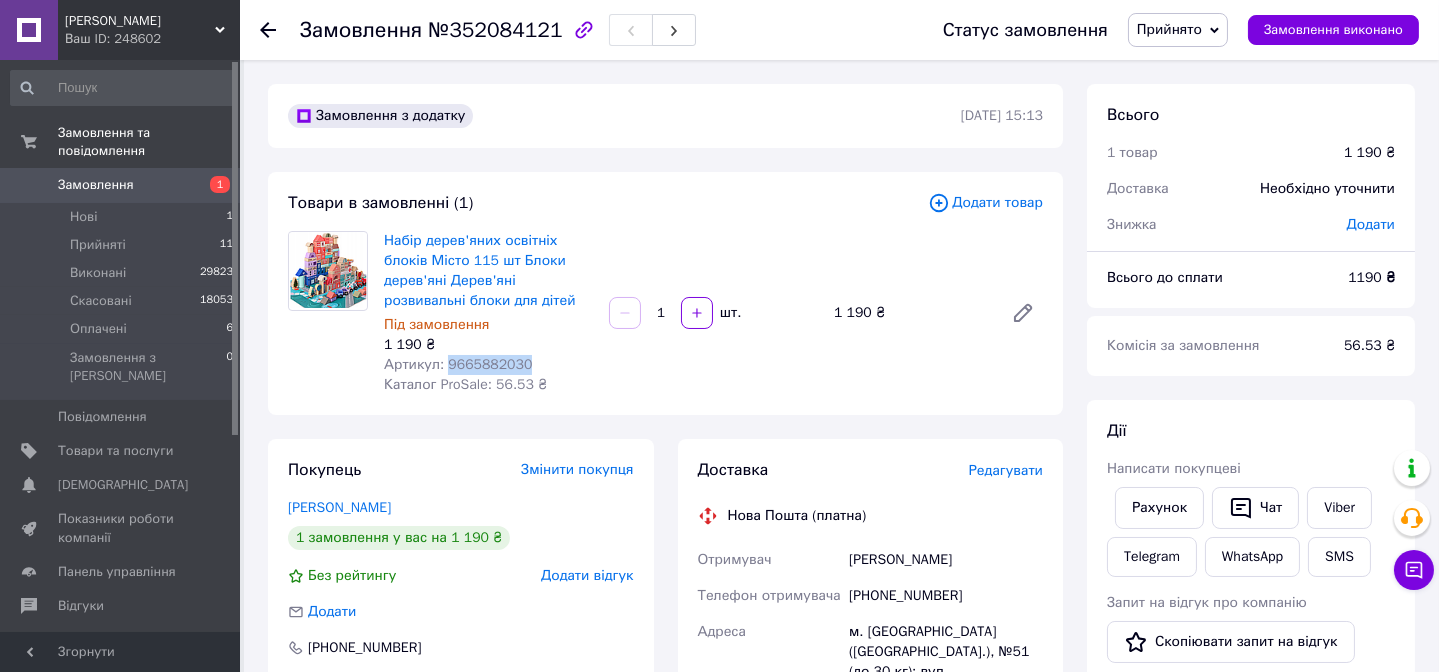 drag, startPoint x: 530, startPoint y: 363, endPoint x: 441, endPoint y: 363, distance: 89 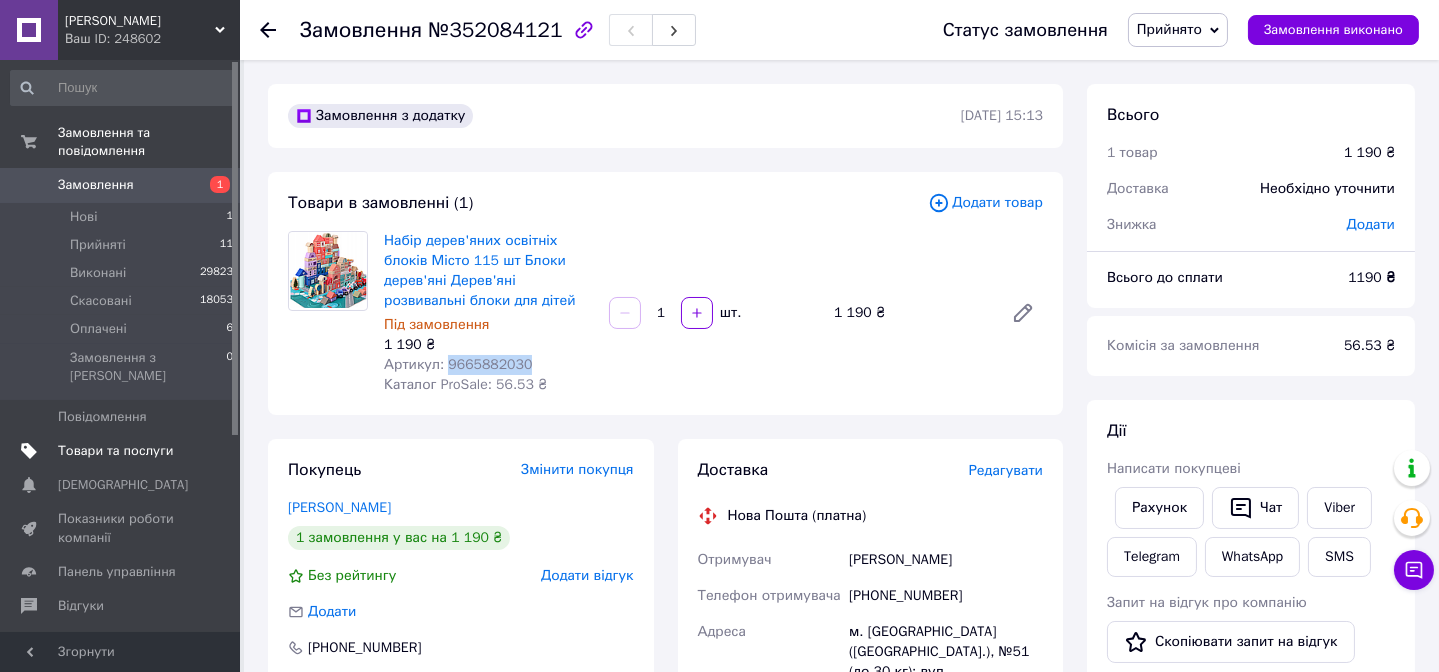 click on "Товари та послуги" at bounding box center (115, 451) 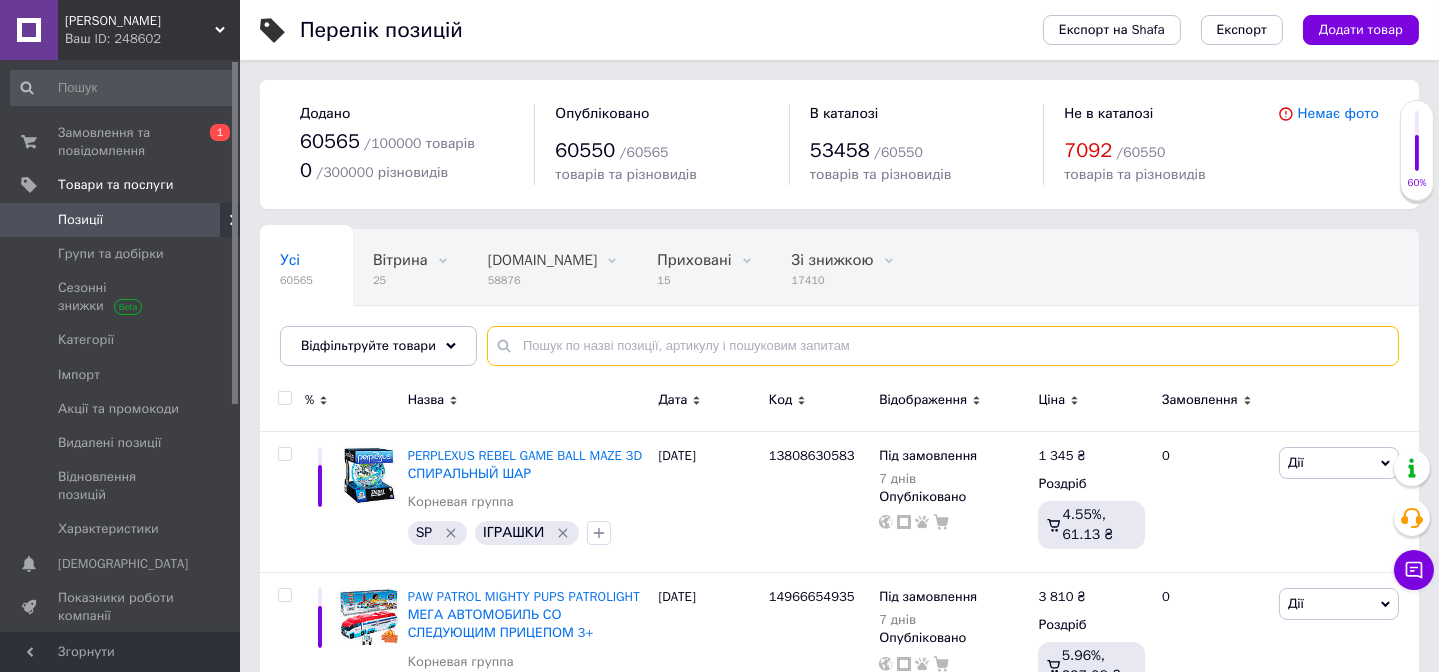paste on "9665882030" 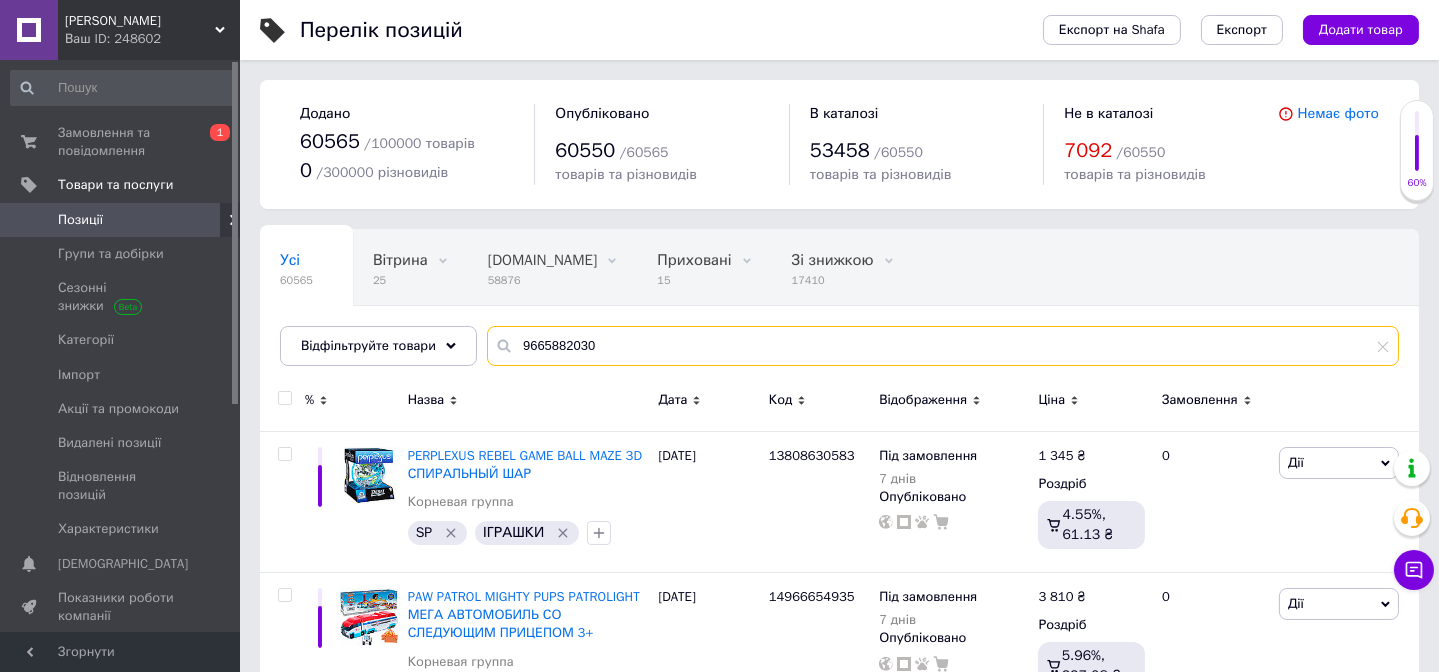 type on "9665882030" 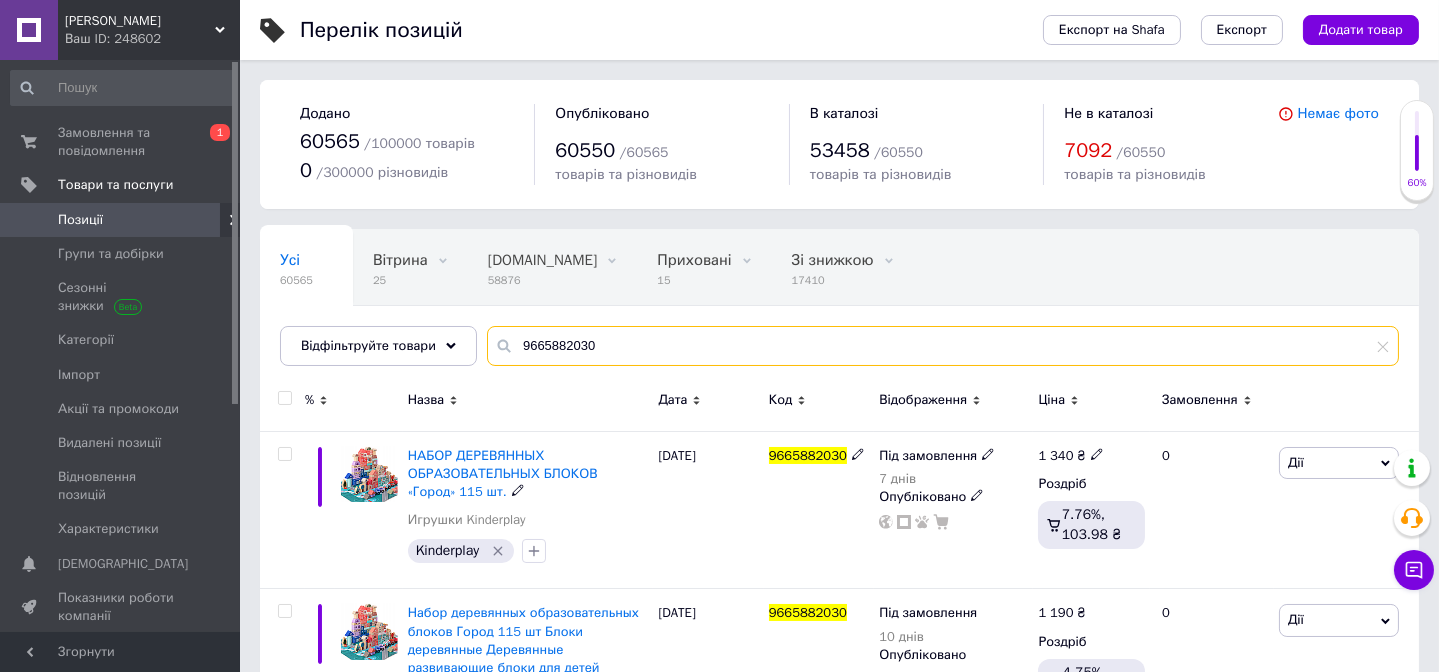 scroll, scrollTop: 226, scrollLeft: 0, axis: vertical 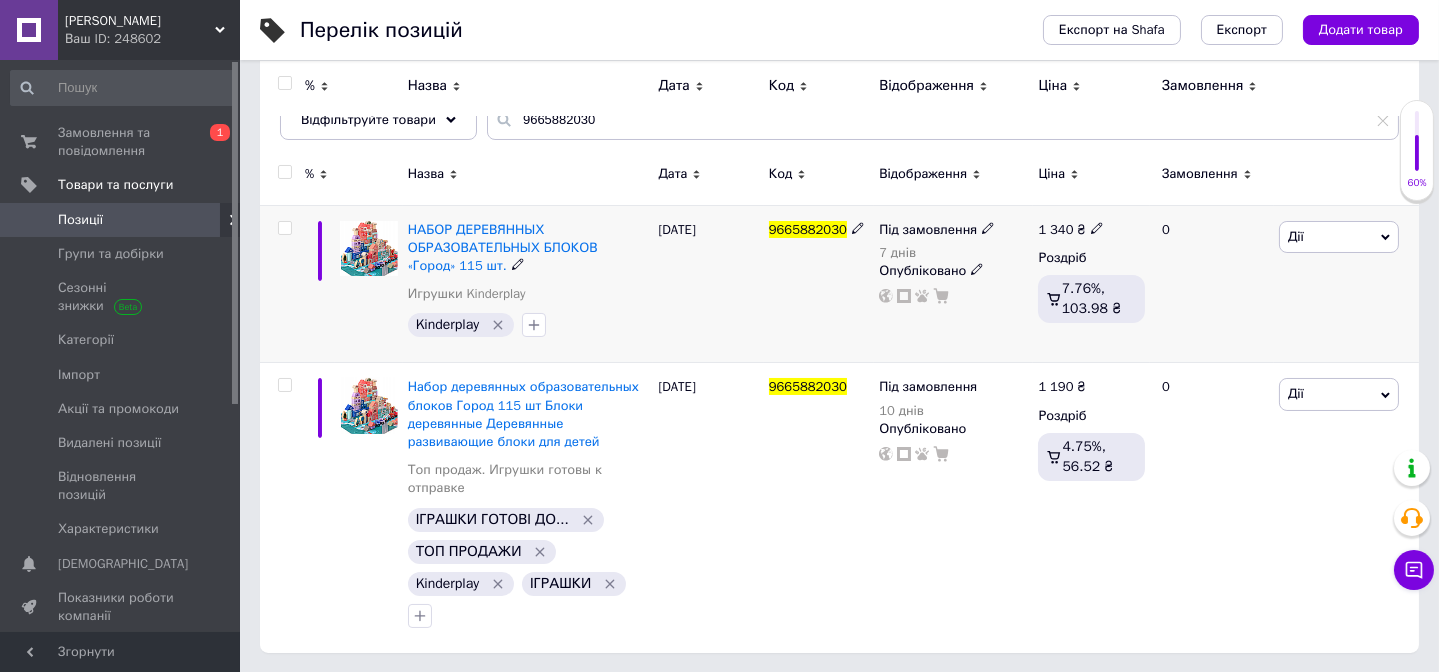 click 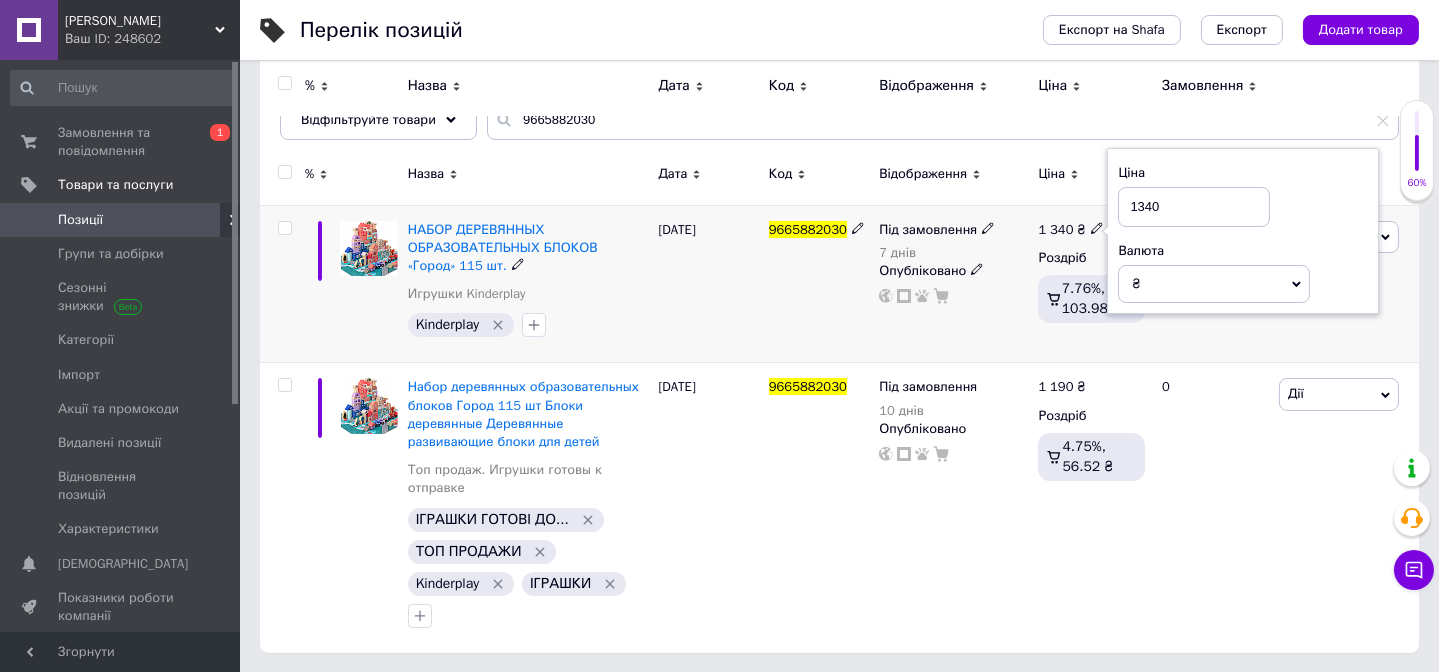 click at bounding box center (369, 248) 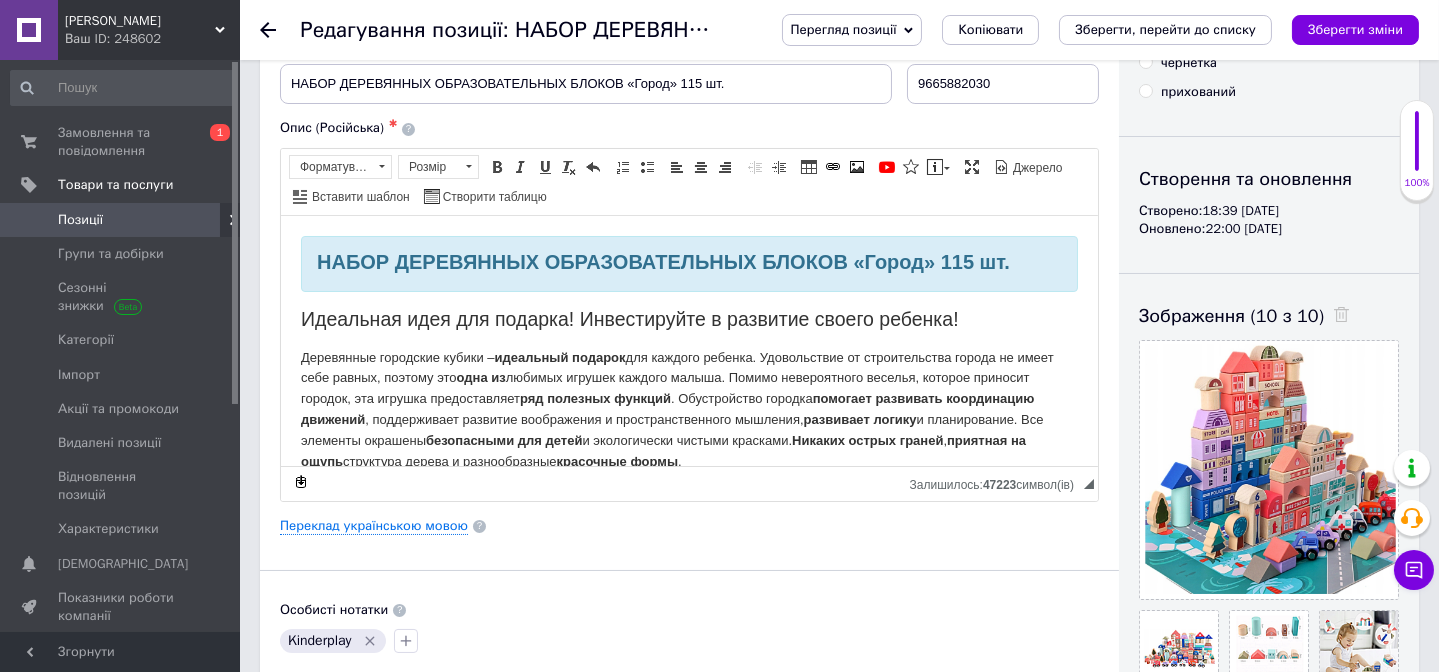 scroll, scrollTop: 0, scrollLeft: 0, axis: both 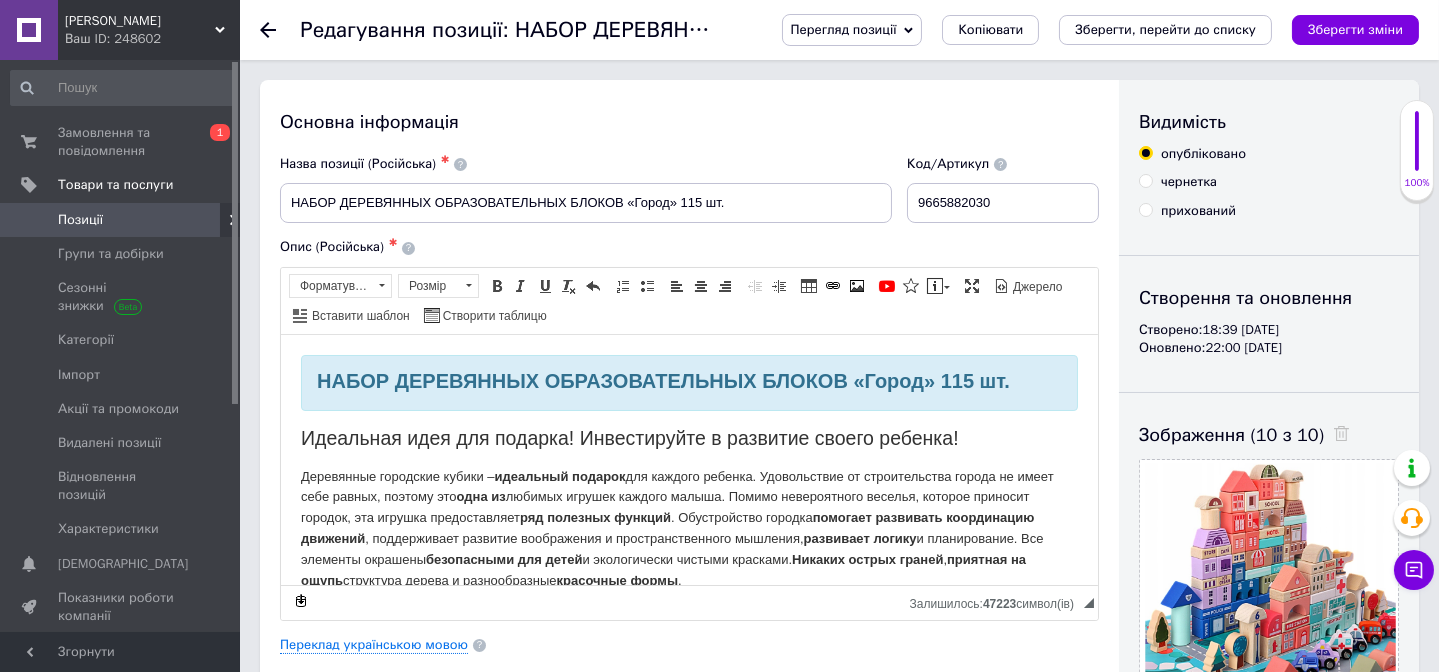 click on "Позиції" at bounding box center (80, 220) 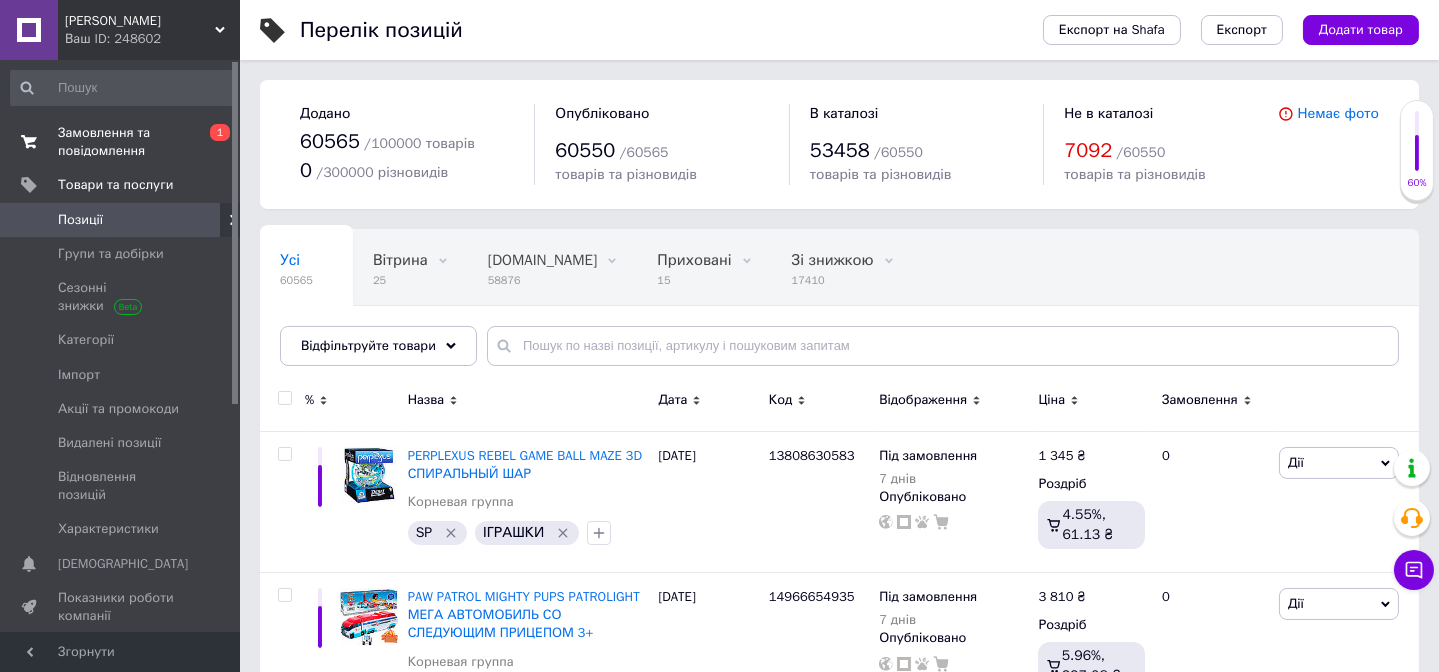 click on "Замовлення та повідомлення" at bounding box center (121, 142) 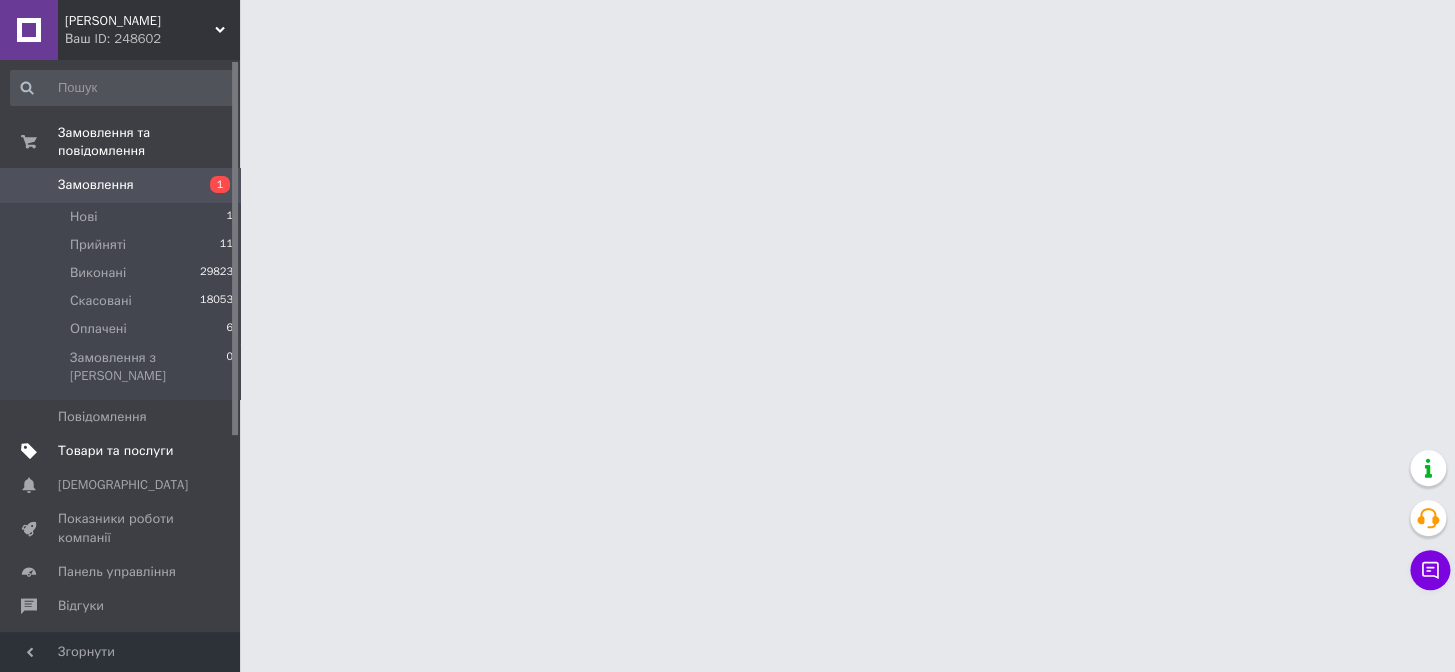 click on "Товари та послуги" at bounding box center [115, 451] 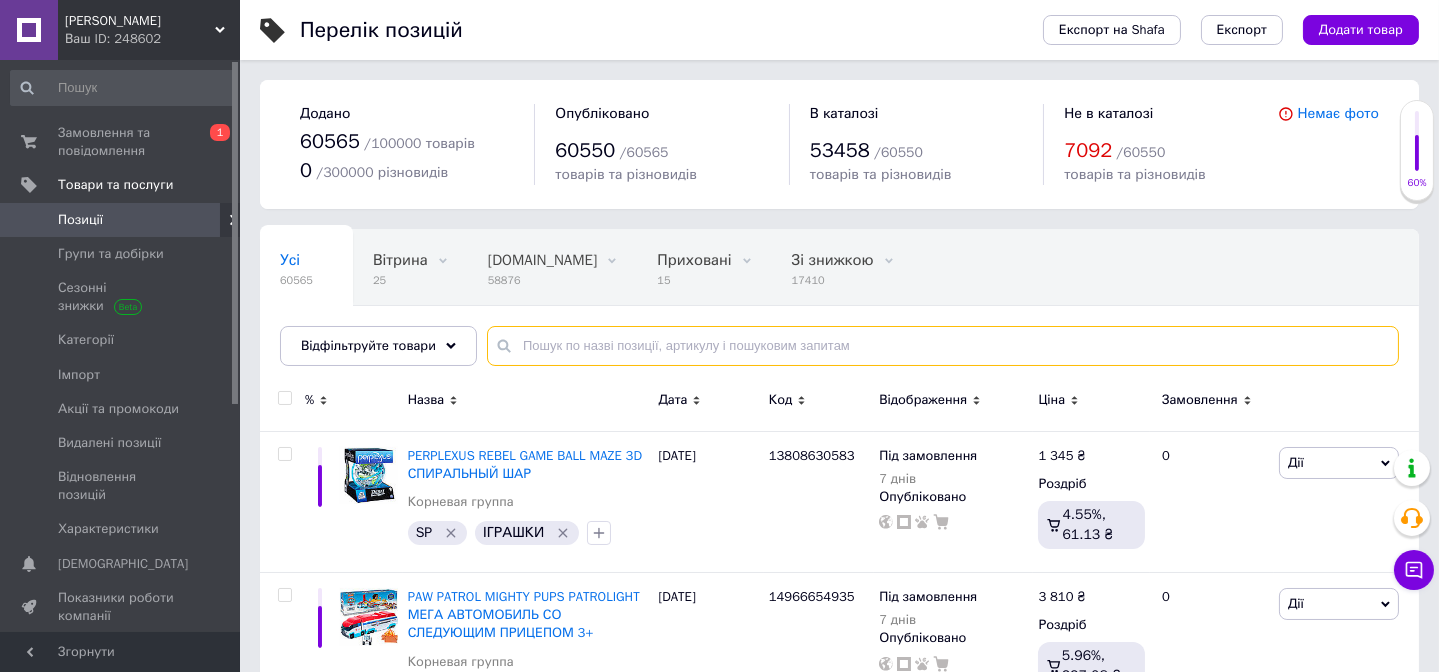 paste on "9665882030" 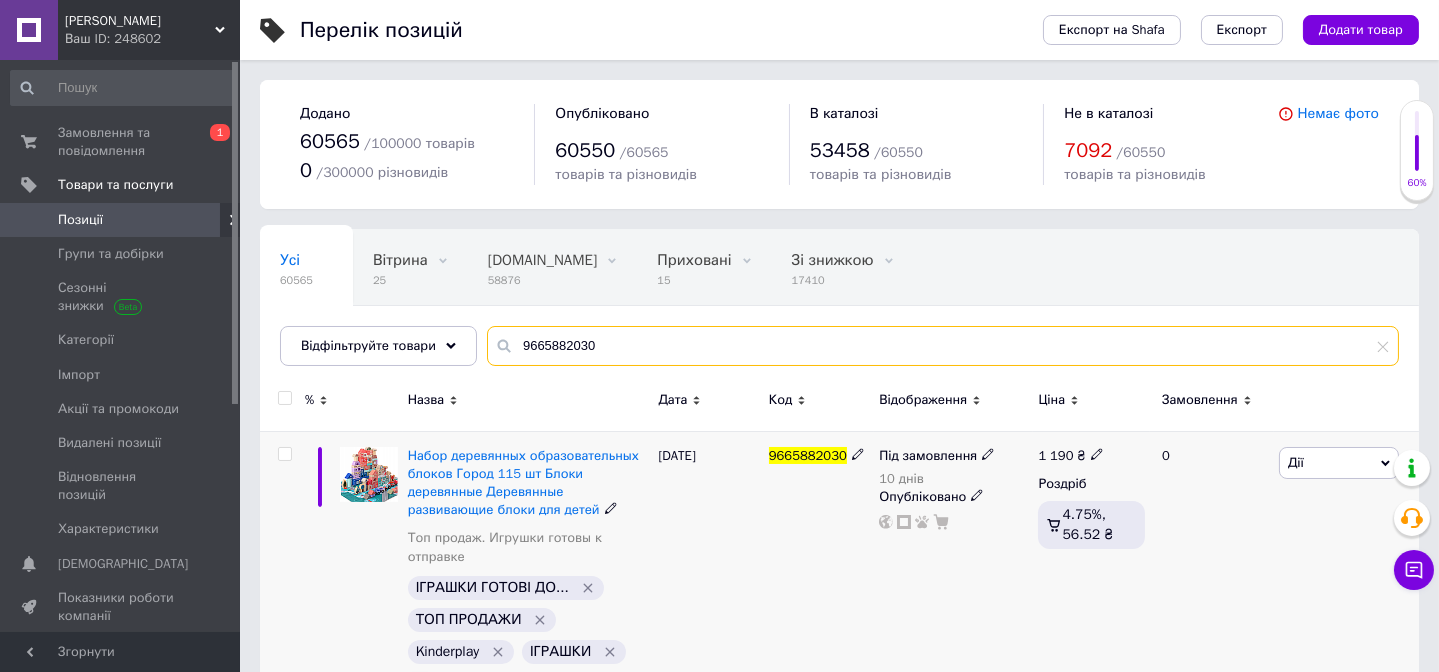scroll, scrollTop: 226, scrollLeft: 0, axis: vertical 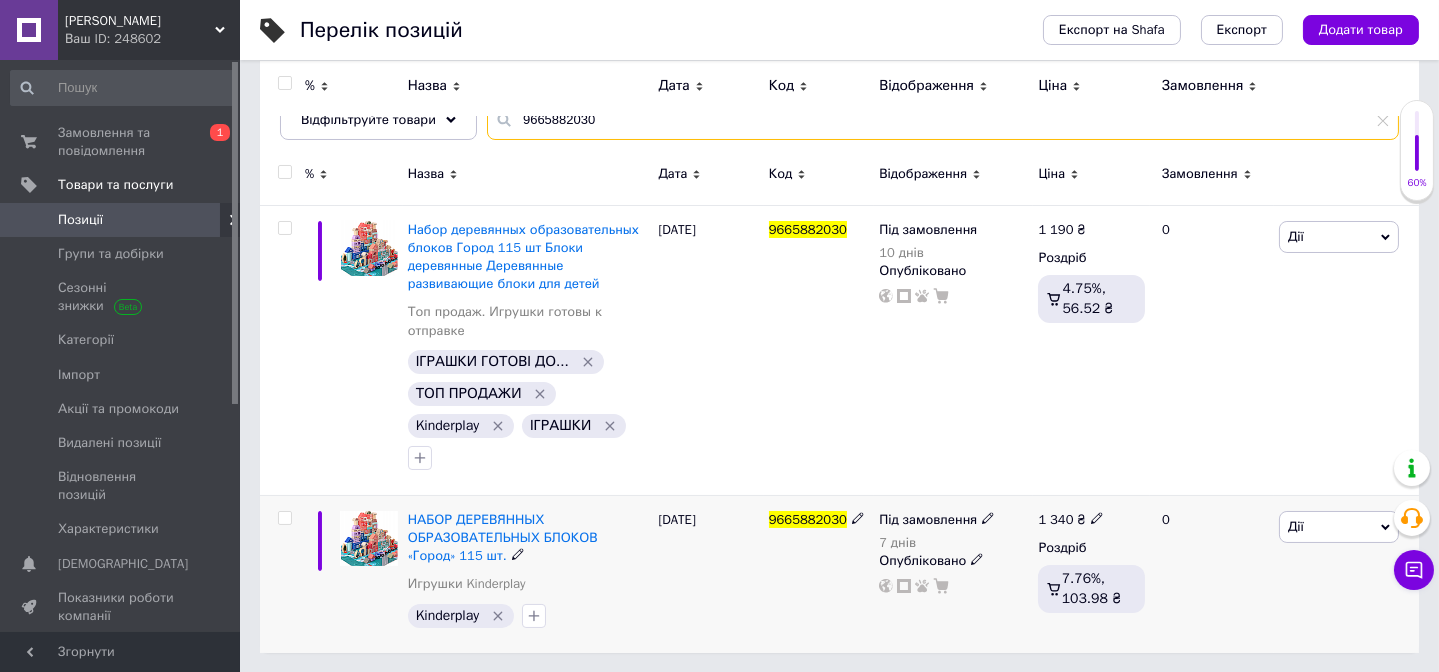 type on "9665882030" 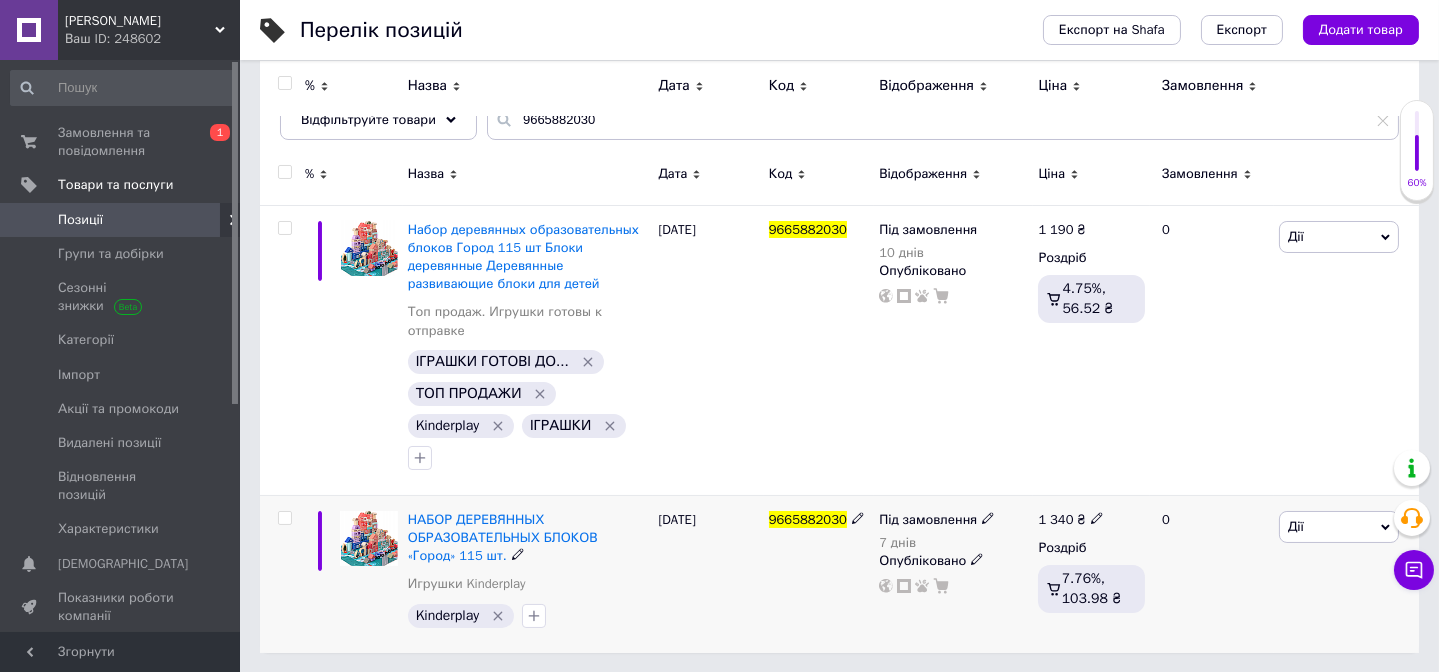 click 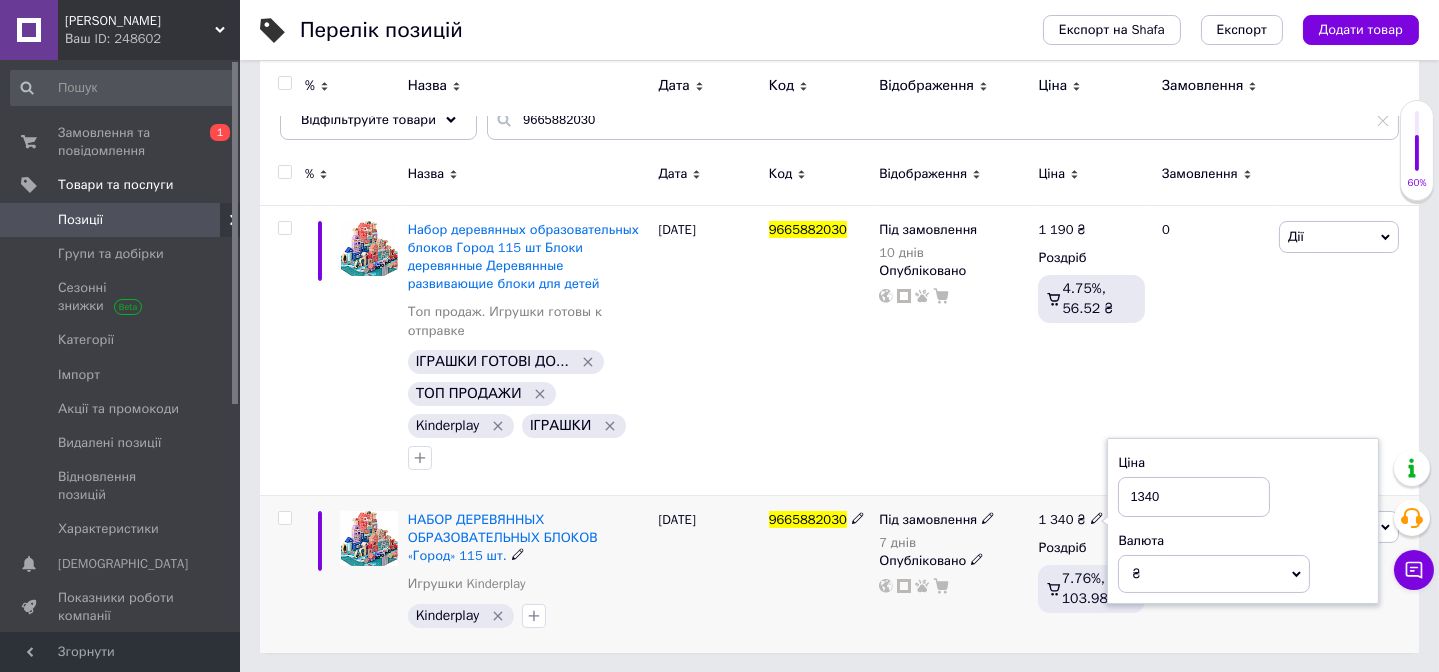 drag, startPoint x: 1138, startPoint y: 495, endPoint x: 1180, endPoint y: 495, distance: 42 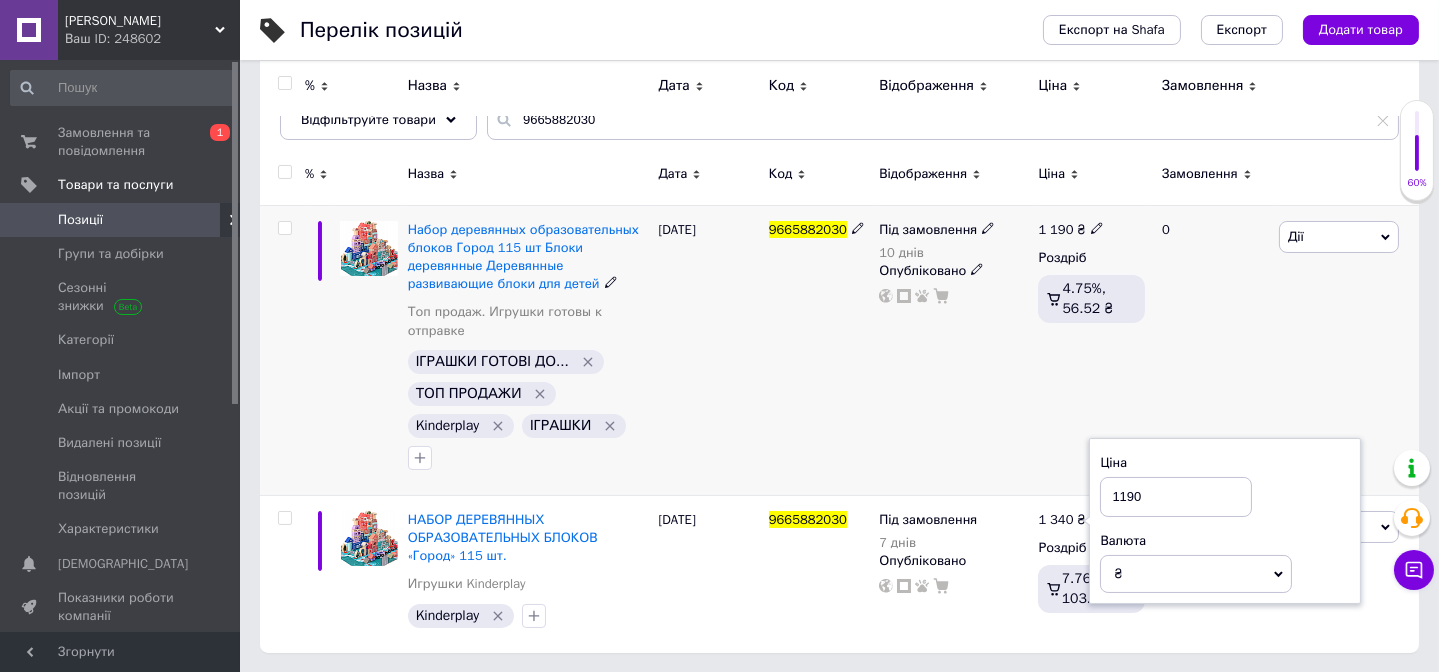 type on "1190" 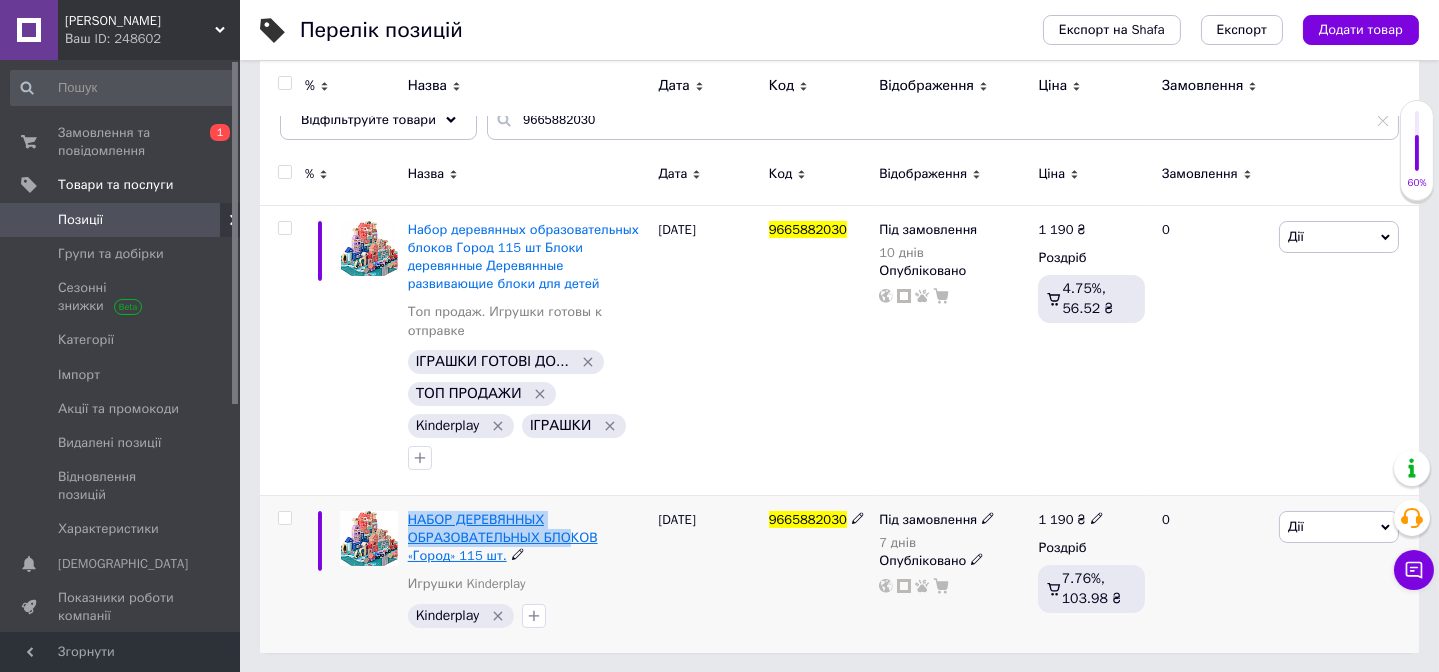 drag, startPoint x: 410, startPoint y: 508, endPoint x: 559, endPoint y: 540, distance: 152.3975 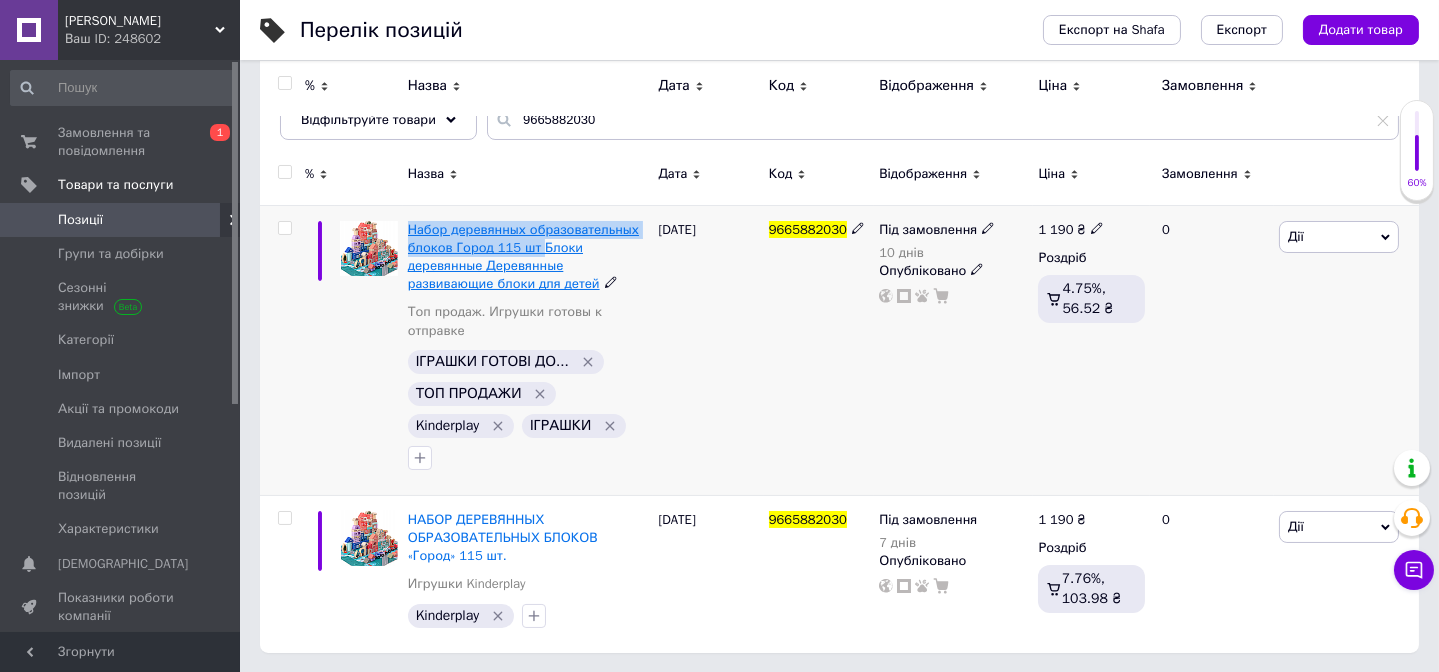 drag, startPoint x: 410, startPoint y: 211, endPoint x: 536, endPoint y: 249, distance: 131.60547 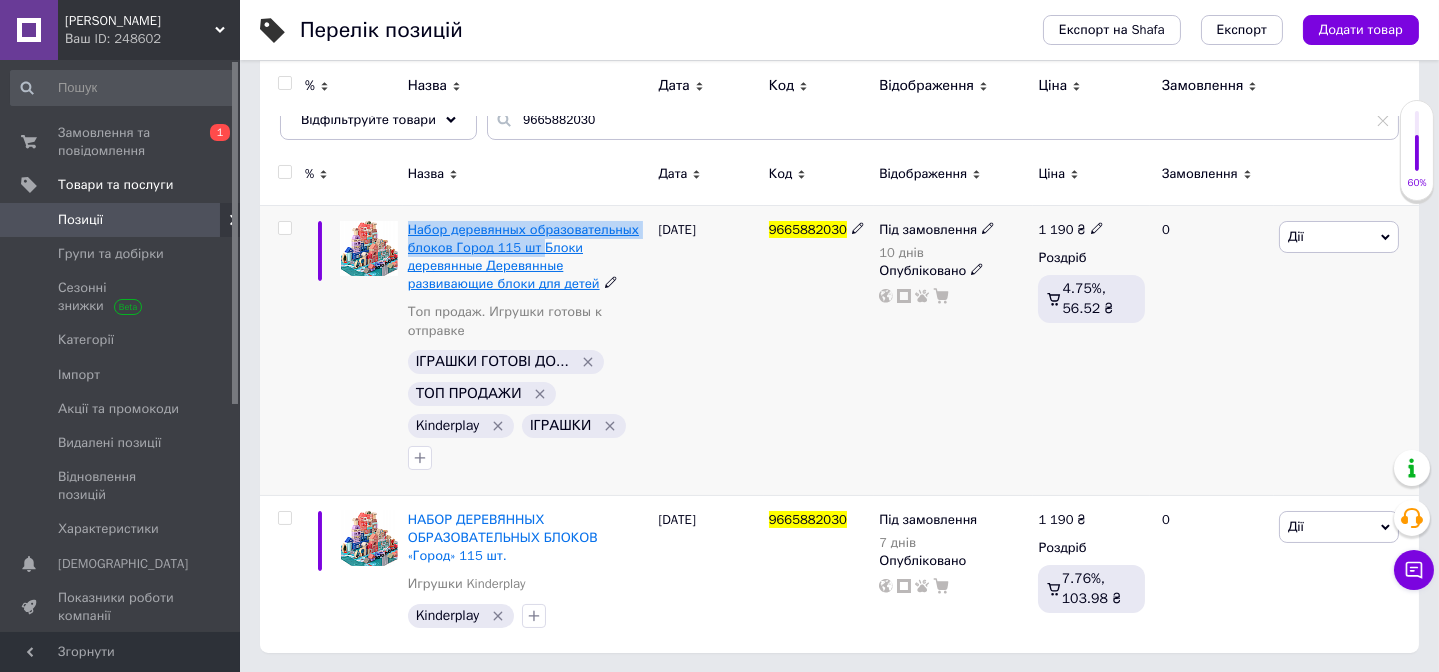 copy on "Набор деревянных образовательных блоков Город 115 шт" 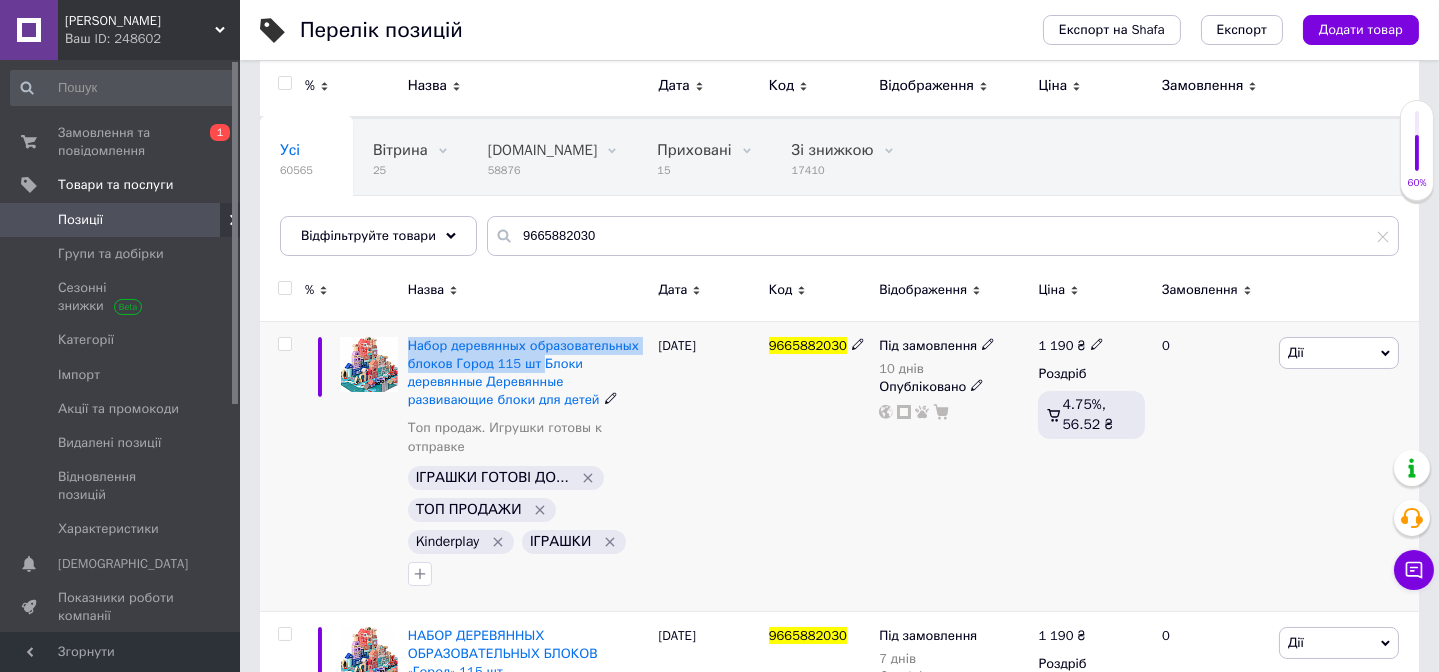scroll, scrollTop: 0, scrollLeft: 0, axis: both 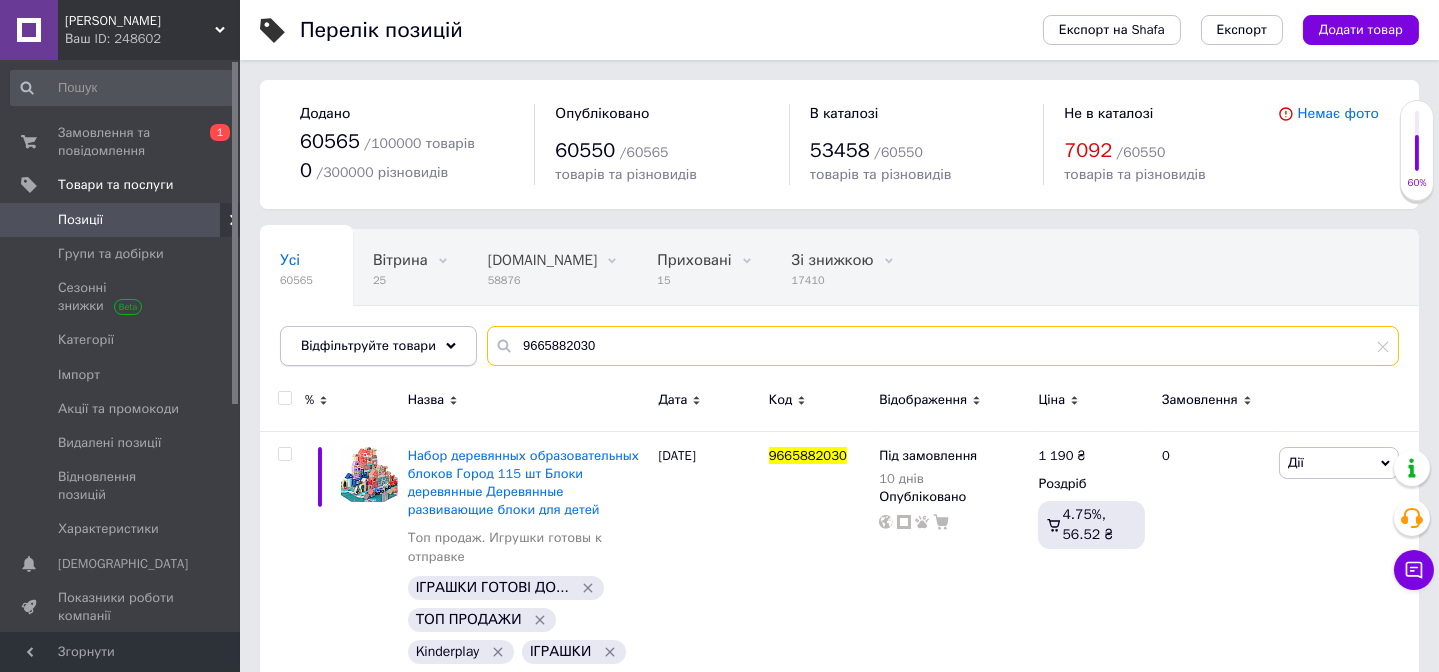 drag, startPoint x: 618, startPoint y: 335, endPoint x: 458, endPoint y: 336, distance: 160.00313 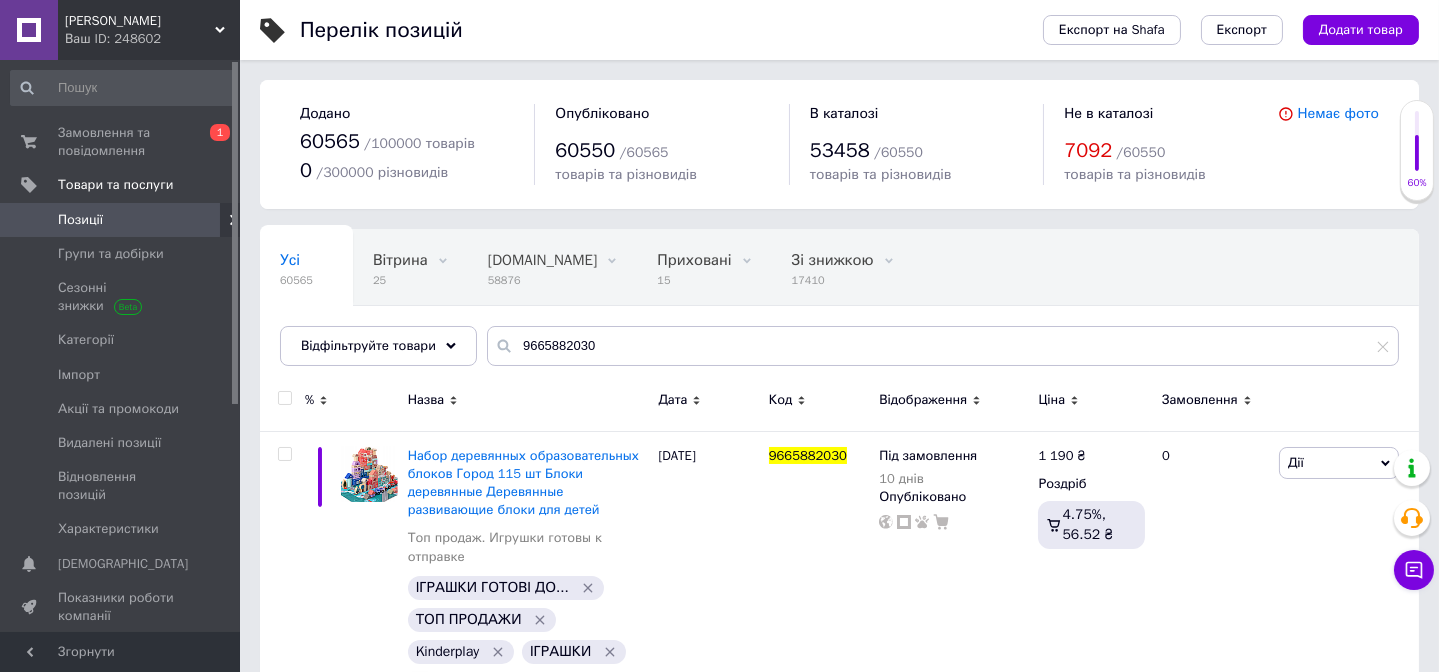 click on "Позиції" at bounding box center [80, 220] 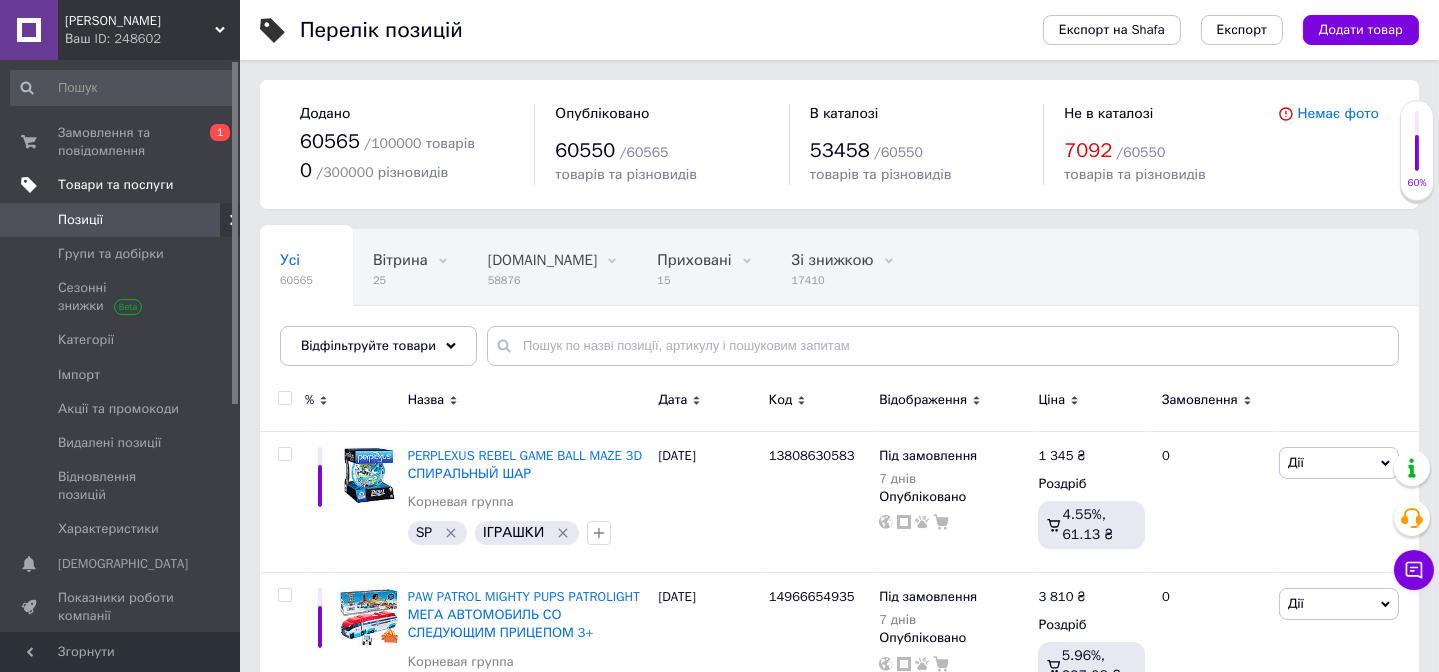 click on "Товари та послуги" at bounding box center [115, 185] 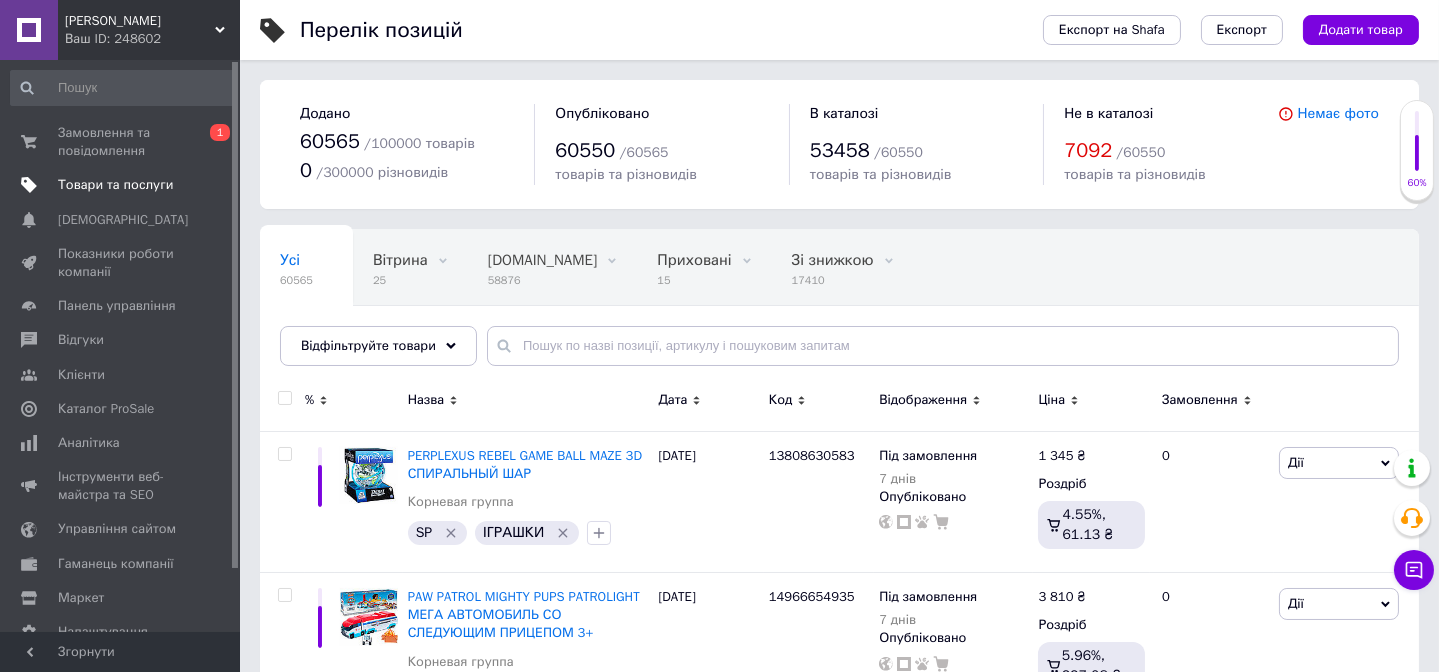 click on "Товари та послуги" at bounding box center [115, 185] 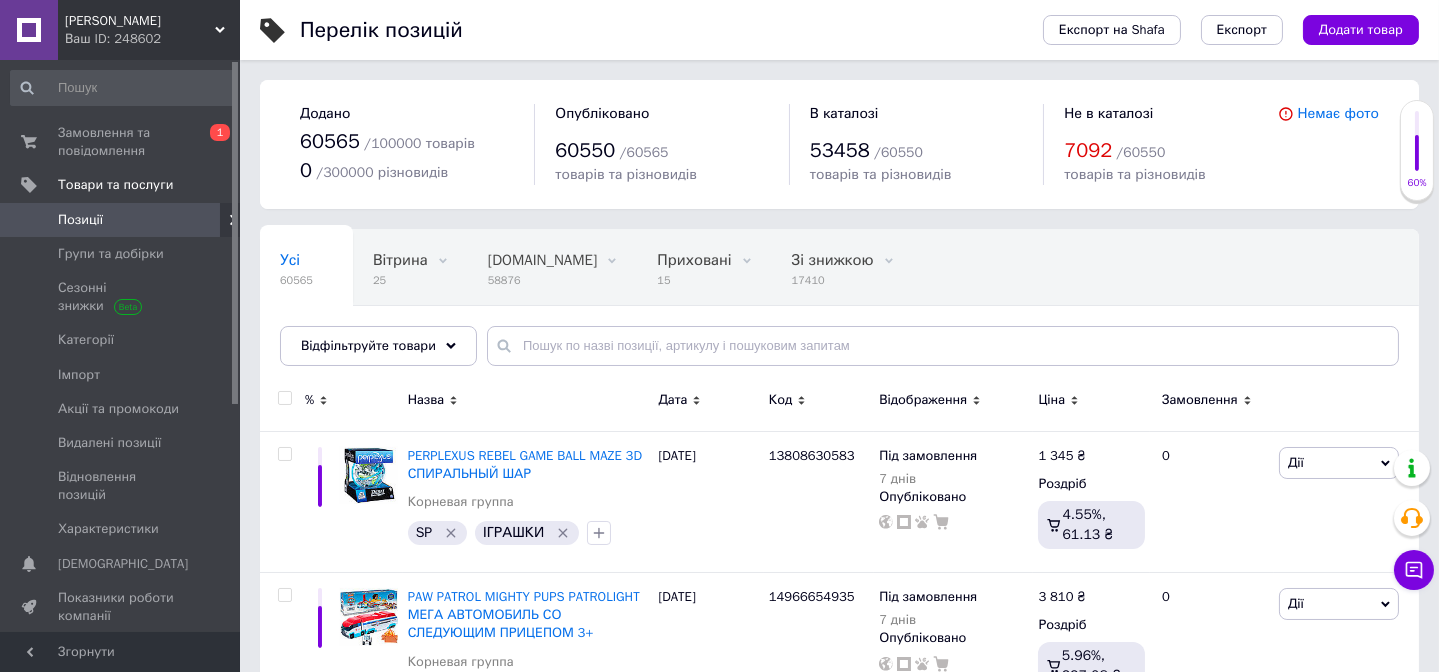 click on "Позиції" at bounding box center [80, 220] 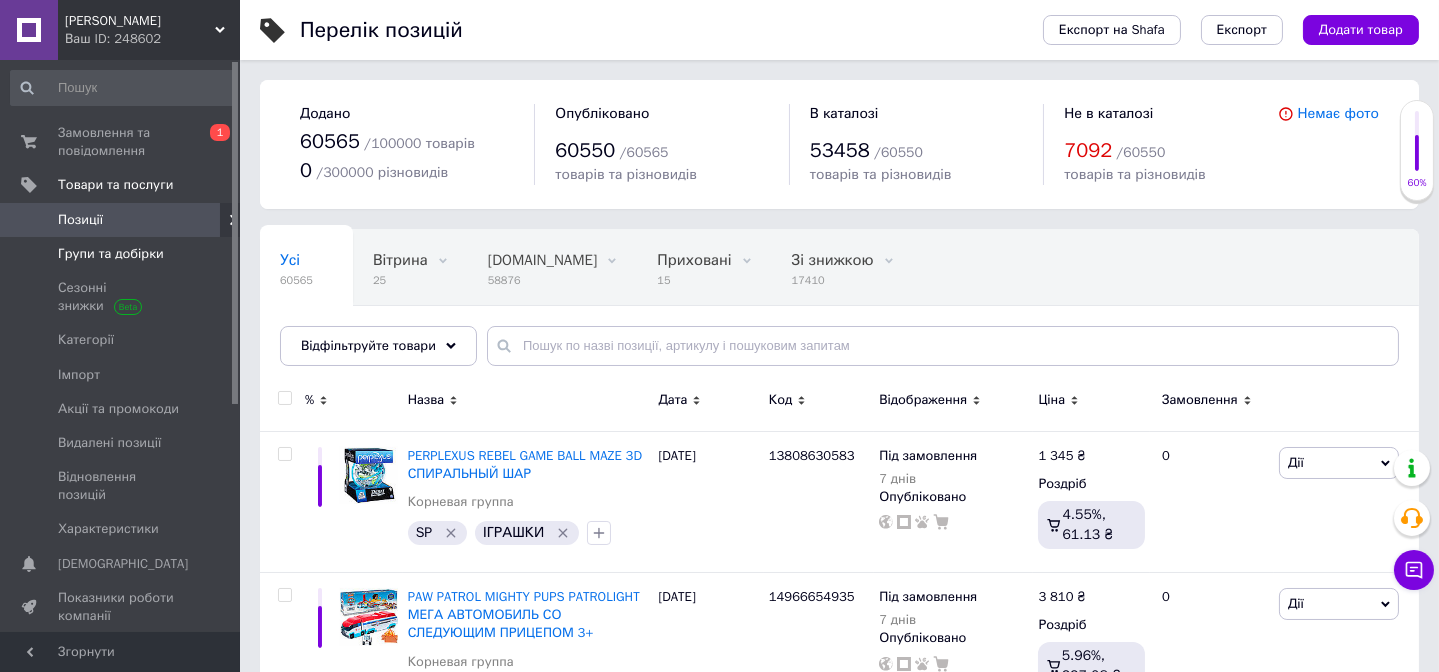 click on "Групи та добірки" at bounding box center [111, 254] 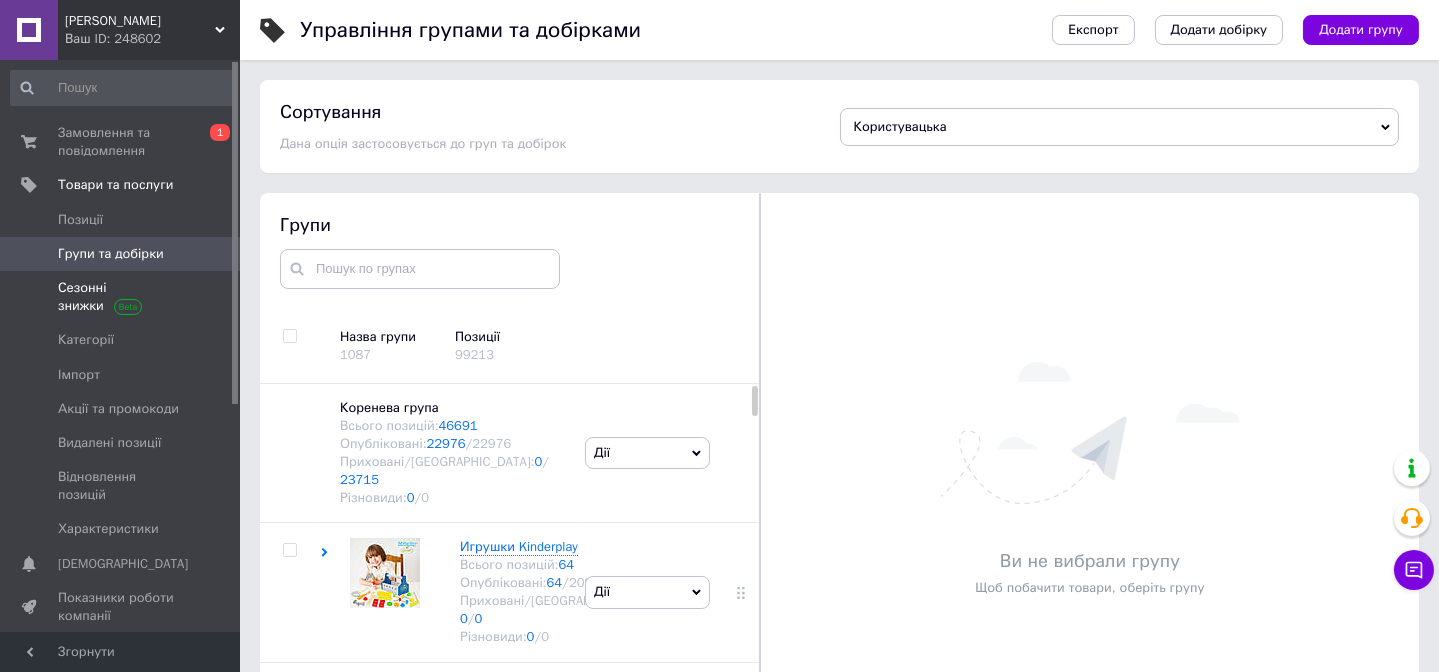 click on "Сезонні знижки" at bounding box center [121, 297] 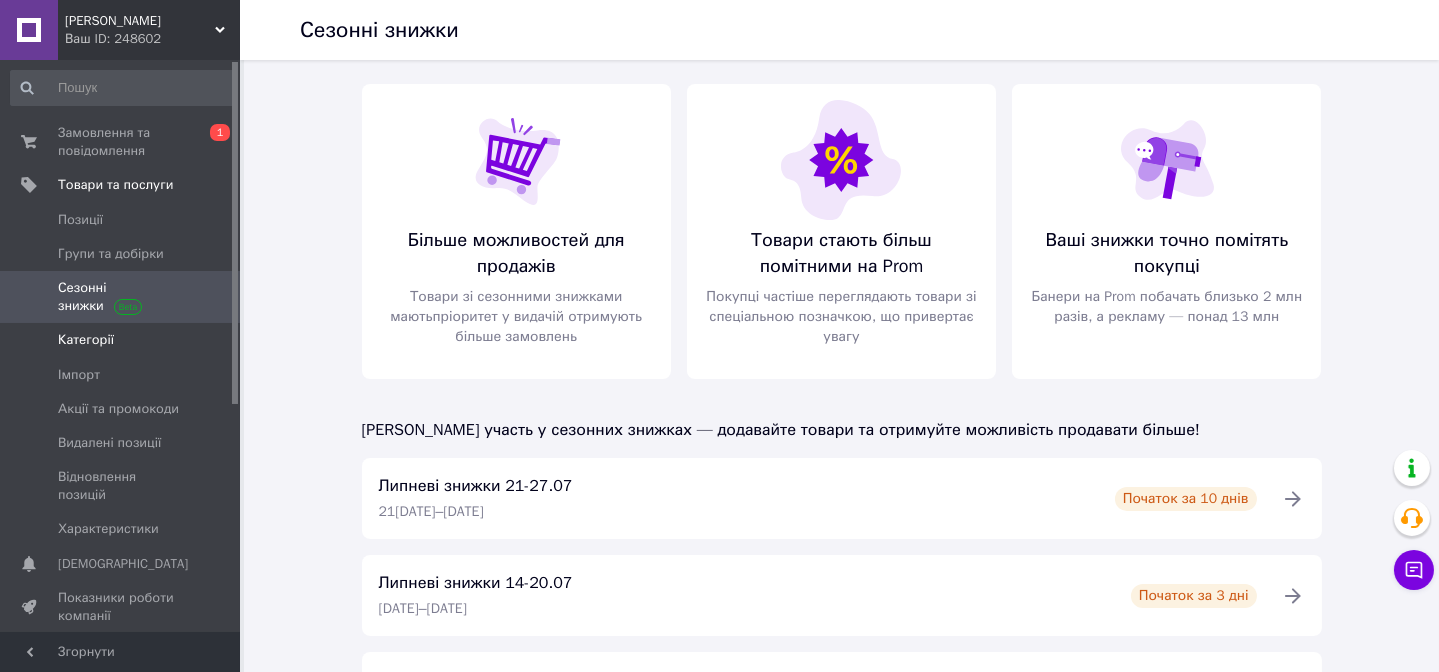 click on "Категорії" at bounding box center [86, 340] 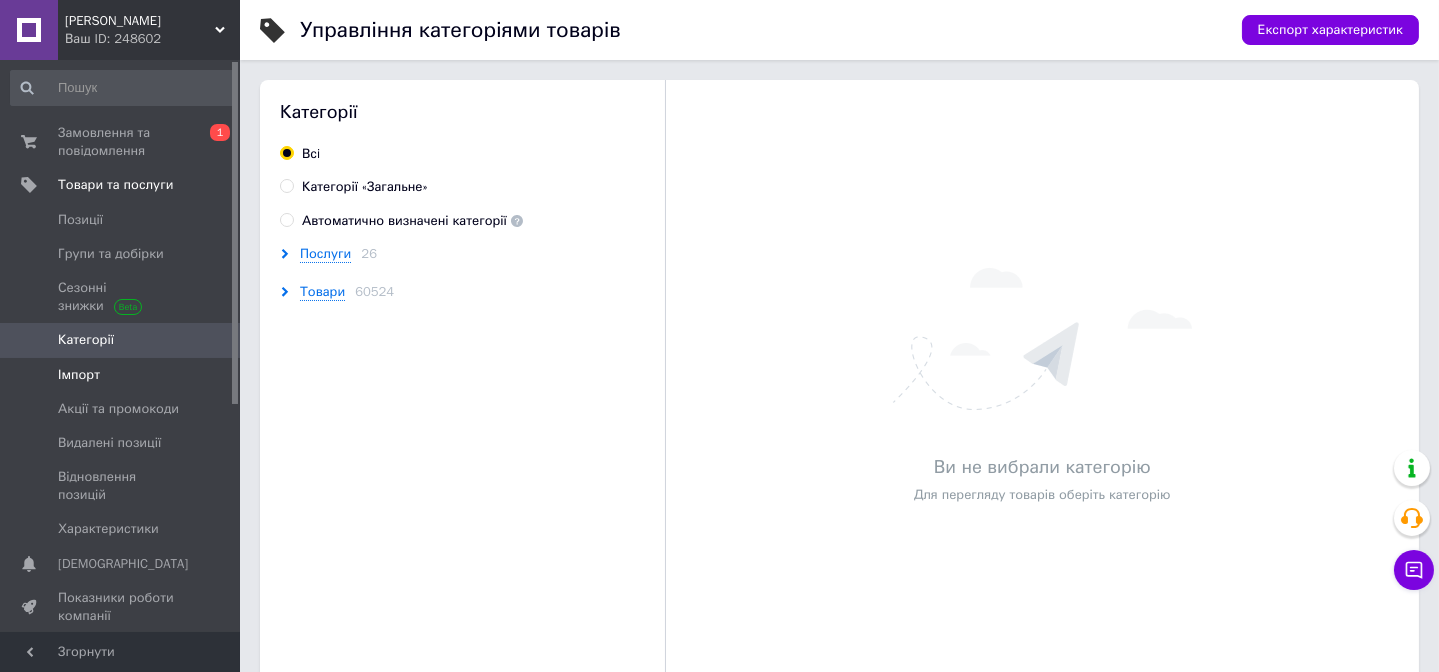 click on "Імпорт" at bounding box center (79, 375) 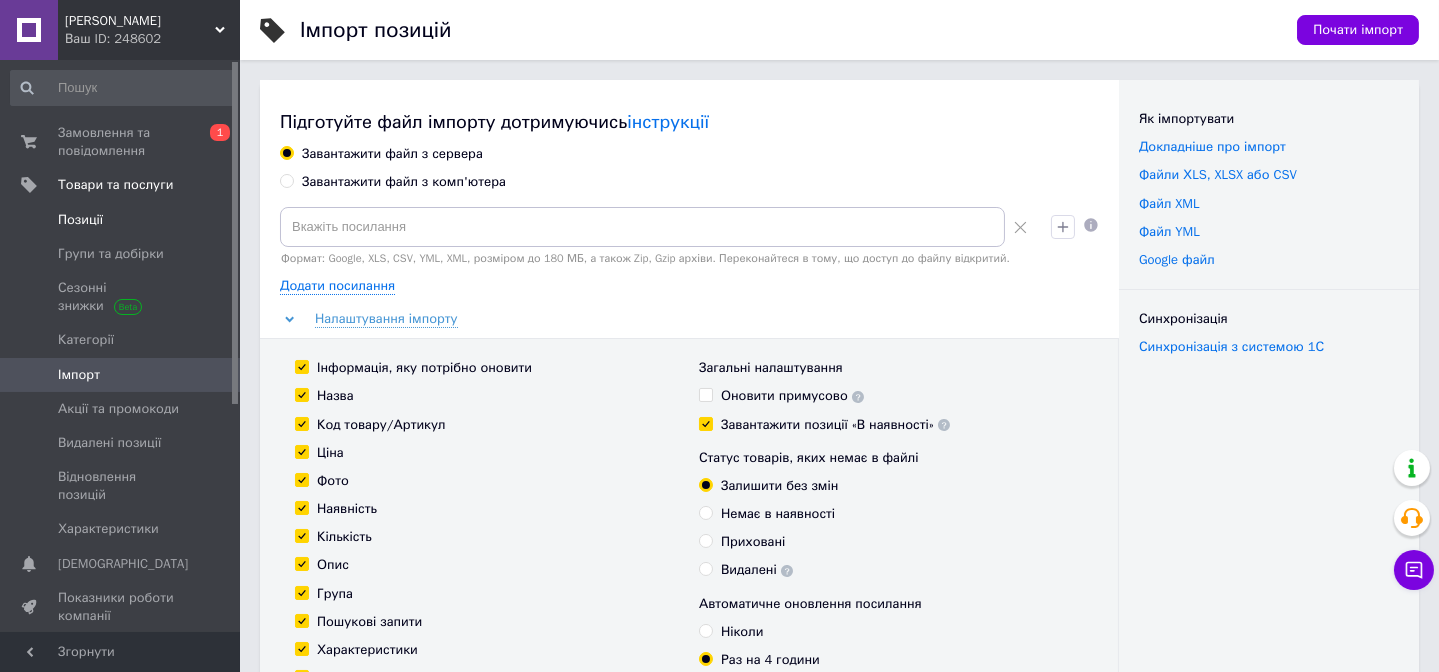 click on "Позиції" at bounding box center (80, 220) 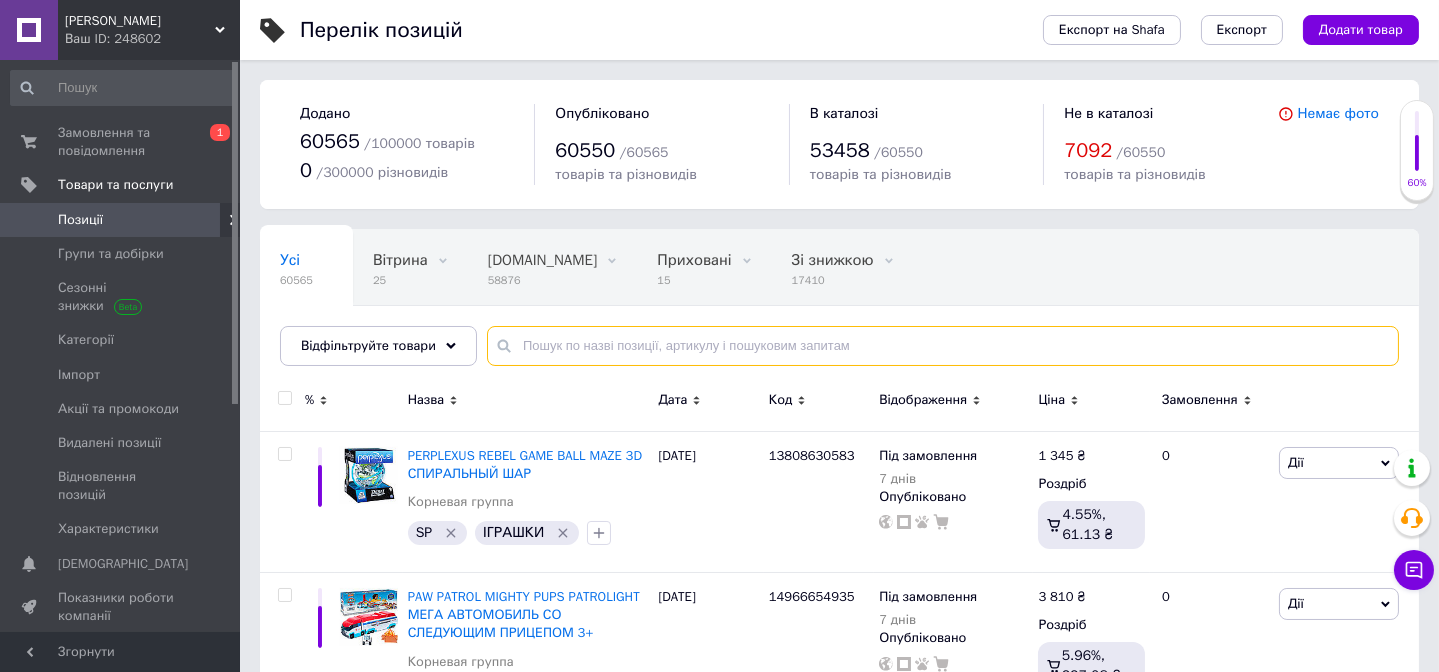 click at bounding box center (943, 346) 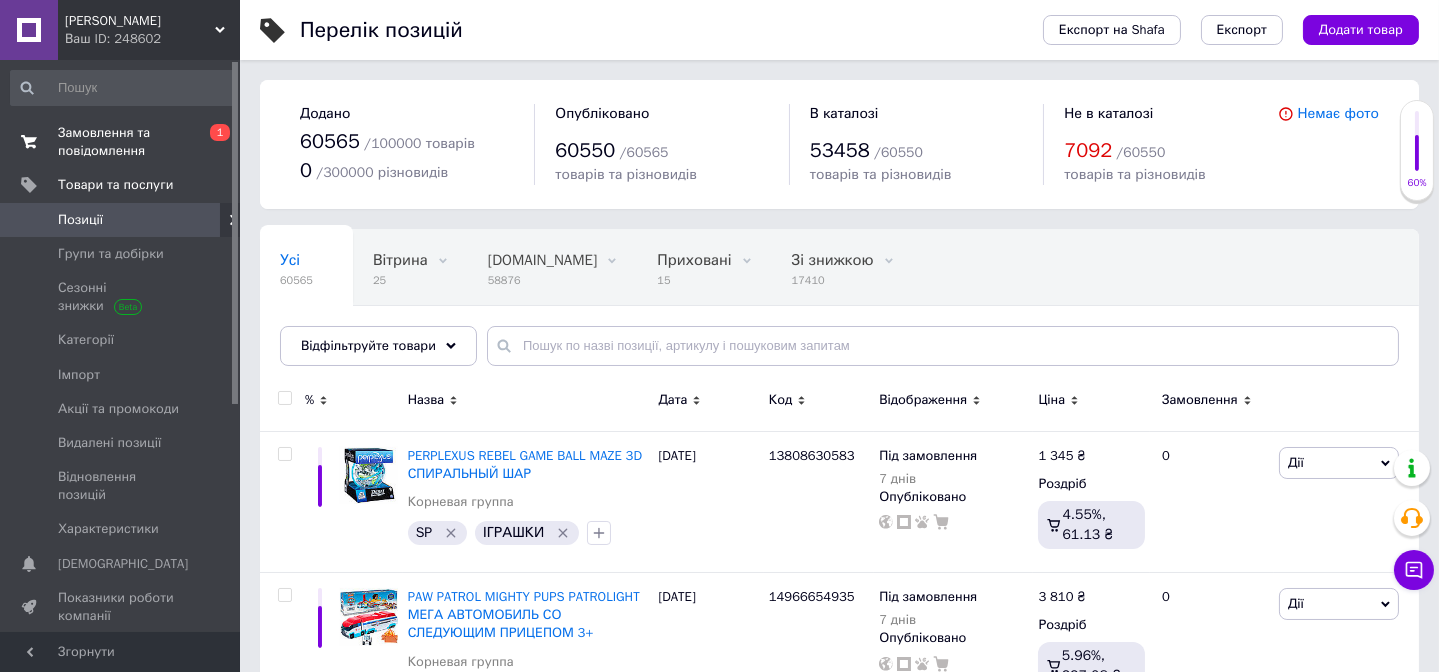 click on "Замовлення та повідомлення" at bounding box center [121, 142] 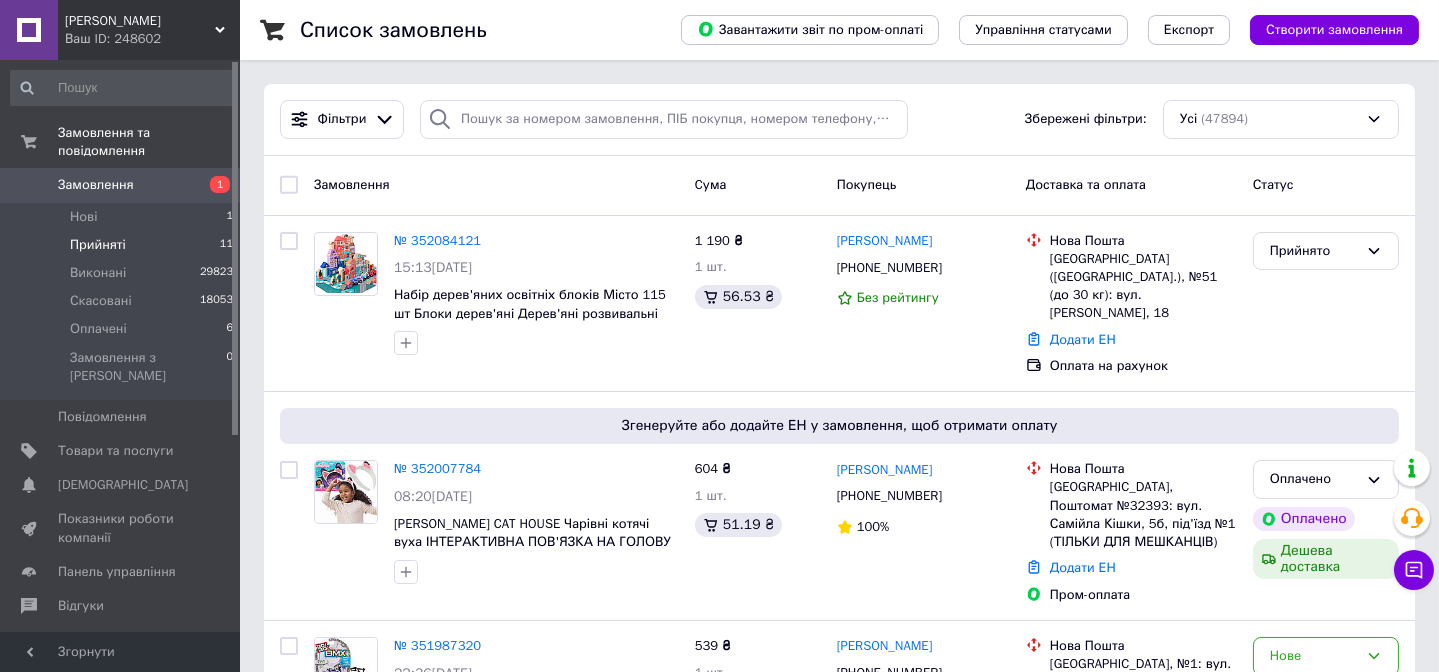 click on "Прийняті" at bounding box center (98, 245) 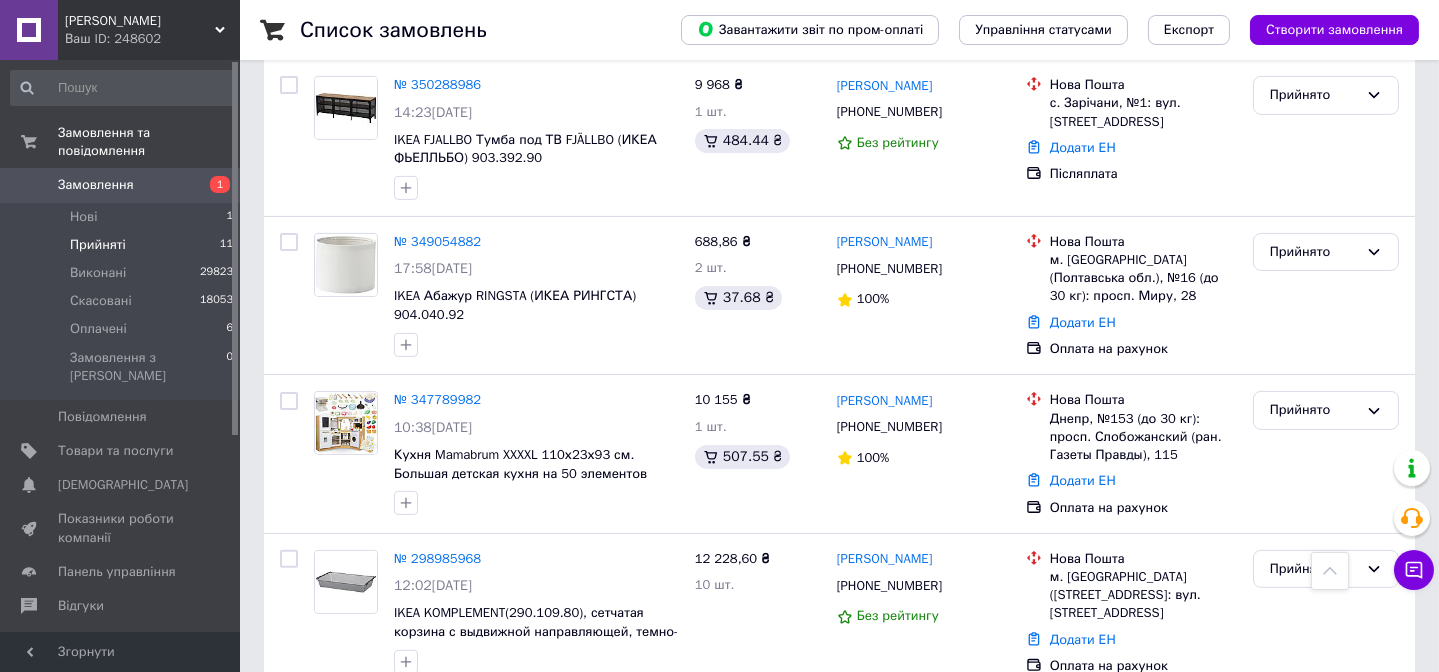 scroll, scrollTop: 1455, scrollLeft: 0, axis: vertical 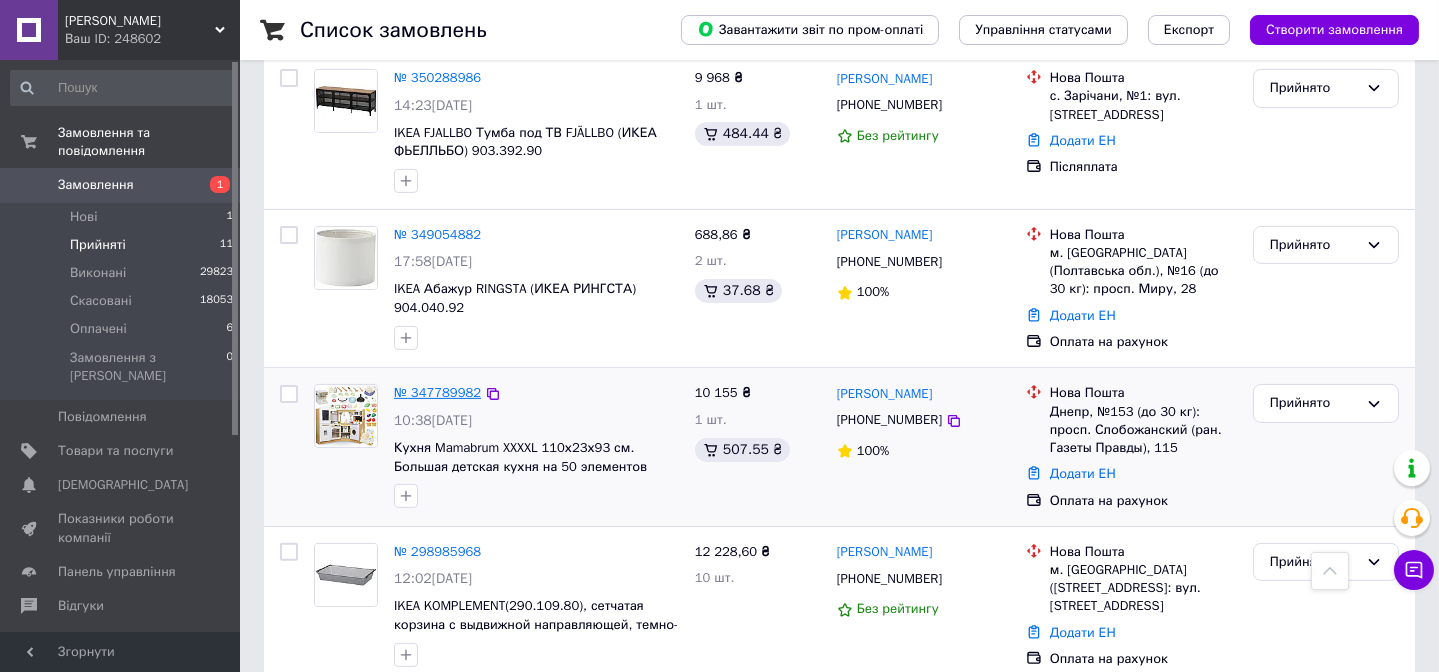 click on "№ 347789982" at bounding box center (437, 392) 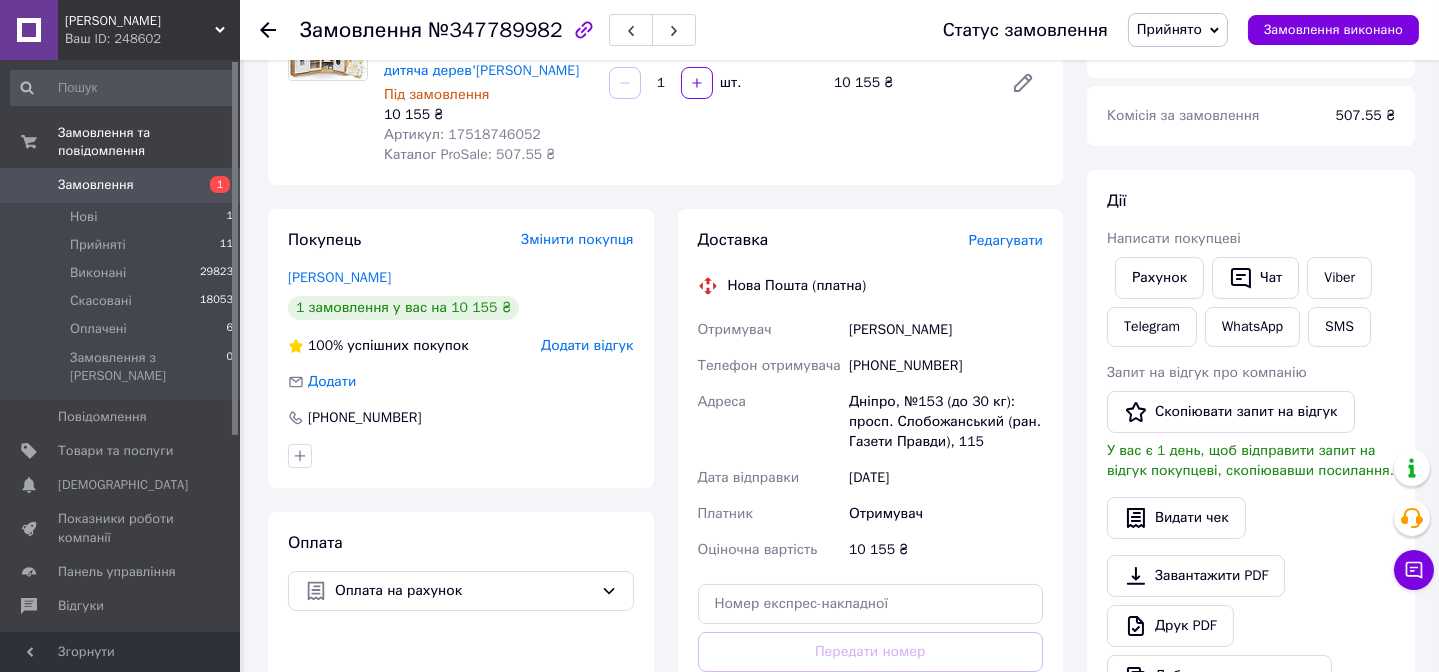 scroll, scrollTop: 215, scrollLeft: 0, axis: vertical 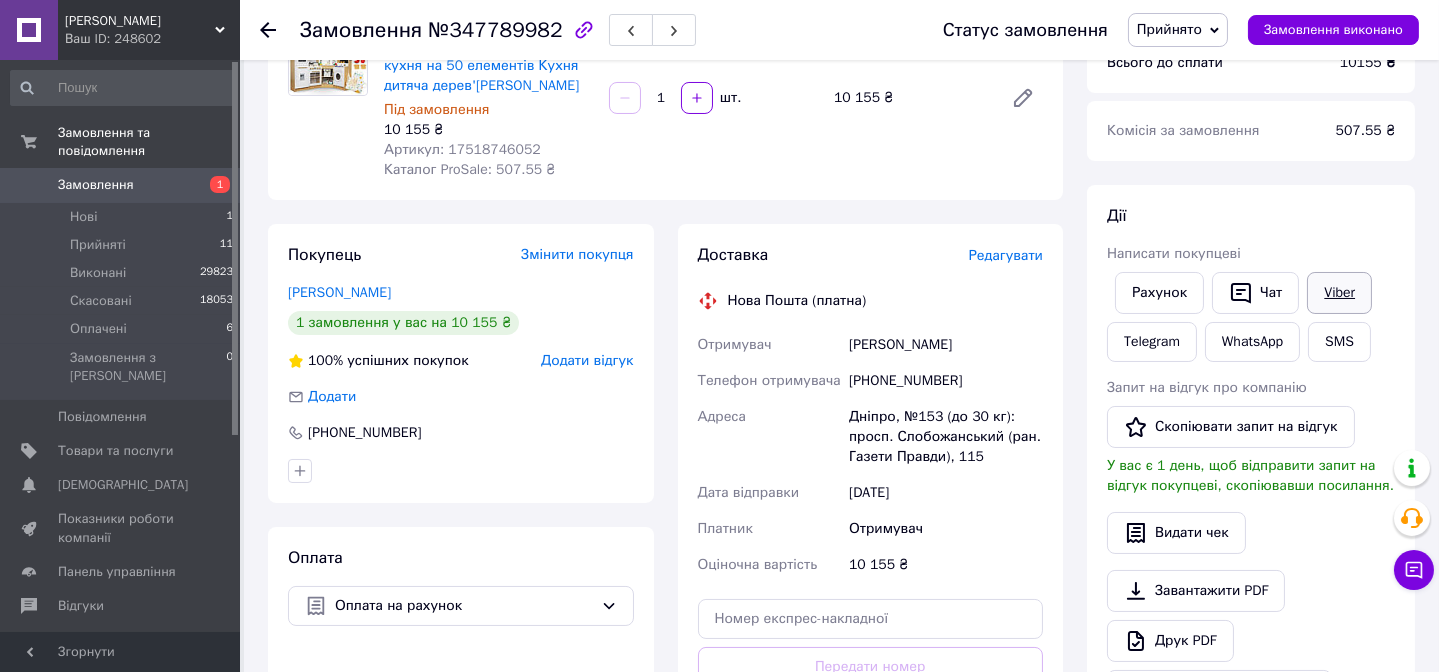 click on "Viber" at bounding box center (1339, 293) 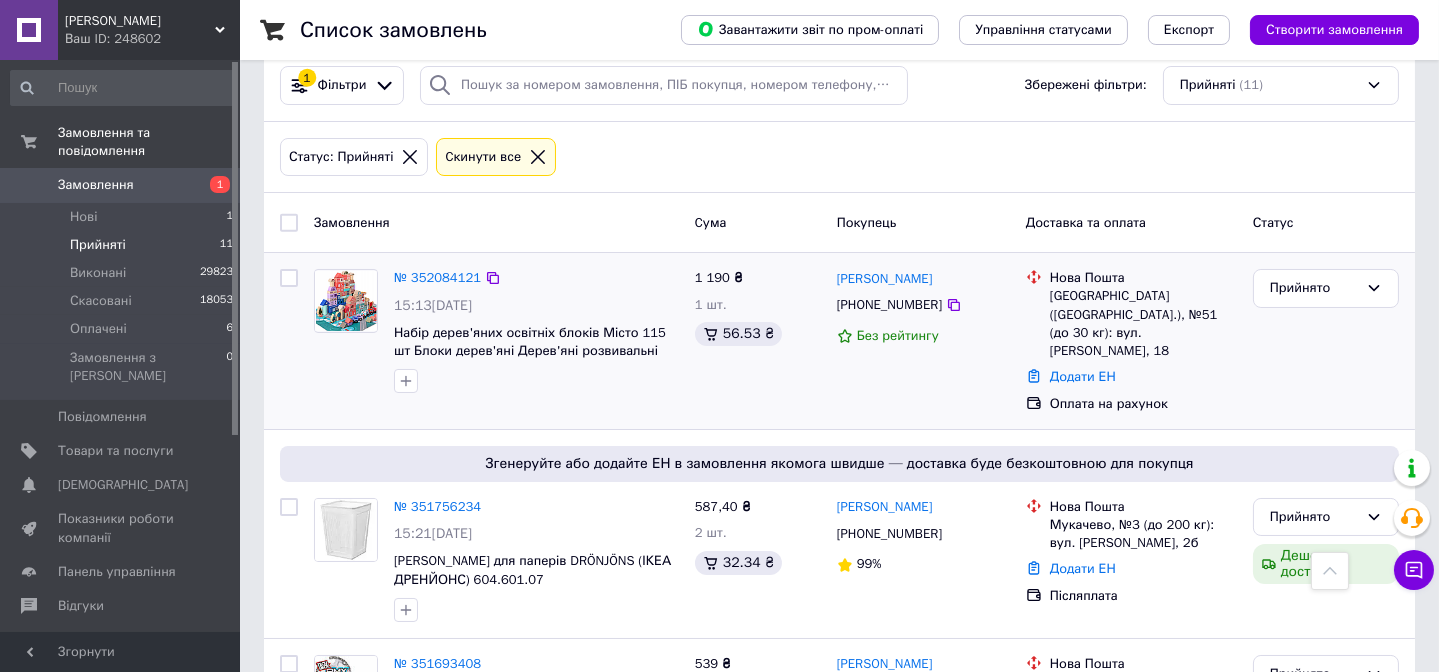 scroll, scrollTop: 0, scrollLeft: 0, axis: both 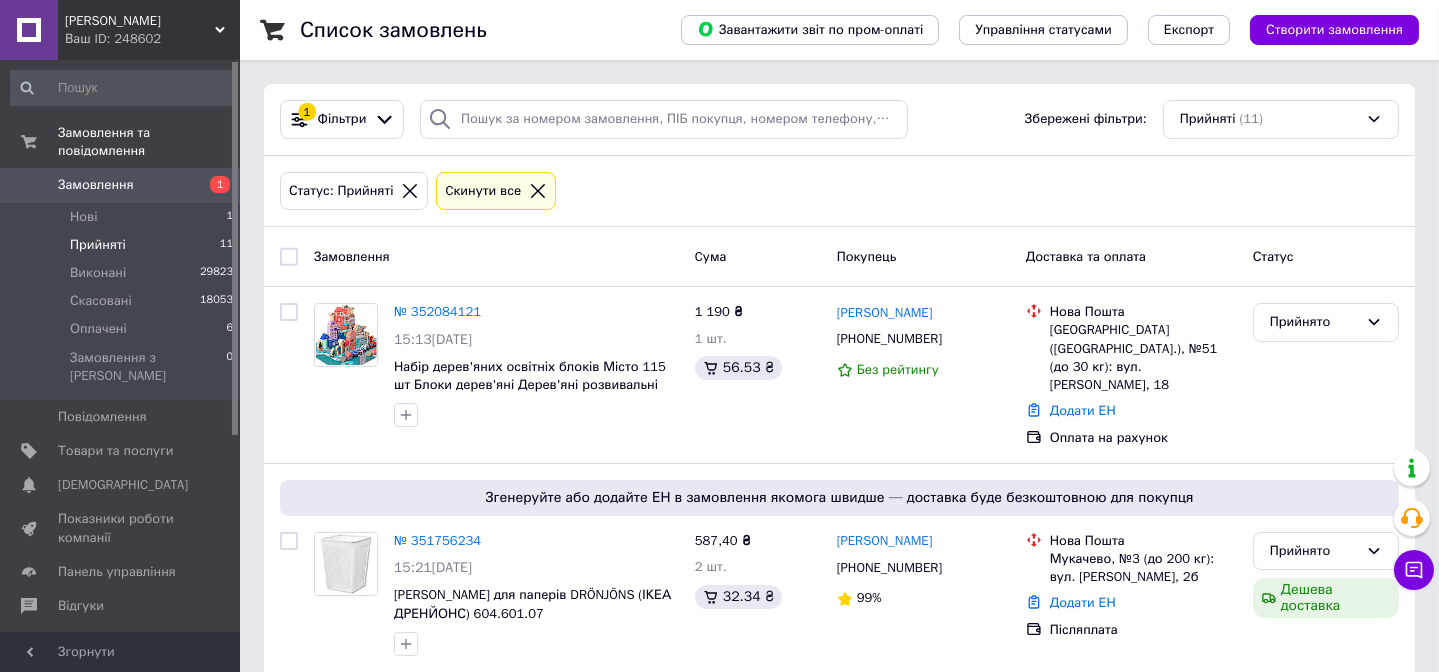 click on "Замовлення" at bounding box center (96, 185) 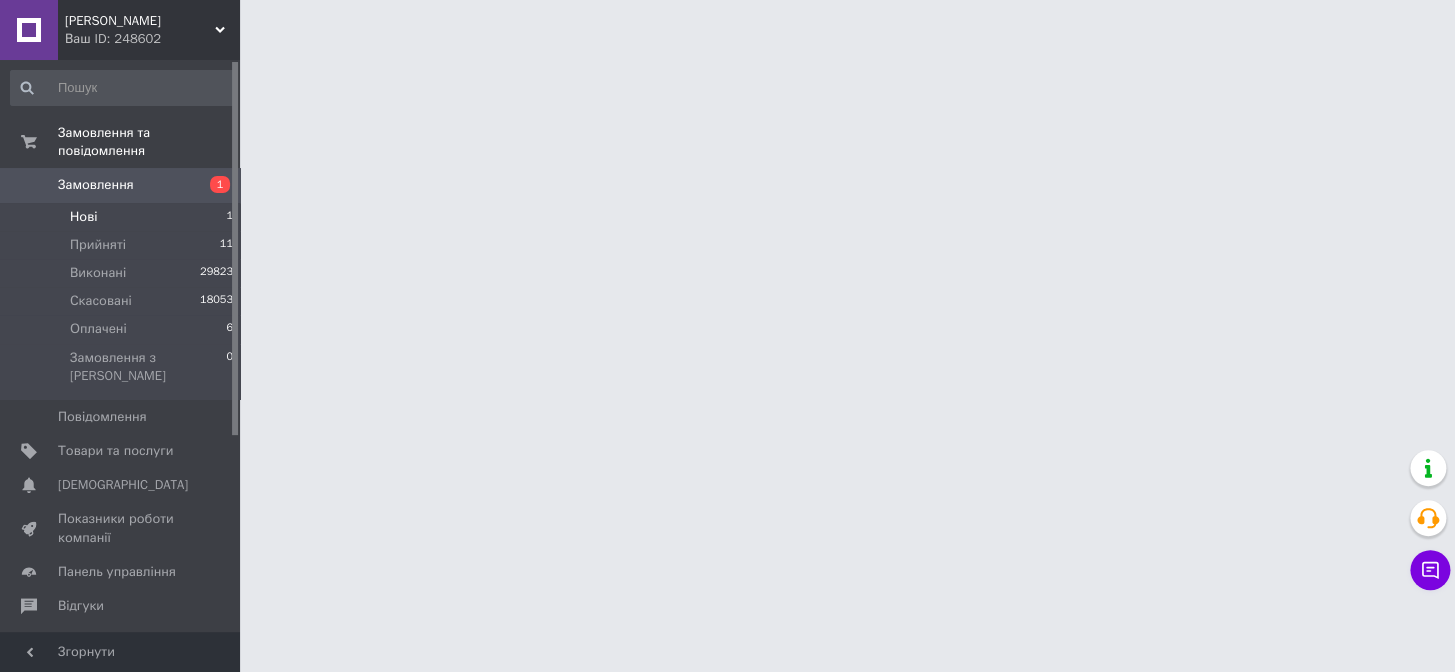 click on "Нові" at bounding box center (83, 217) 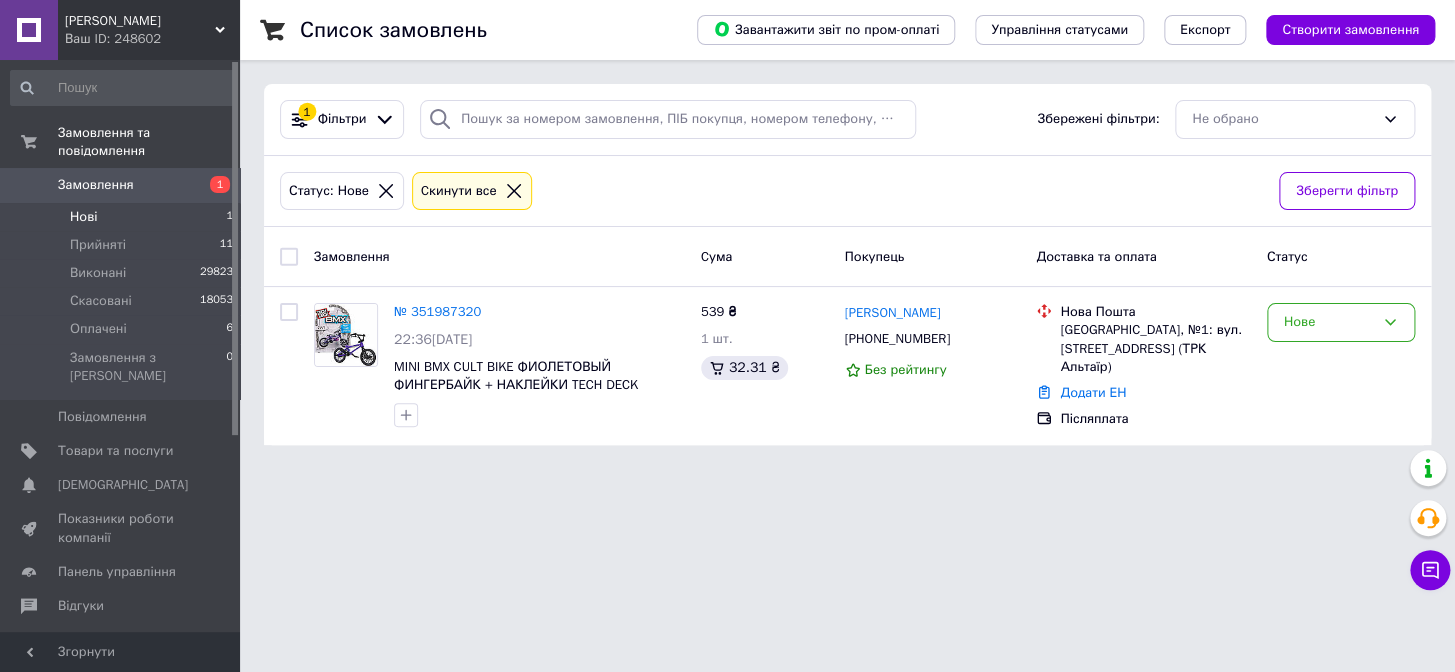 click 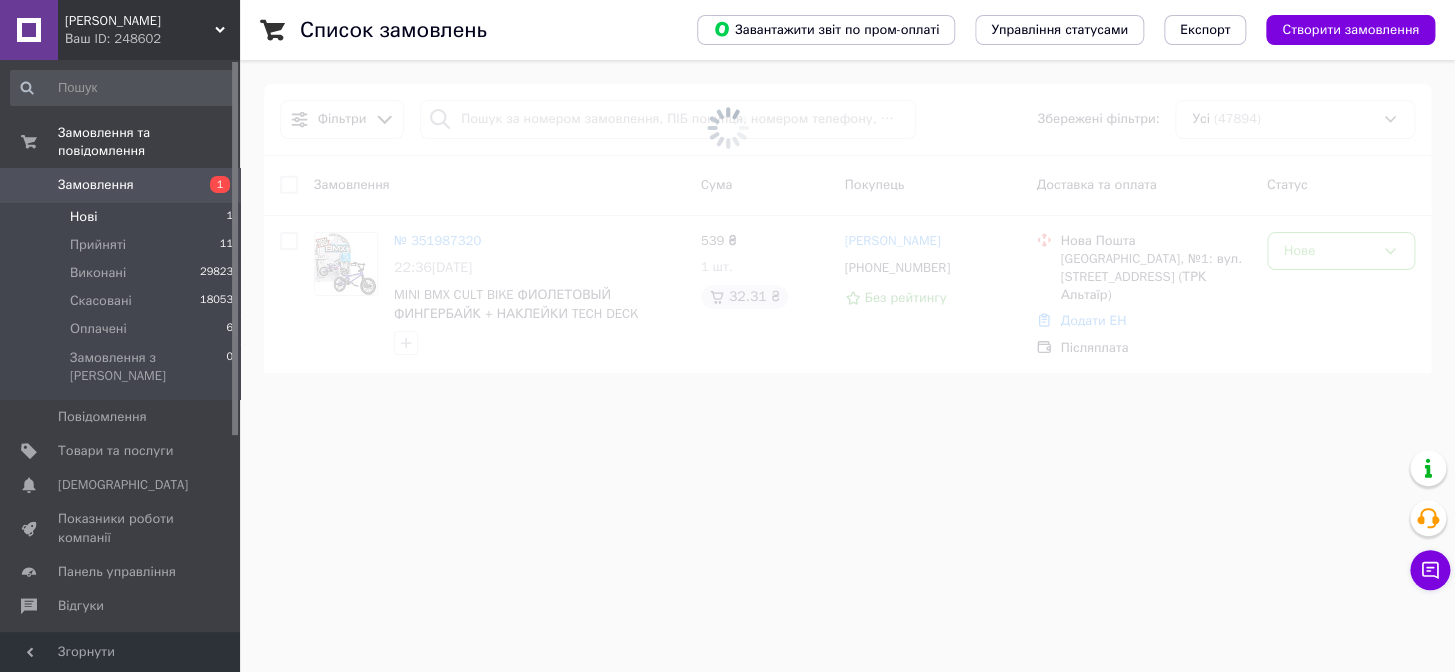 click on "Замовлення" at bounding box center (96, 185) 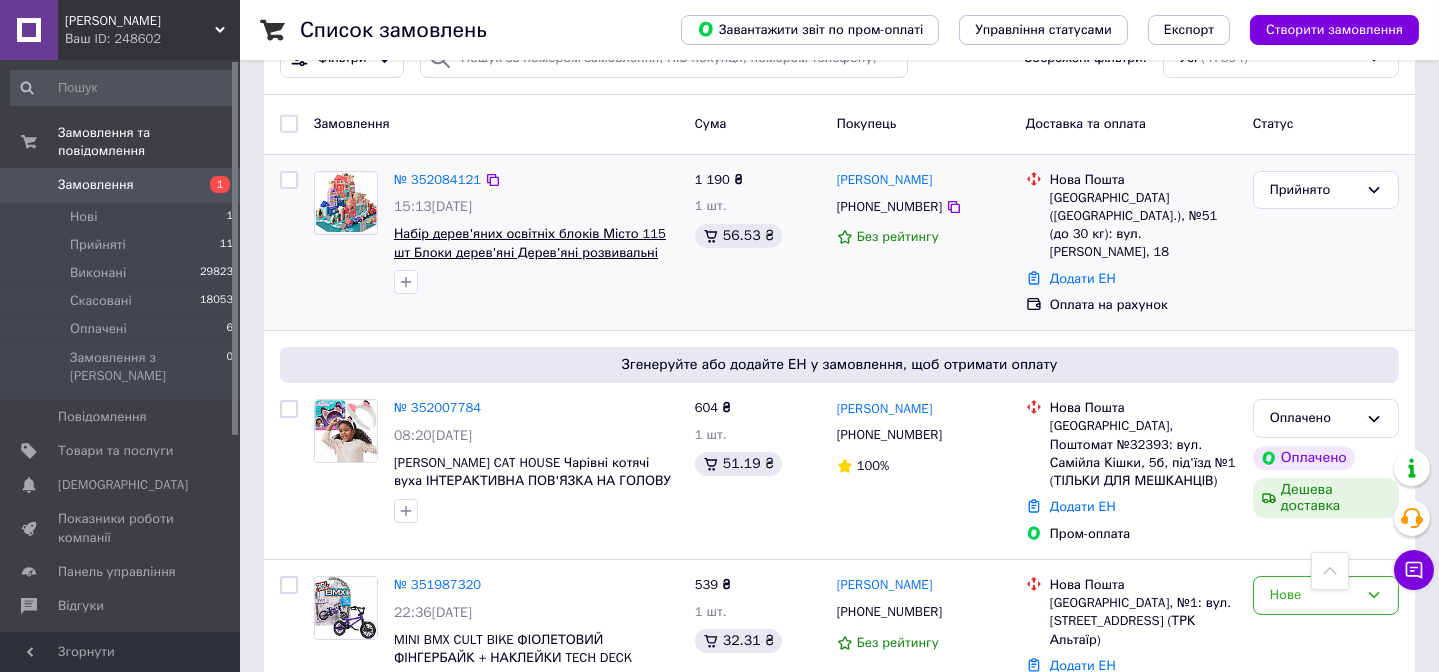 scroll, scrollTop: 0, scrollLeft: 0, axis: both 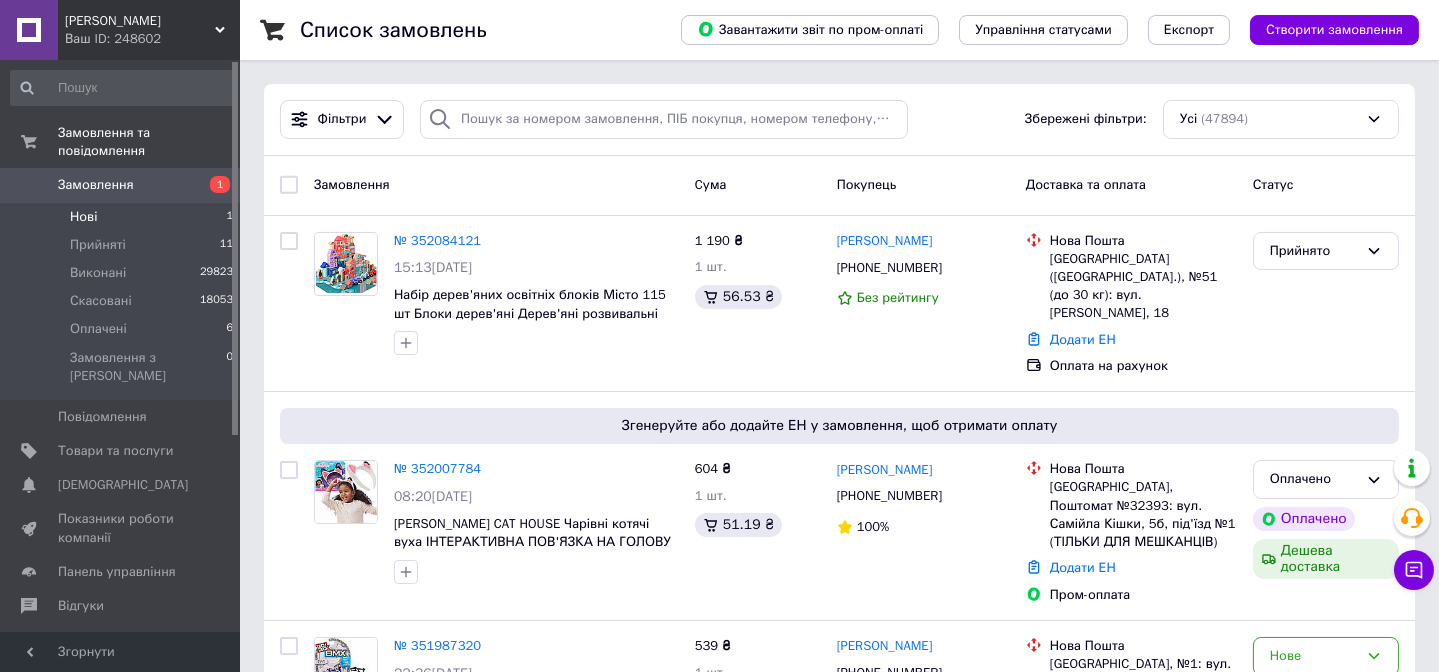 click on "Нові 1" at bounding box center [122, 217] 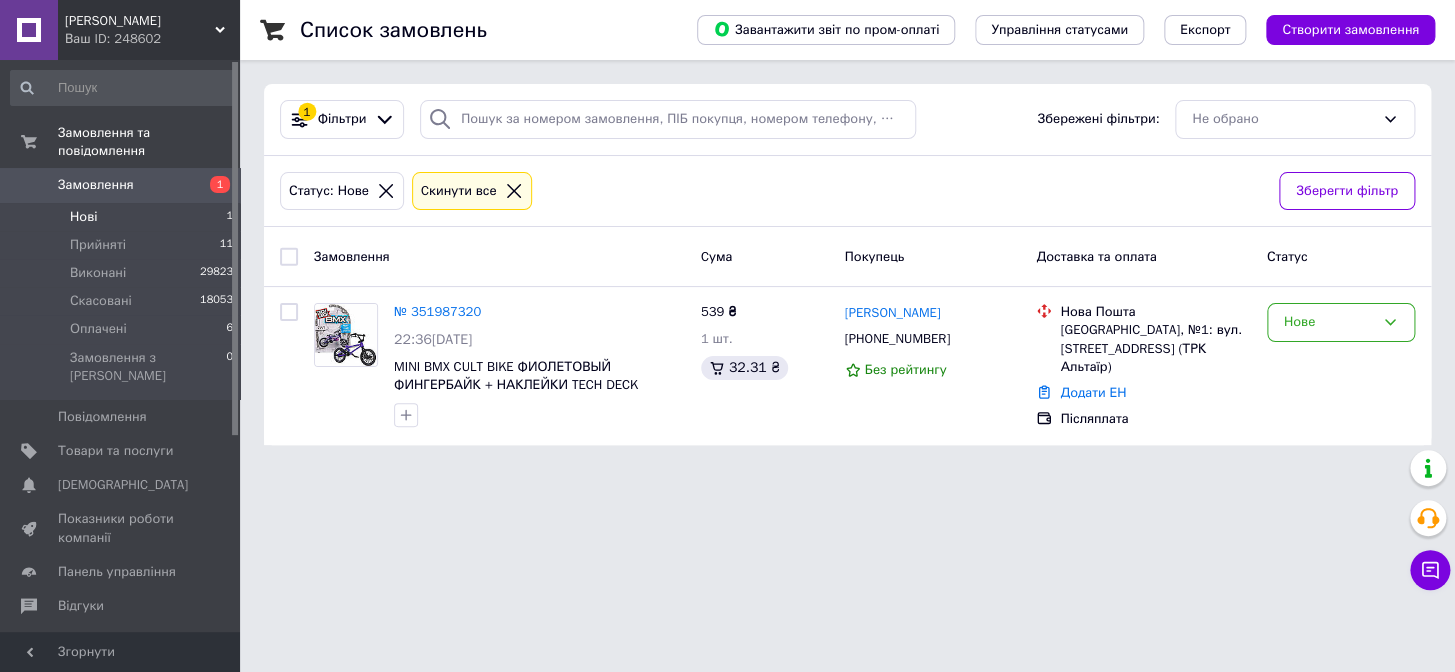 click on "Замовлення" at bounding box center [96, 185] 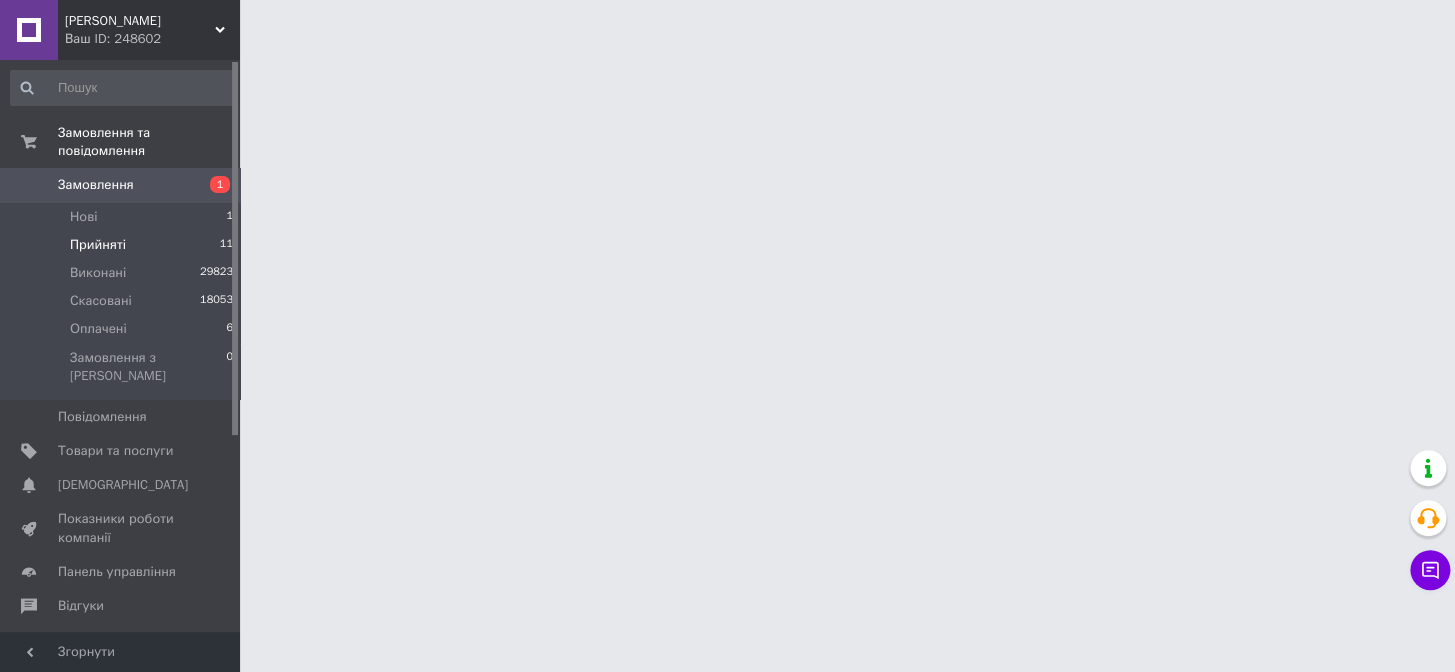 click on "Прийняті" at bounding box center [98, 245] 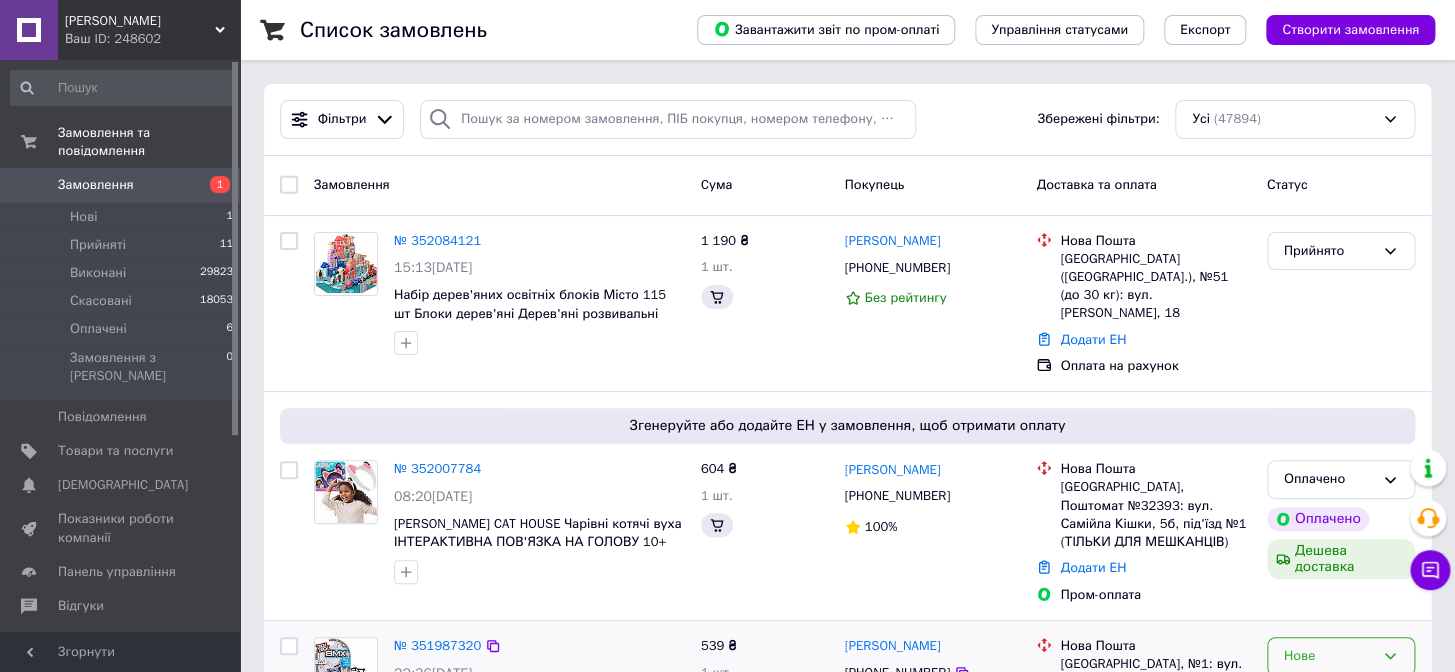 click on "Нове" at bounding box center [1341, 656] 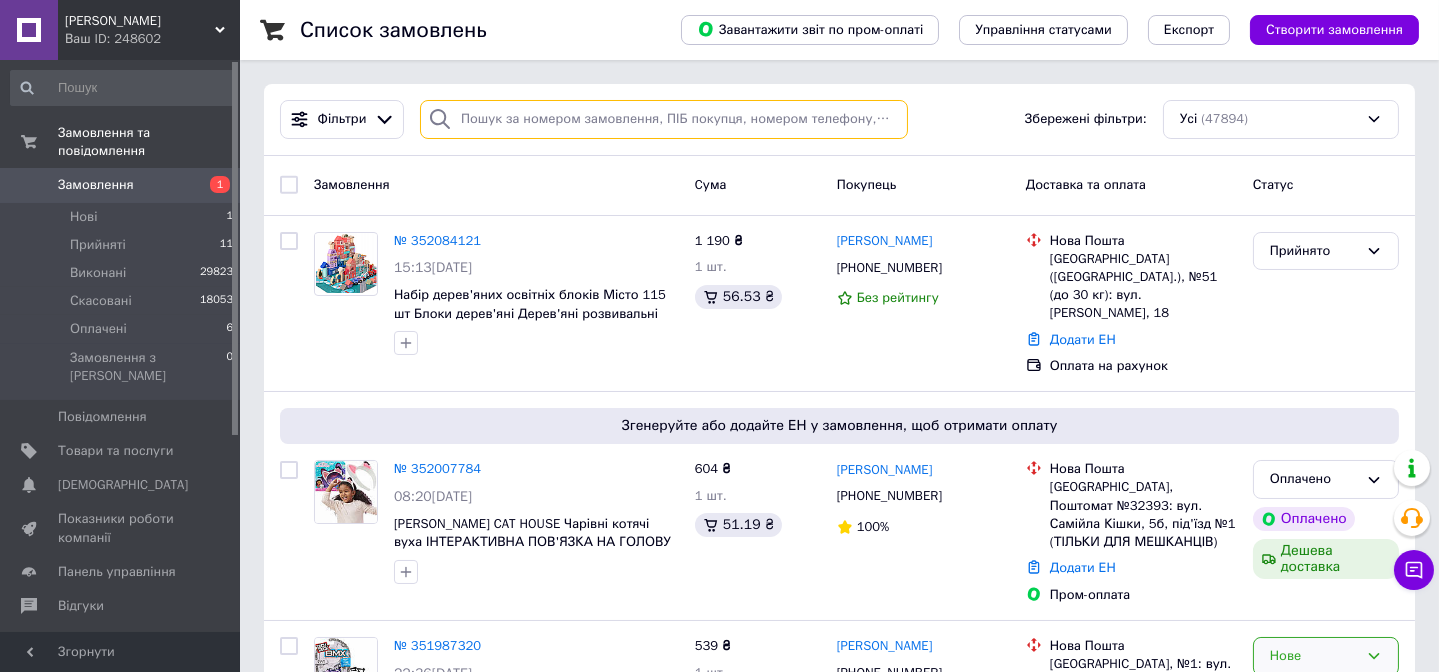 paste on "16178618940" 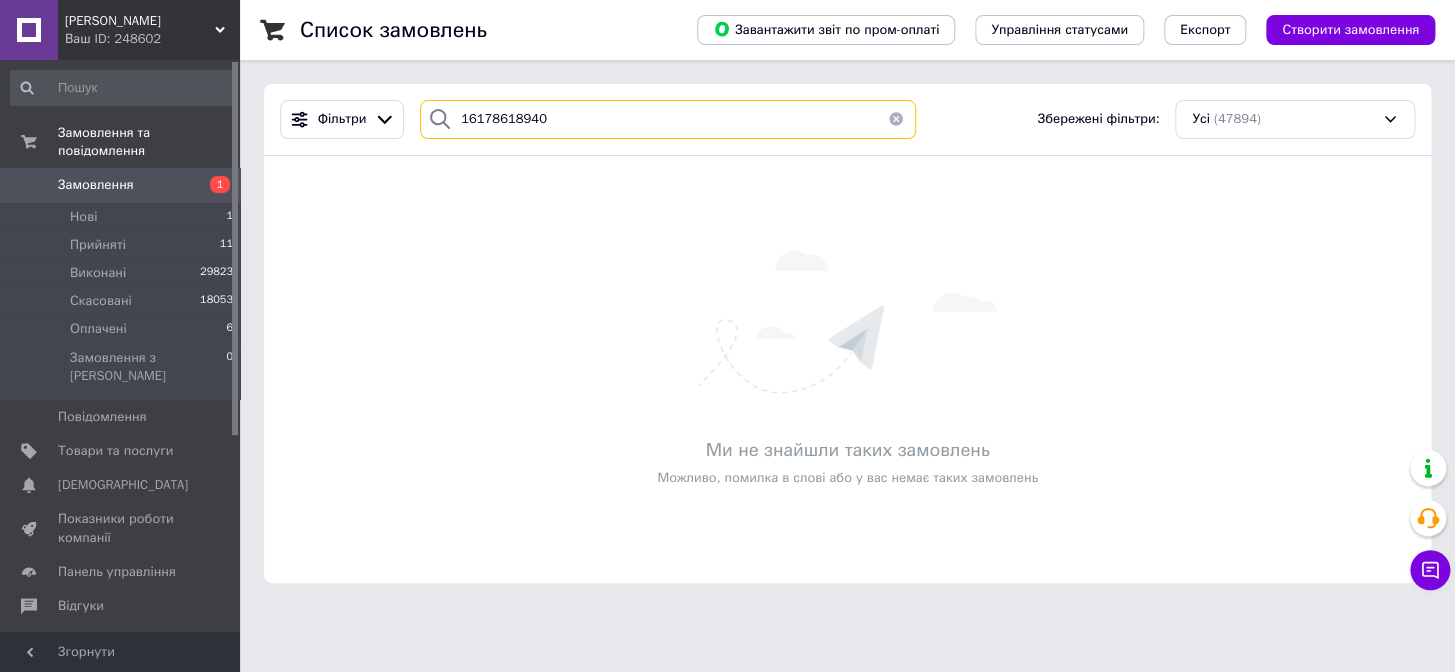 click on "16178618940" at bounding box center [668, 119] 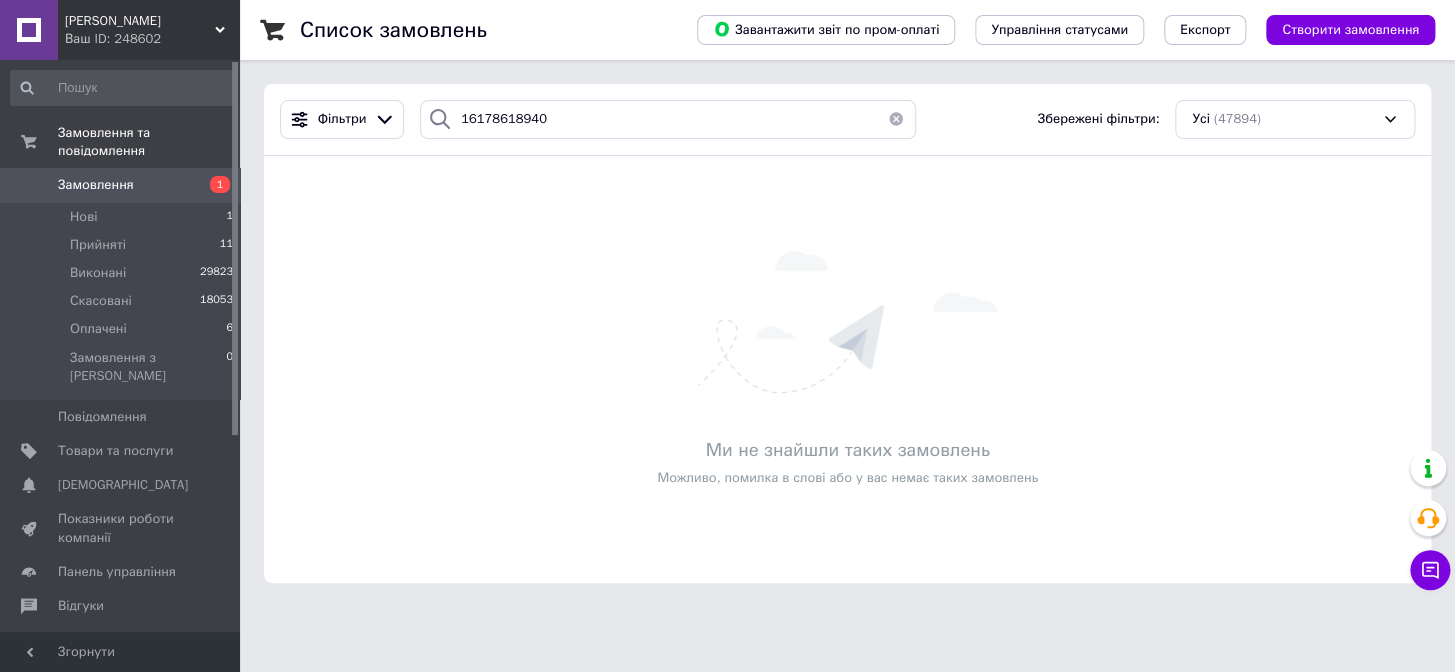 click on "Замовлення" at bounding box center (96, 185) 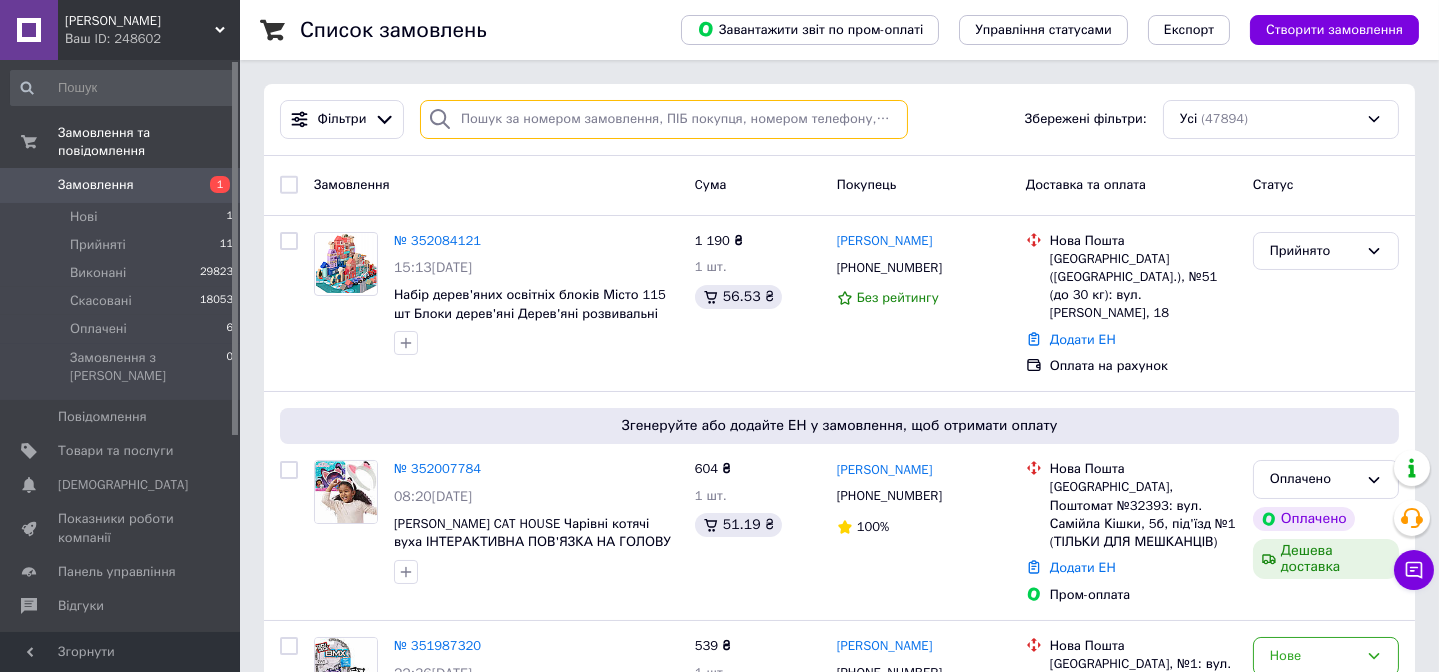 click at bounding box center (664, 119) 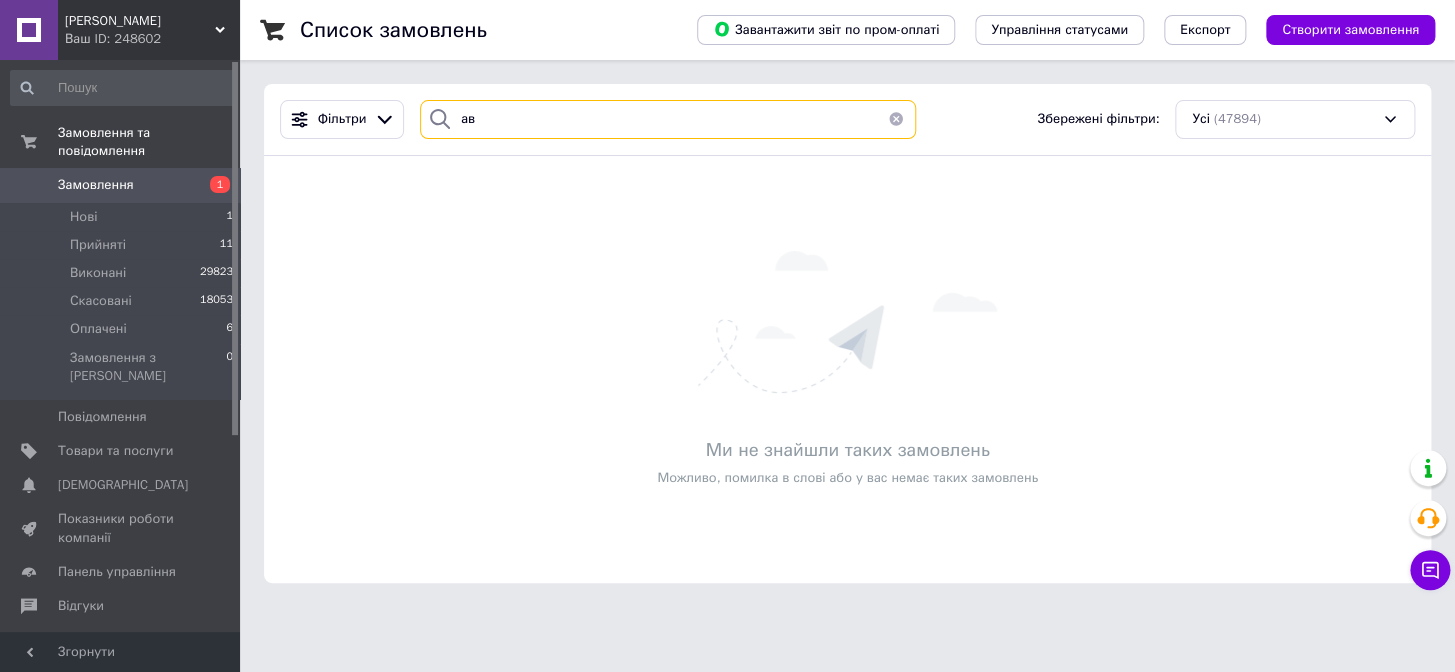 type on "а" 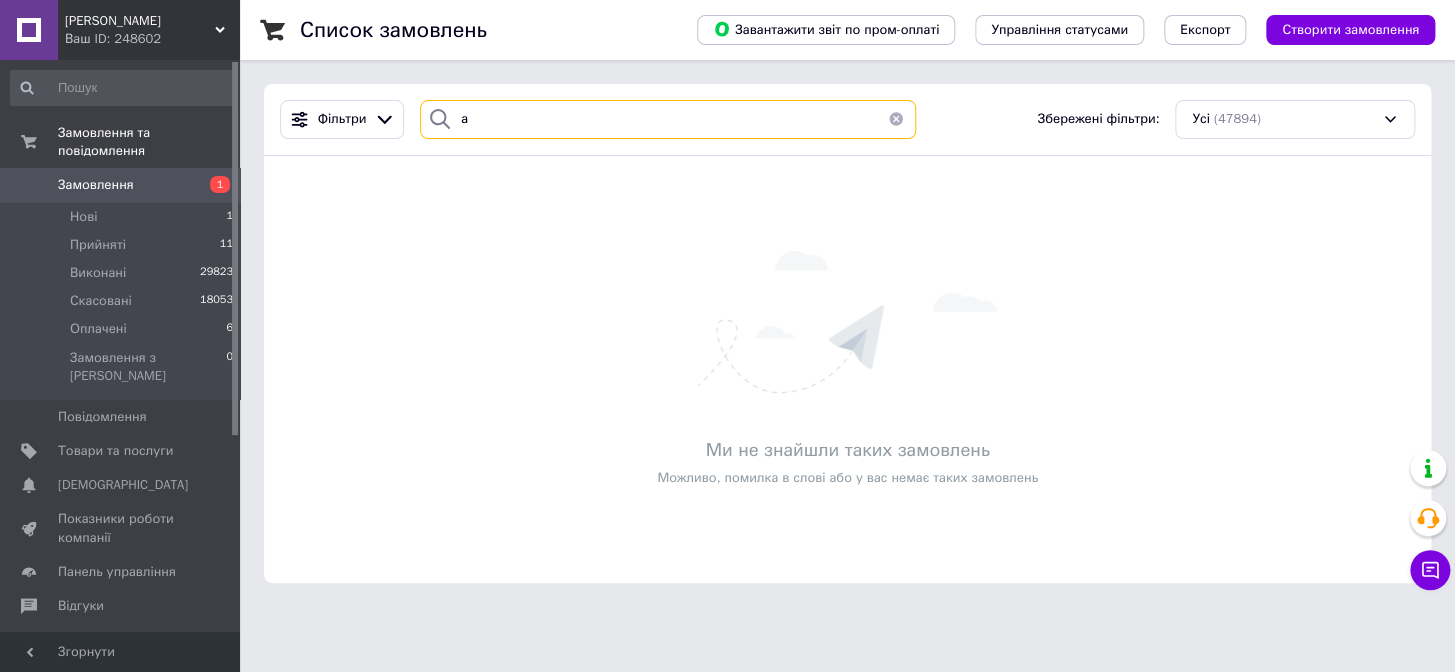 type 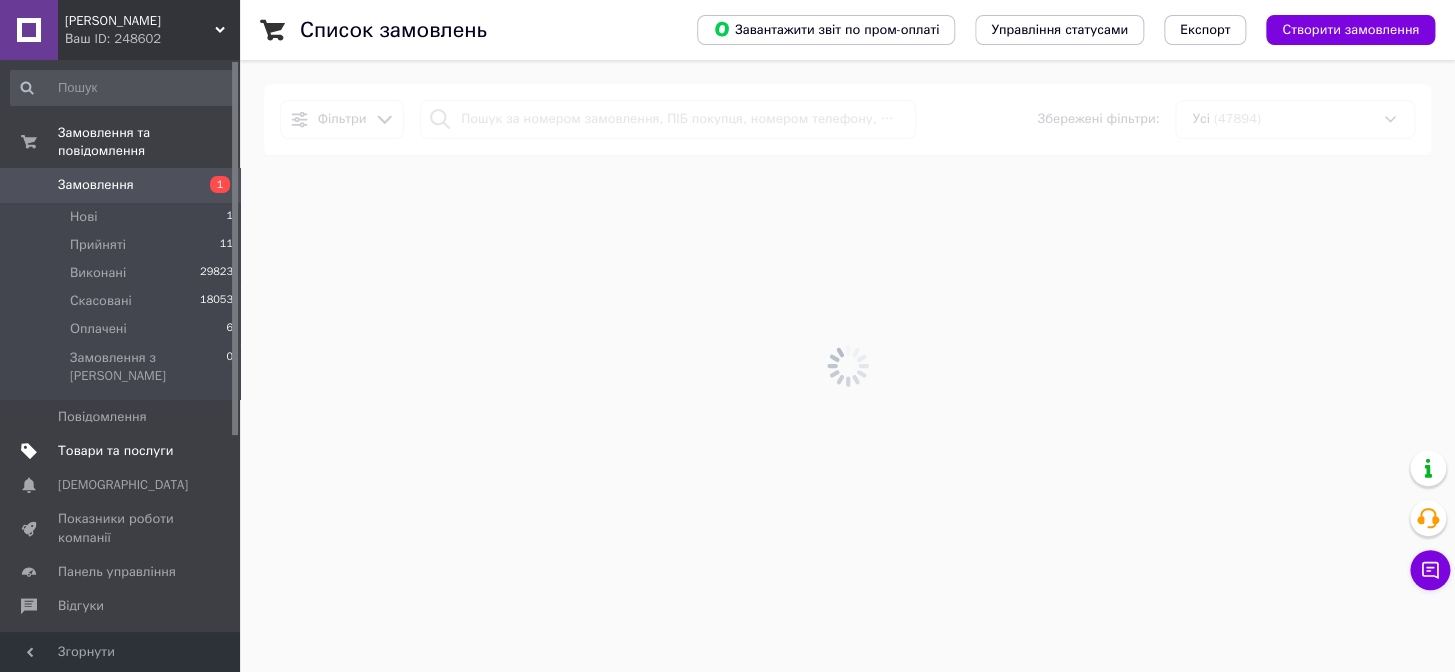 click on "Товари та послуги" at bounding box center (115, 451) 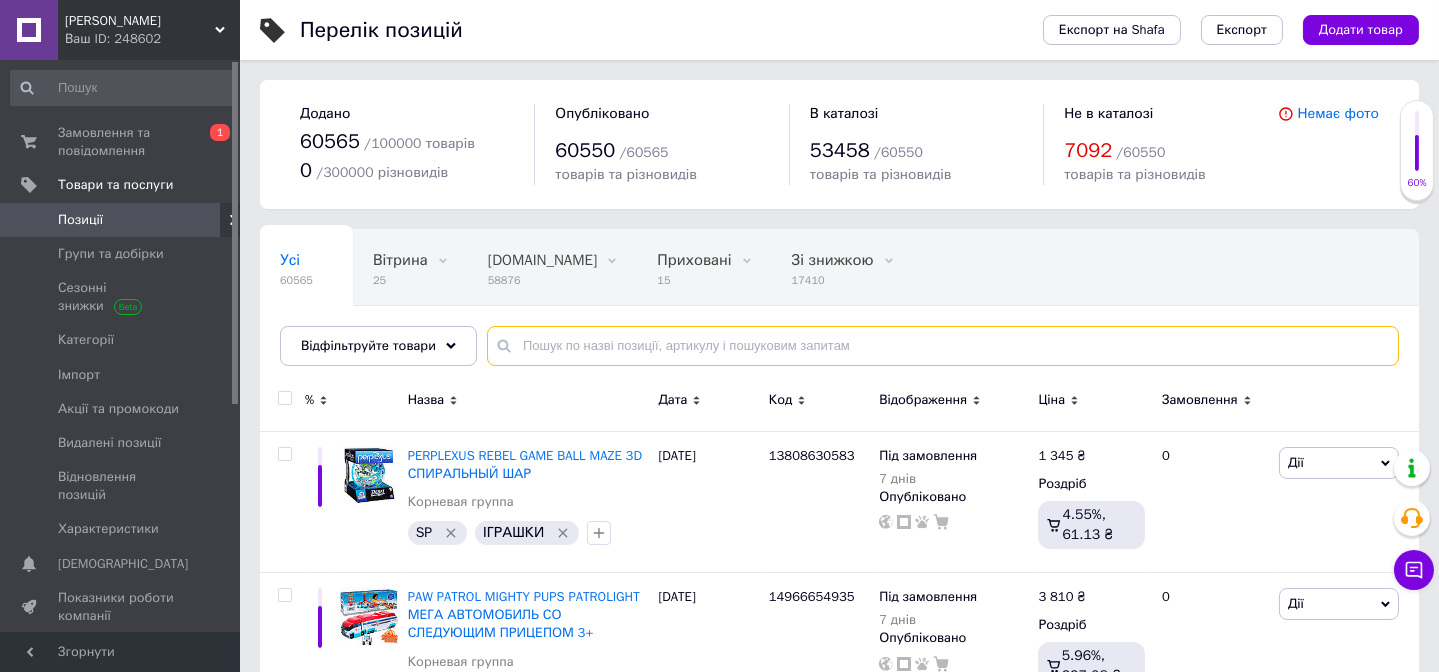 click at bounding box center (943, 346) 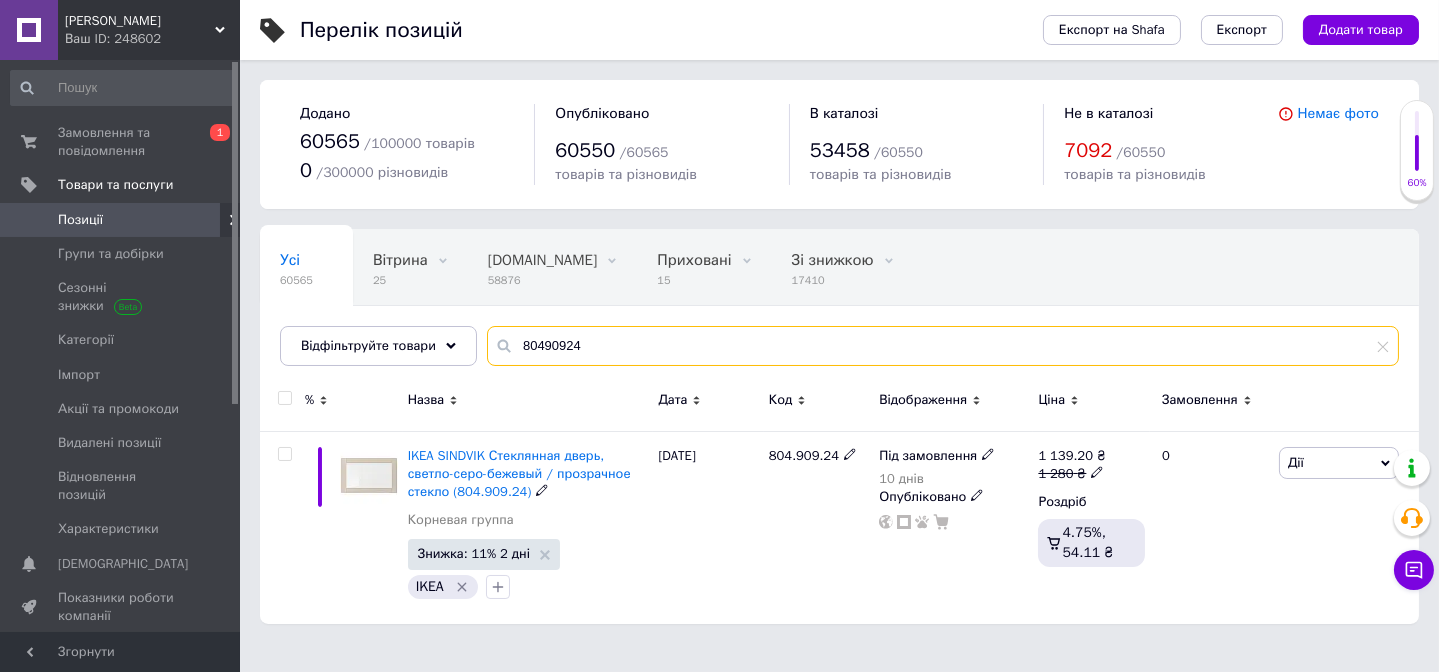 scroll, scrollTop: 0, scrollLeft: 0, axis: both 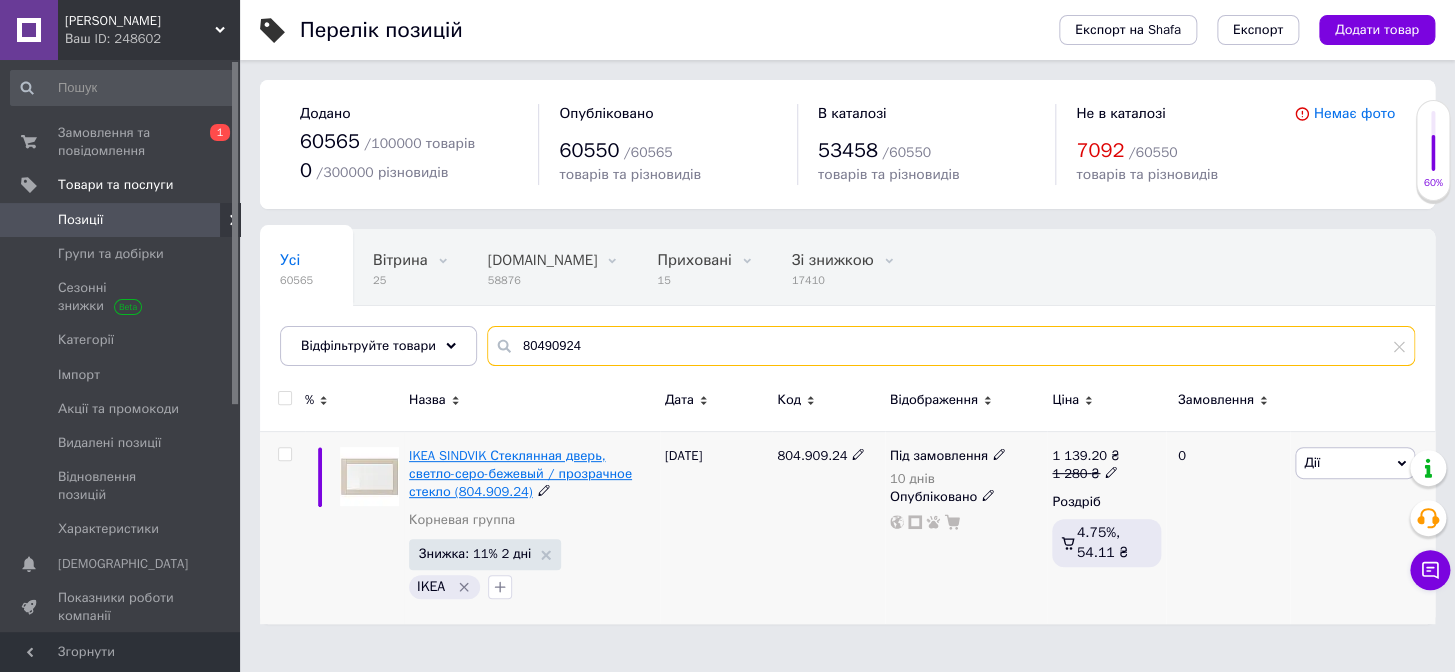 type on "80490924" 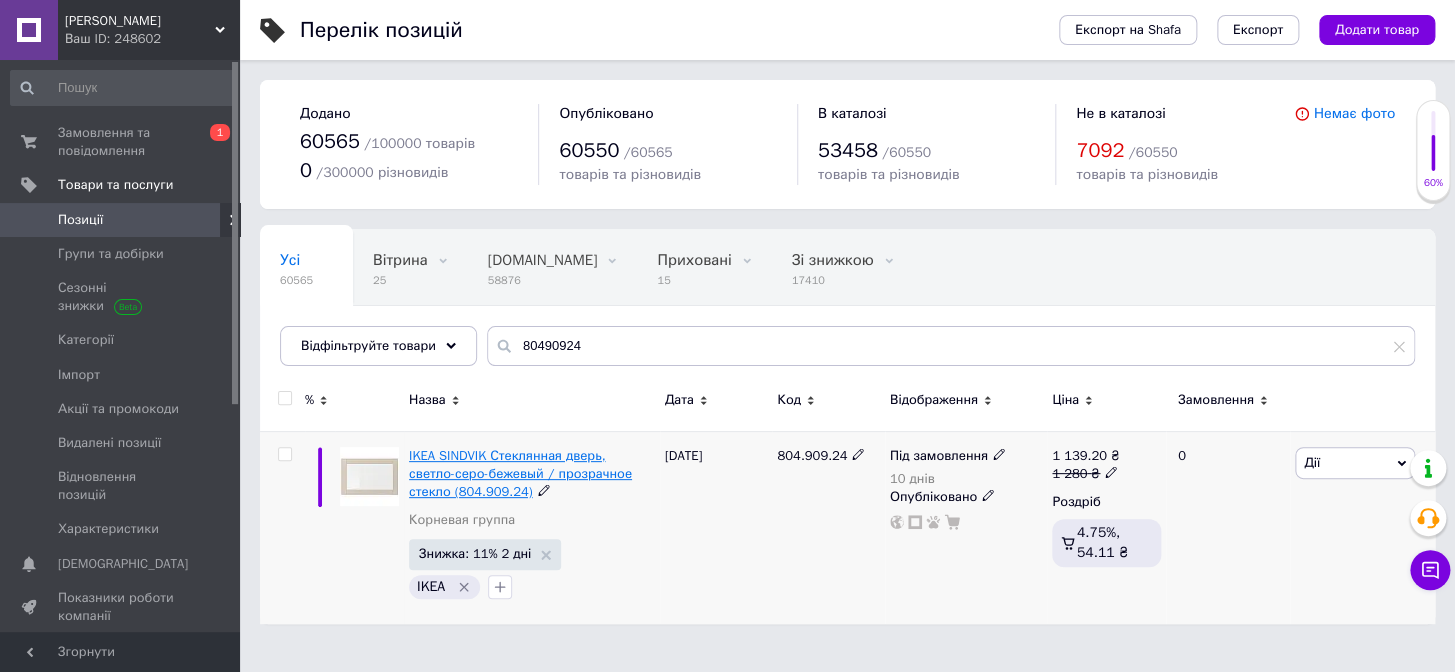 click on "IKEA SINDVIK  Стеклянная дверь, светло-серо-бежевый / прозрачное стекло (804.909.24)" at bounding box center [520, 473] 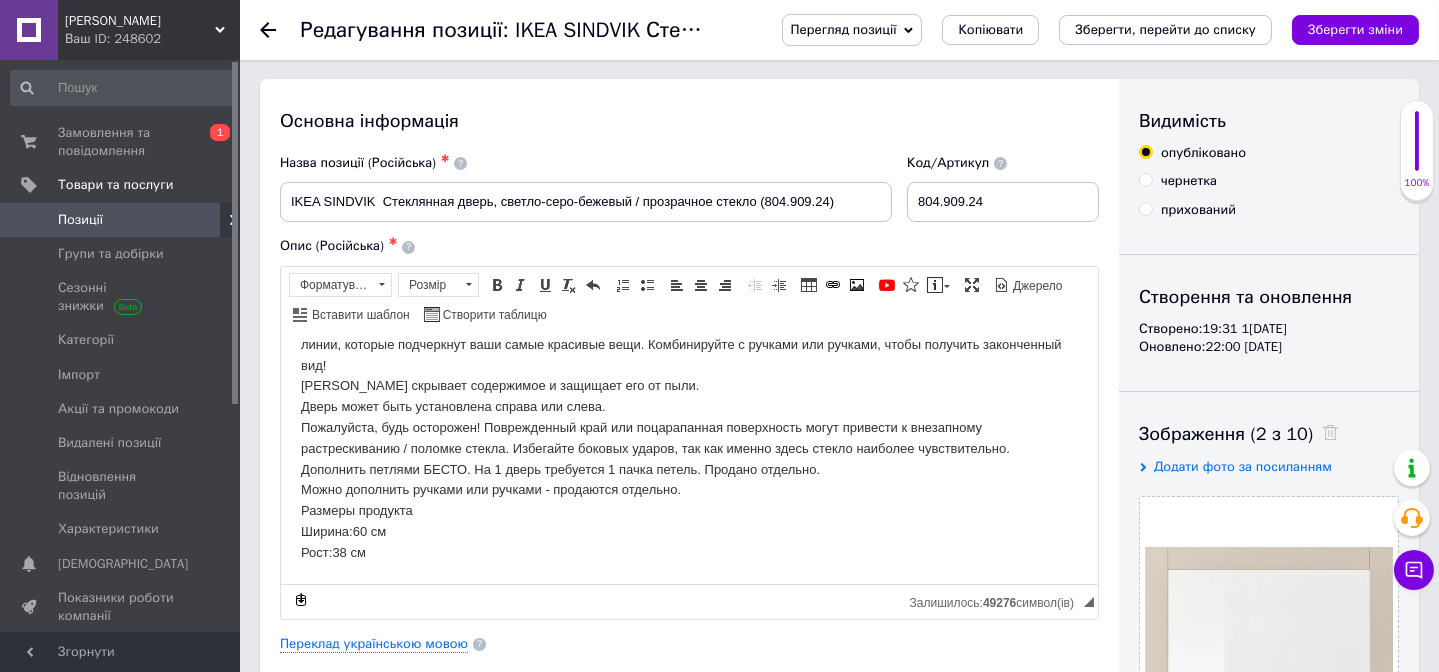scroll, scrollTop: 0, scrollLeft: 0, axis: both 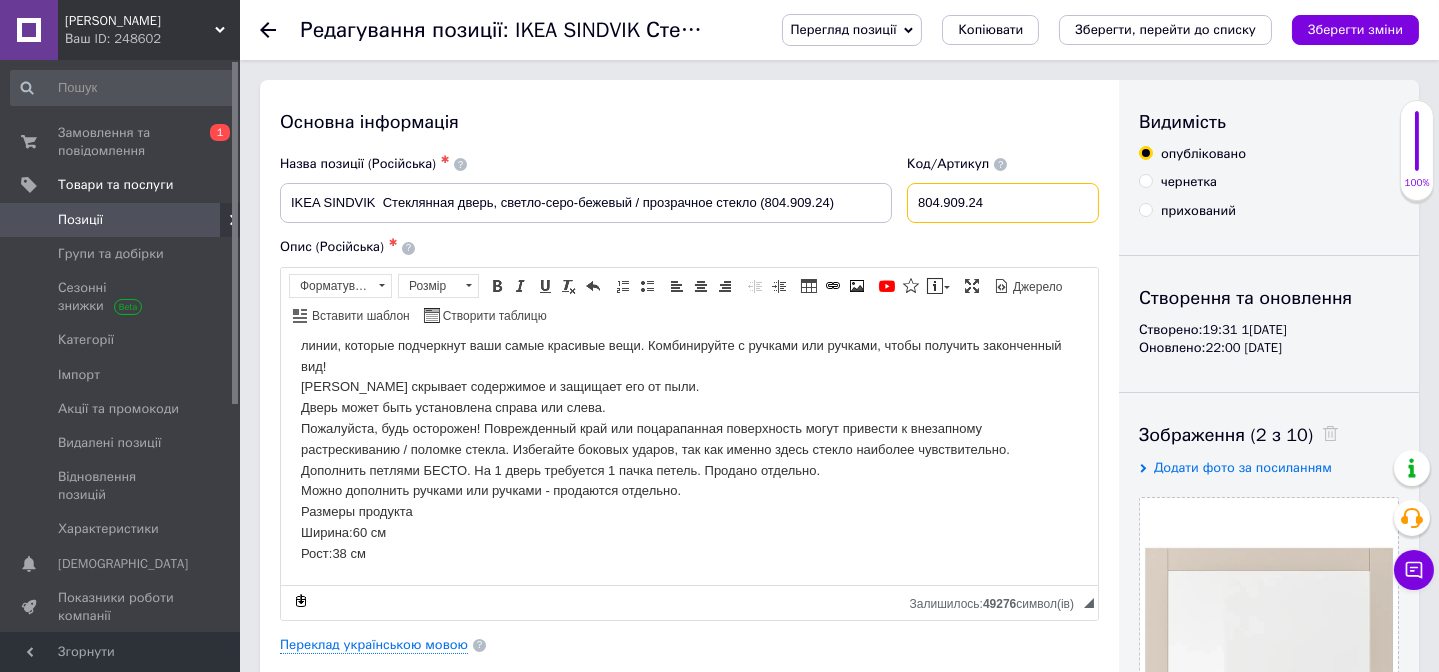 drag, startPoint x: 1002, startPoint y: 205, endPoint x: 915, endPoint y: 205, distance: 87 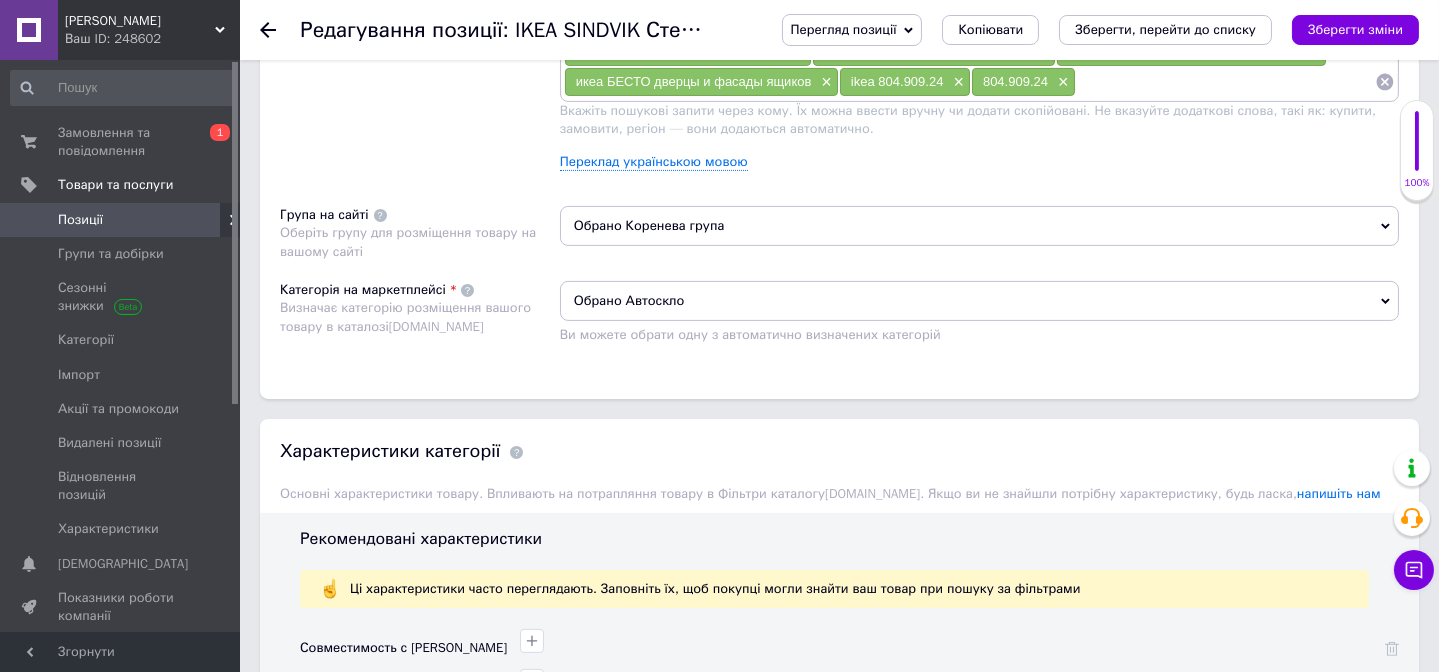 scroll, scrollTop: 1363, scrollLeft: 0, axis: vertical 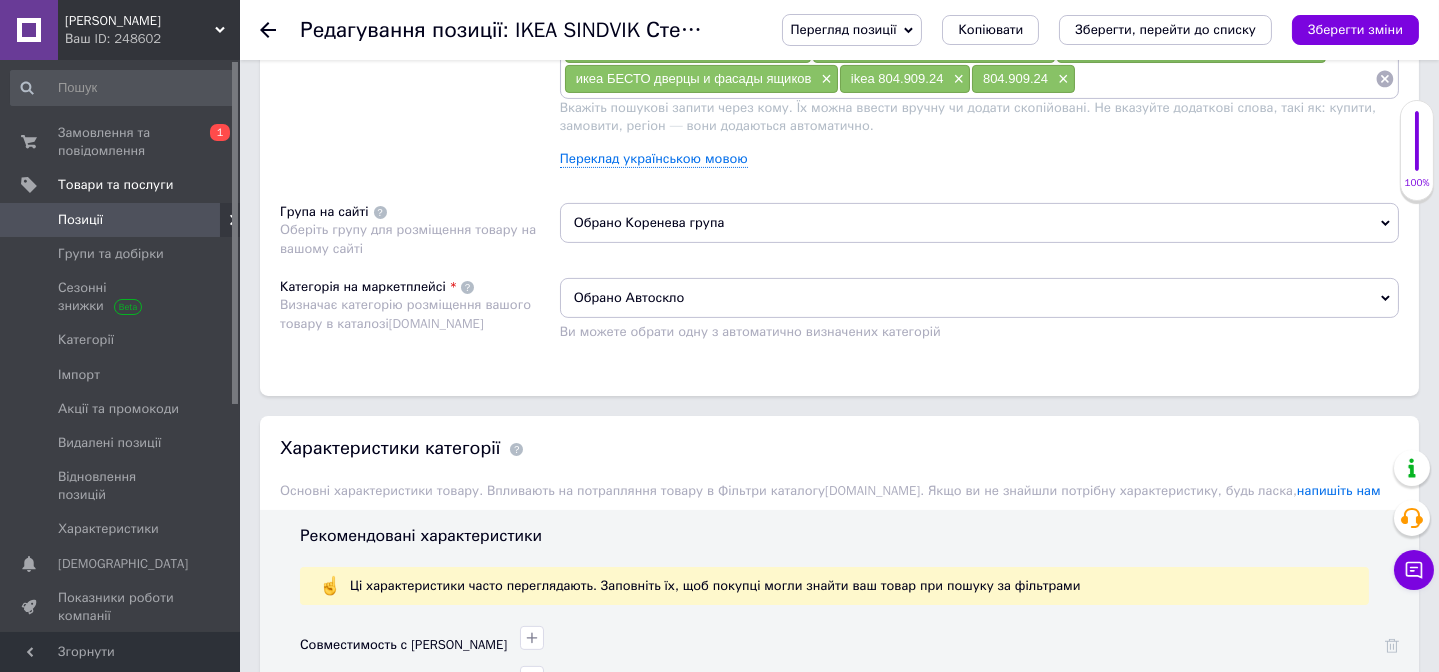click on "Обрано Автоскло" at bounding box center (979, 298) 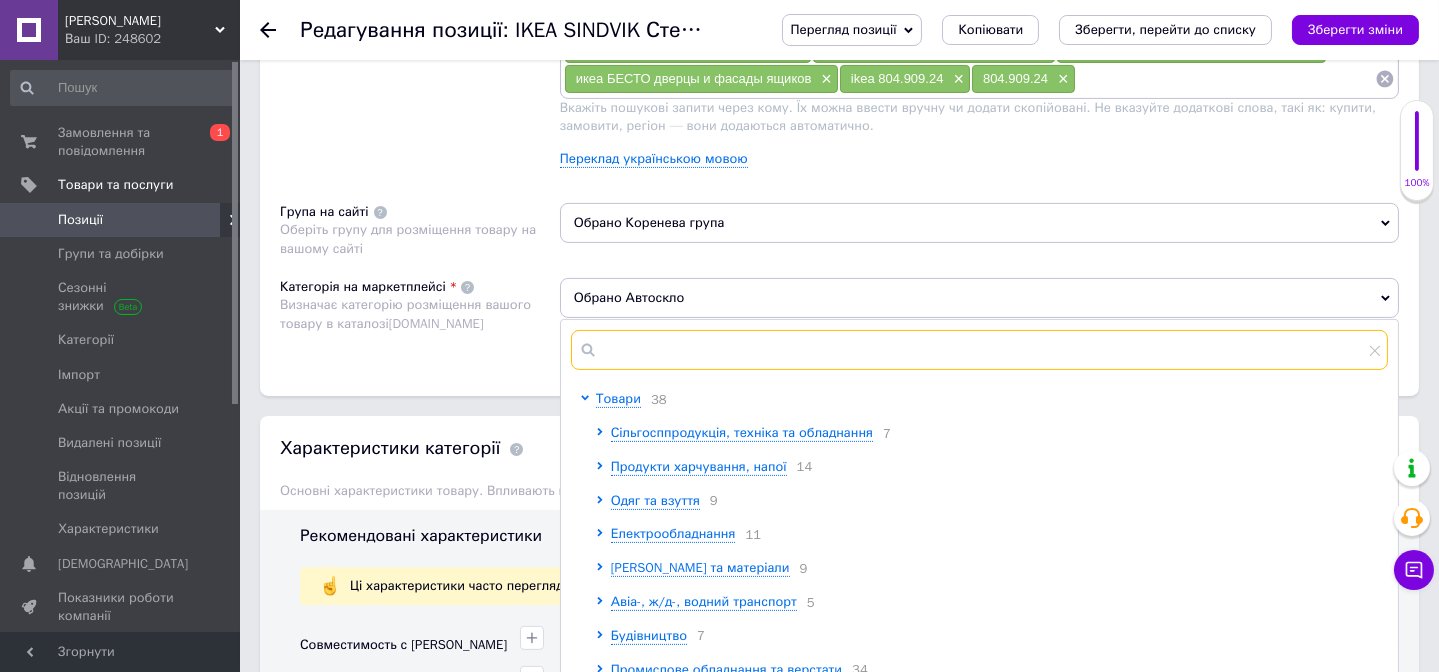 click at bounding box center [979, 350] 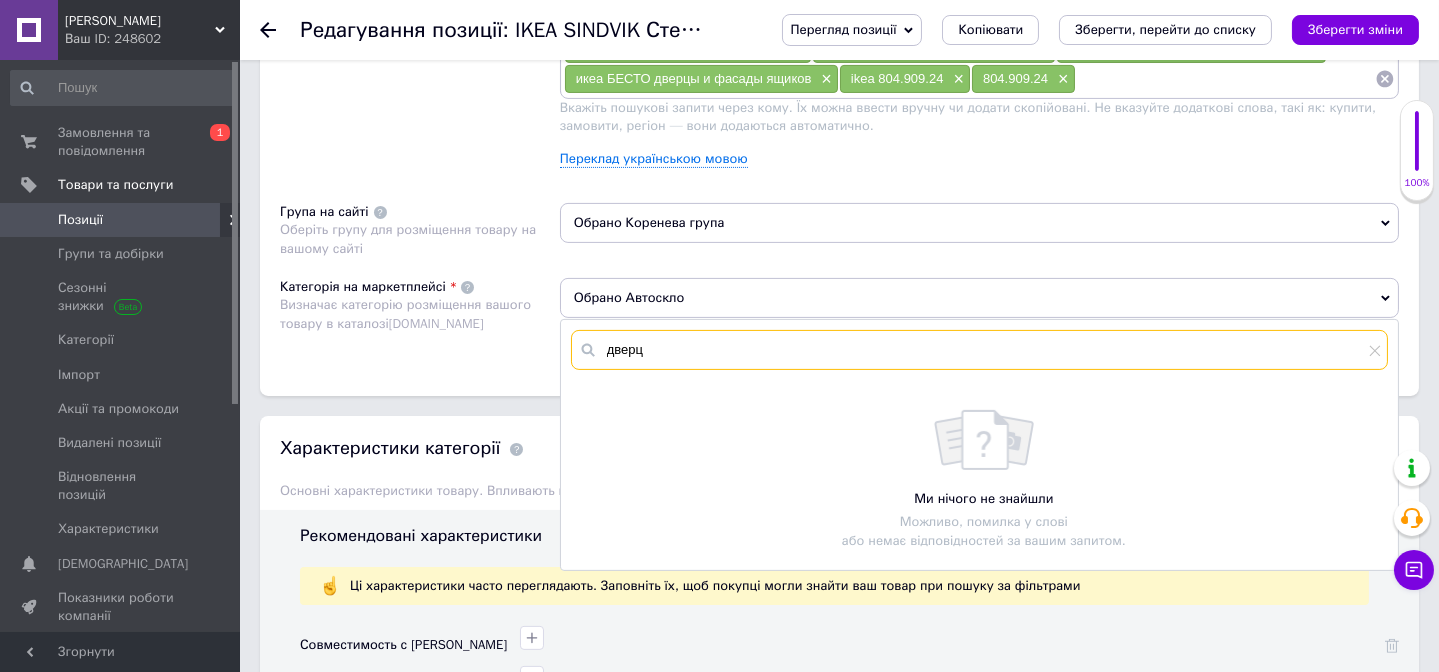 type on "дверця" 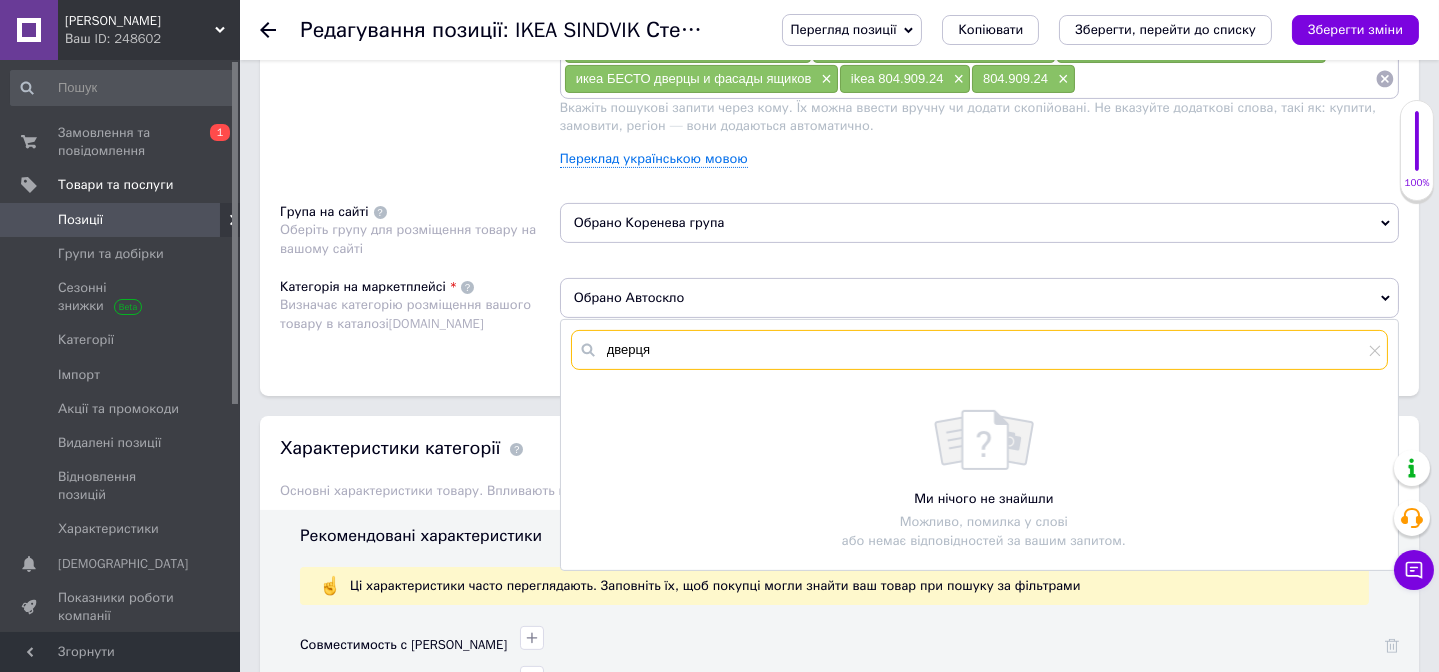 drag, startPoint x: 652, startPoint y: 341, endPoint x: 597, endPoint y: 347, distance: 55.326305 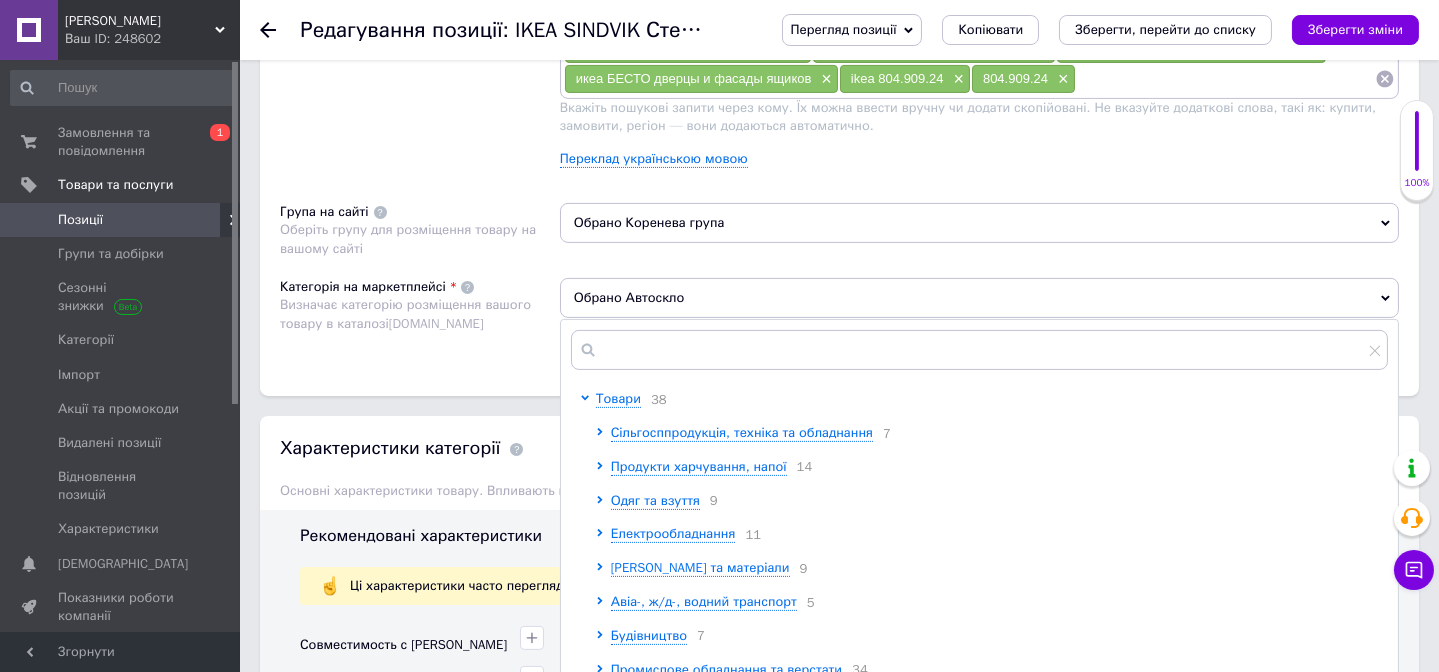 click on "Пошукові запити Використовуються для пошуку товару в каталозі  Prom.ua" at bounding box center (420, 45) 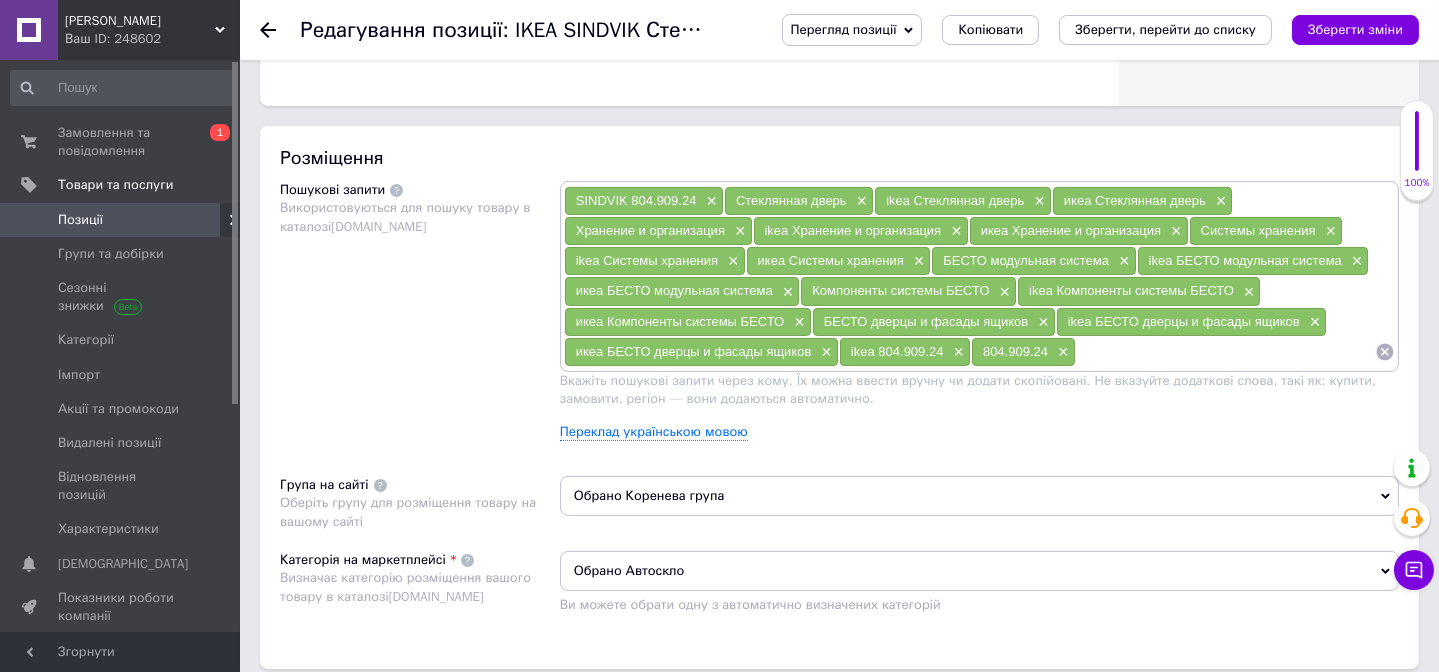 scroll, scrollTop: 1000, scrollLeft: 0, axis: vertical 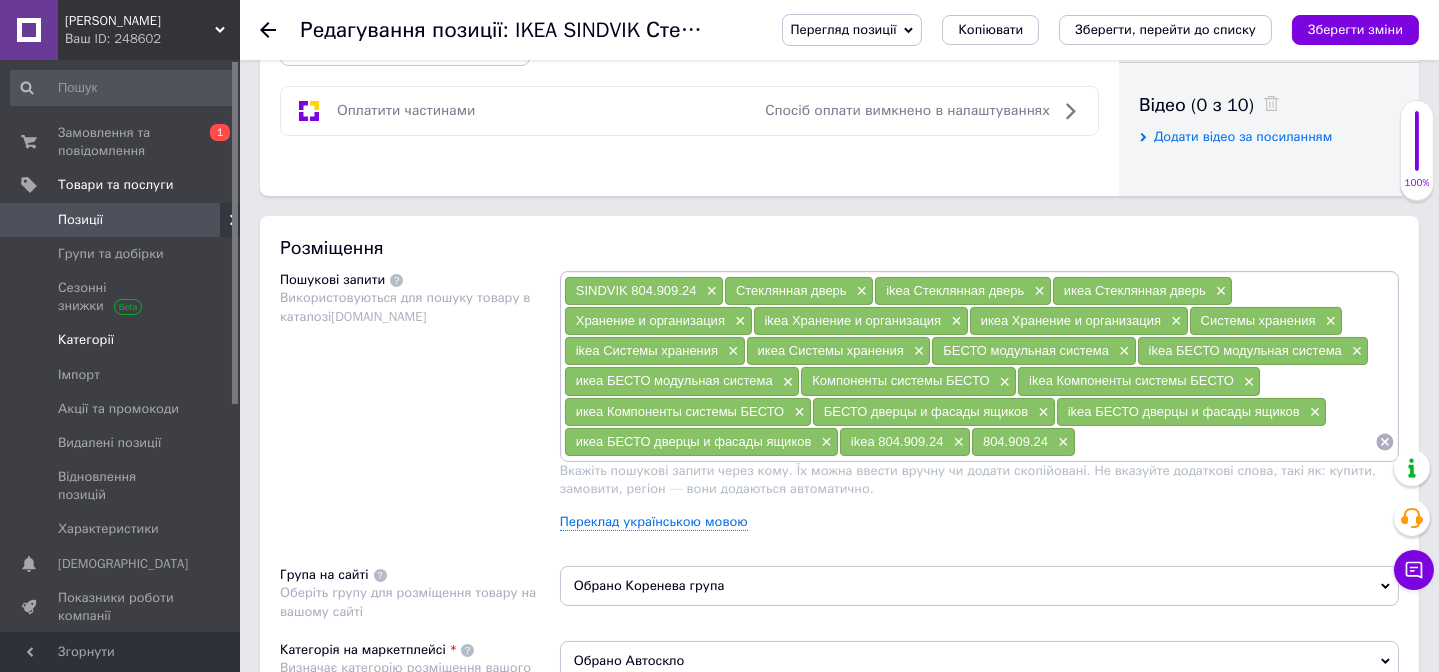 click on "Категорії" at bounding box center [86, 340] 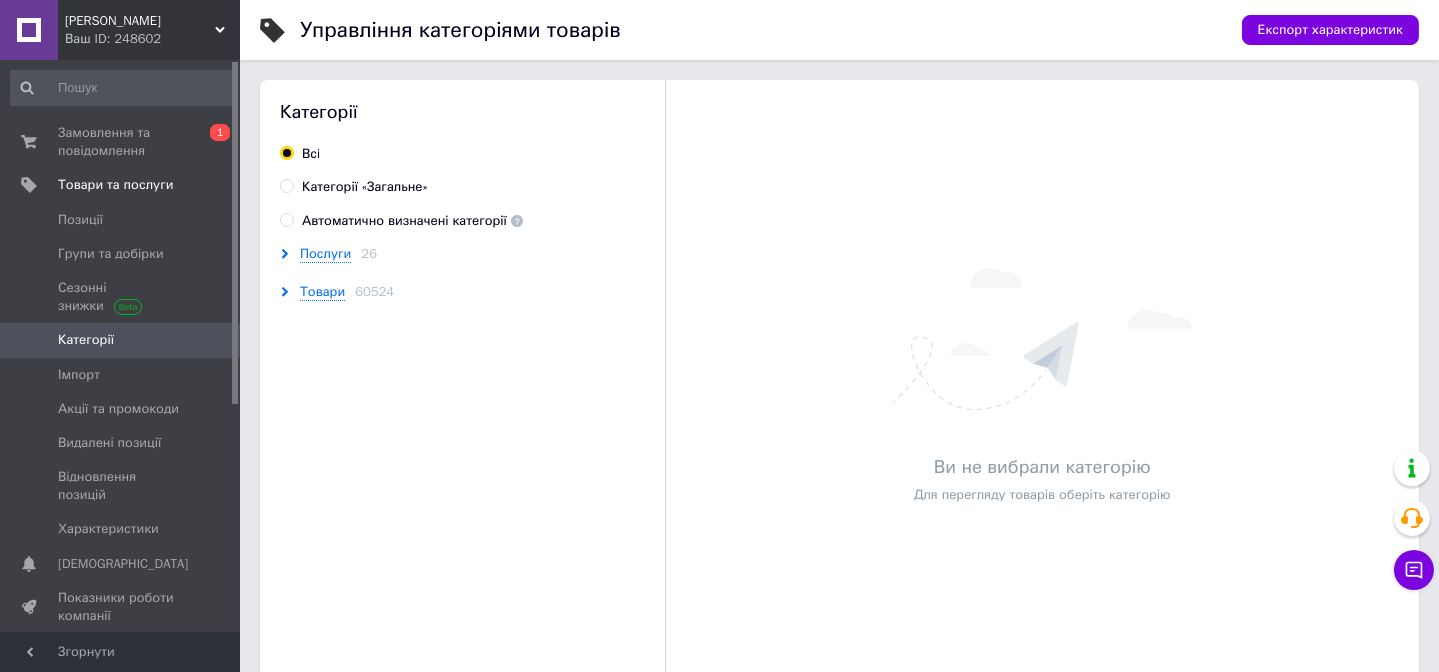 click on "Автоматично визначені категорії" at bounding box center (401, 221) 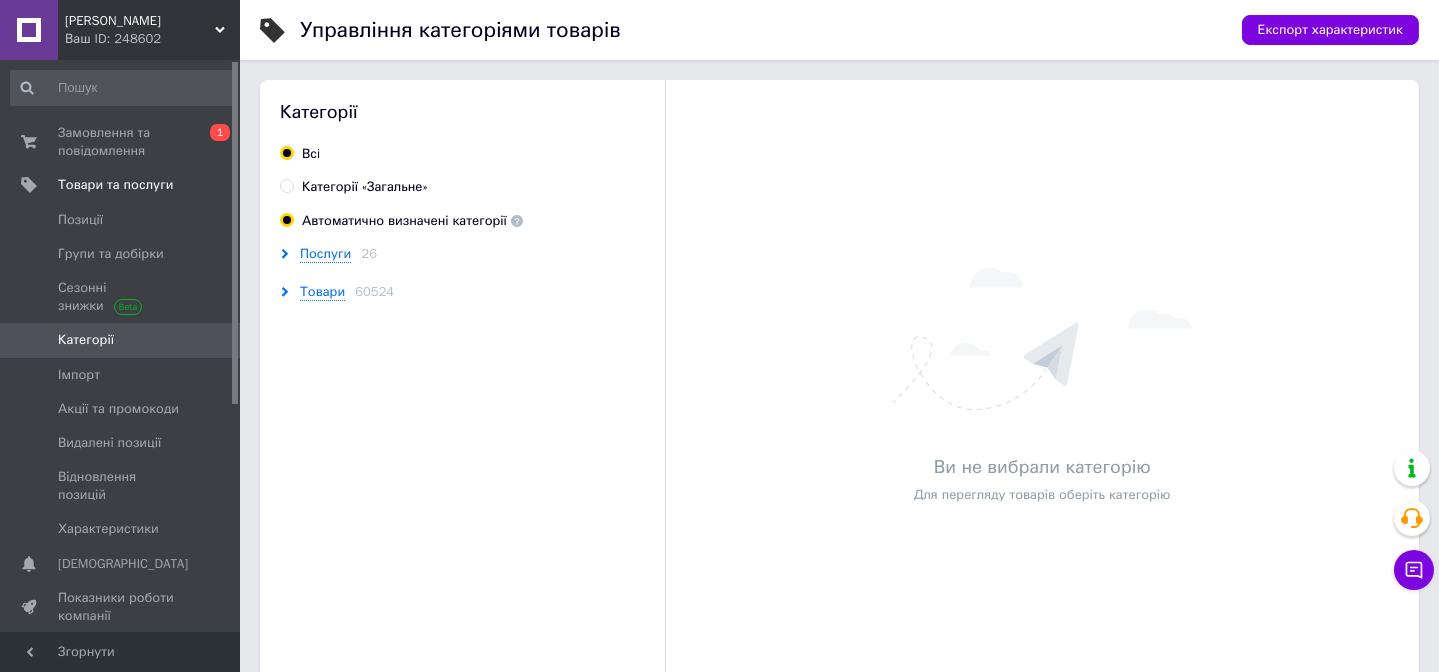 radio on "true" 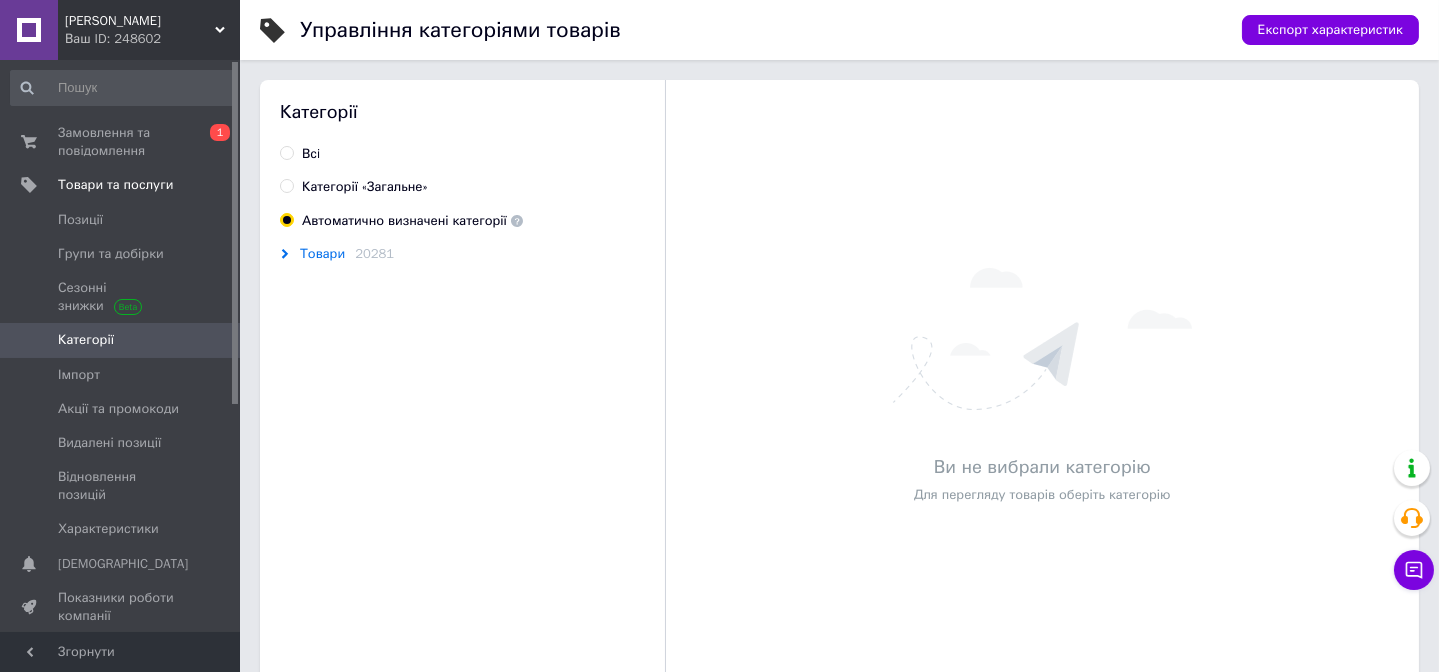 click on "Товари" at bounding box center [322, 254] 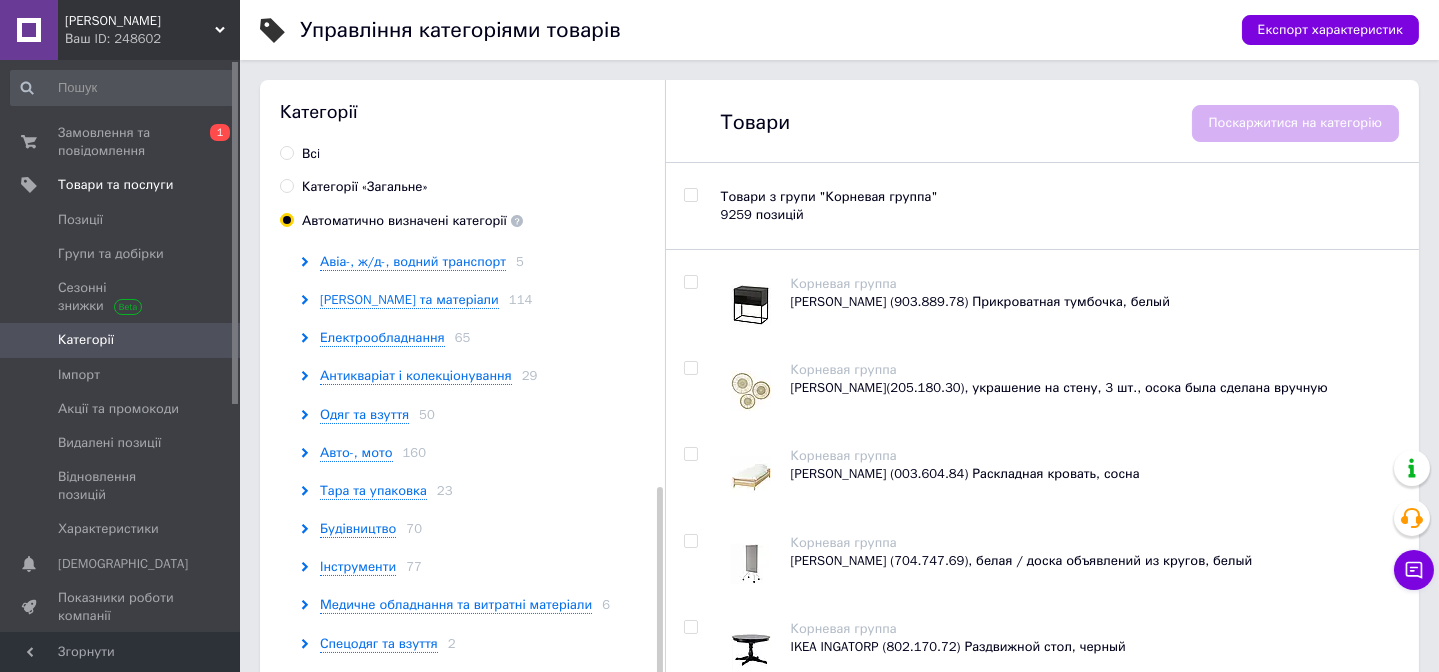scroll, scrollTop: 636, scrollLeft: 0, axis: vertical 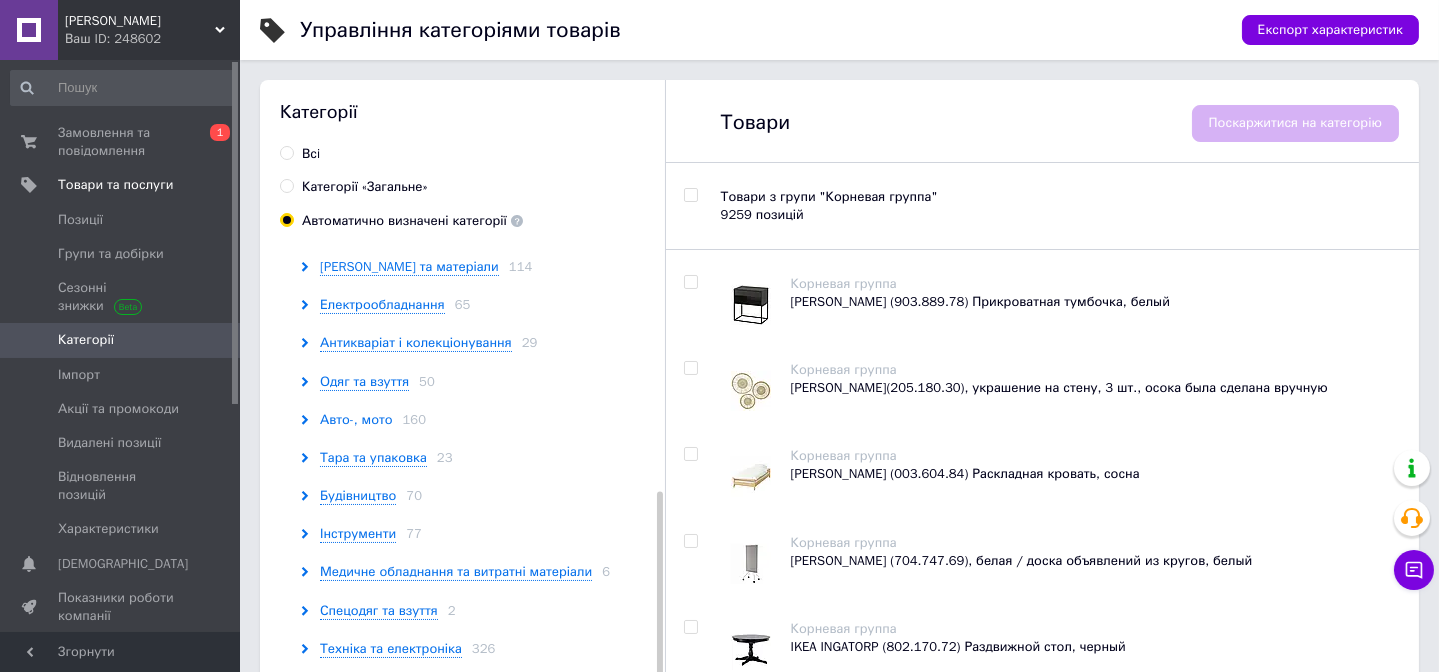 click on "Авто-, мото" at bounding box center [356, 420] 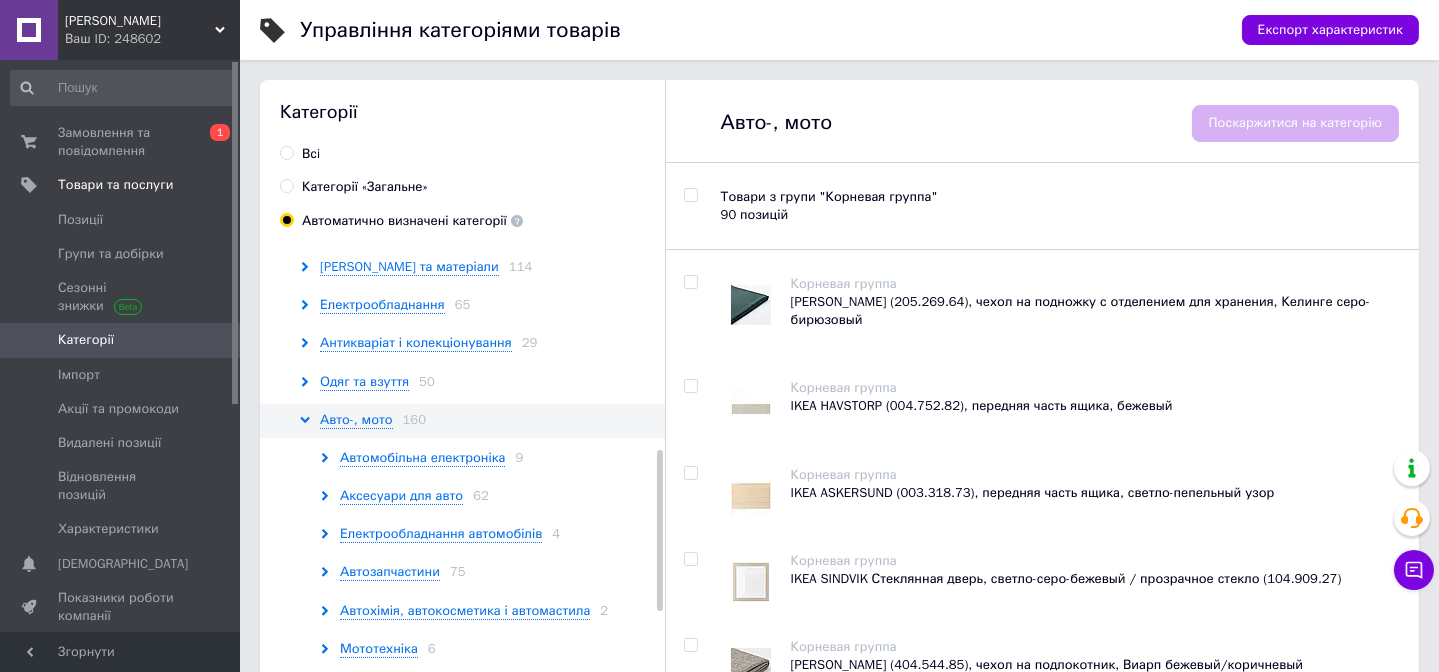 click on "Категорії «Загальне»" at bounding box center (286, 185) 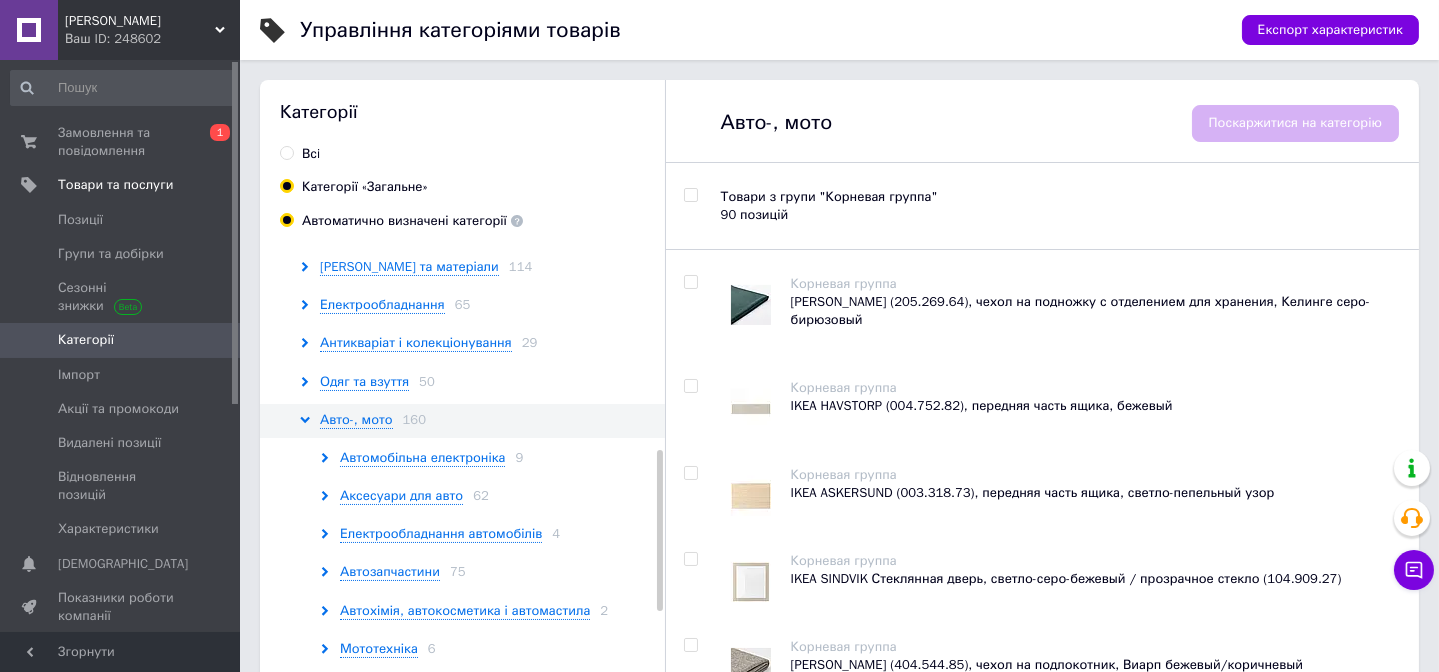 radio on "true" 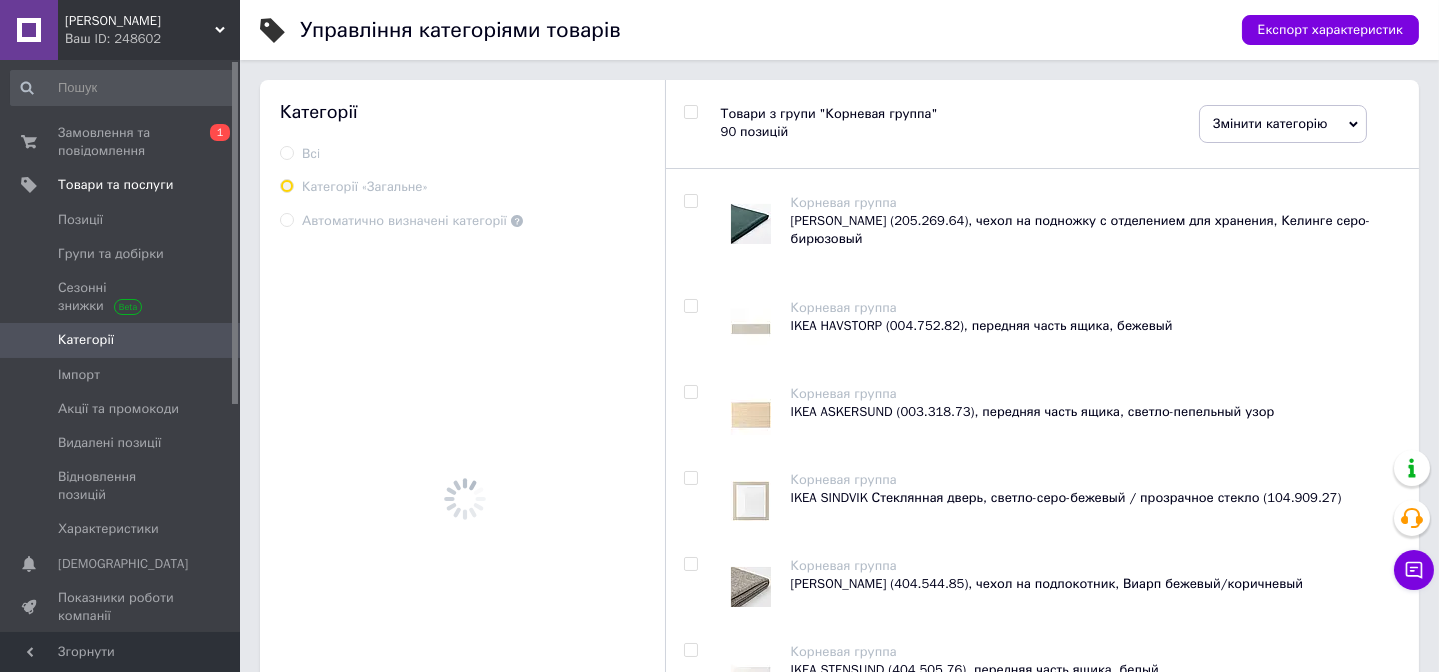 scroll, scrollTop: 0, scrollLeft: 0, axis: both 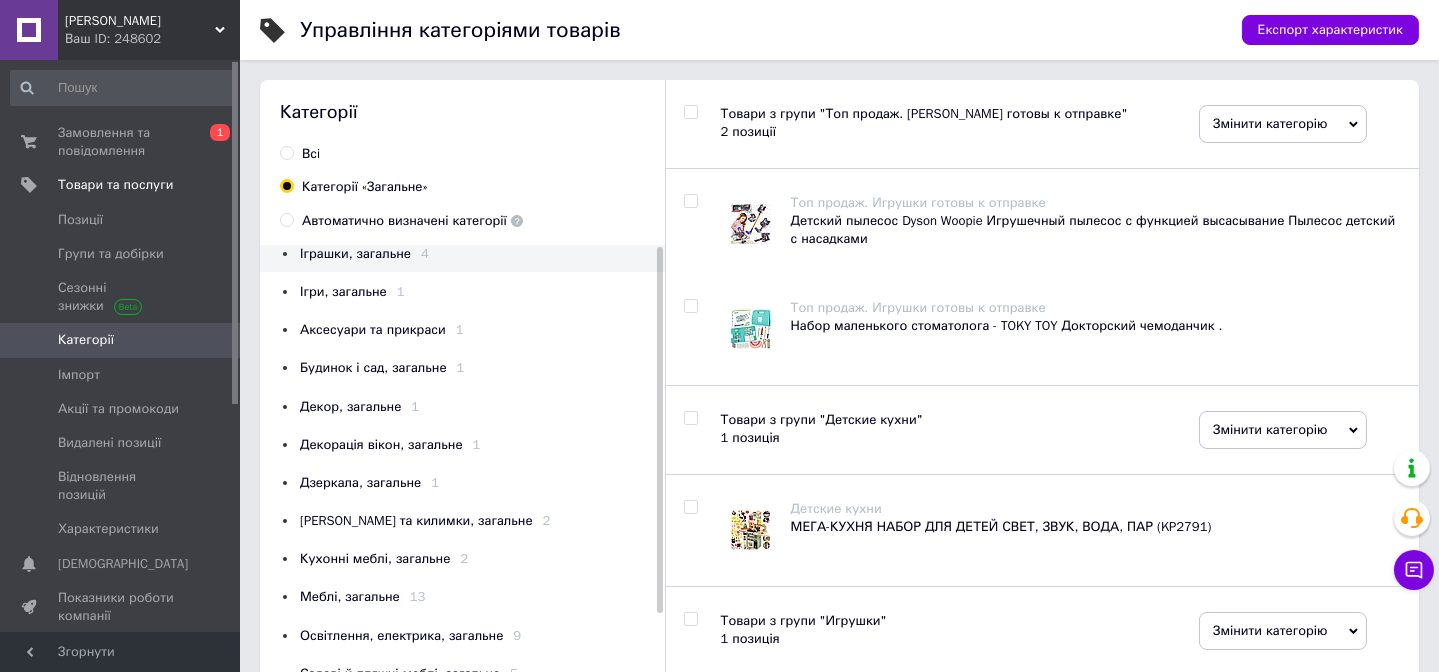 click on "Автоматично визначені категорії" at bounding box center (286, 219) 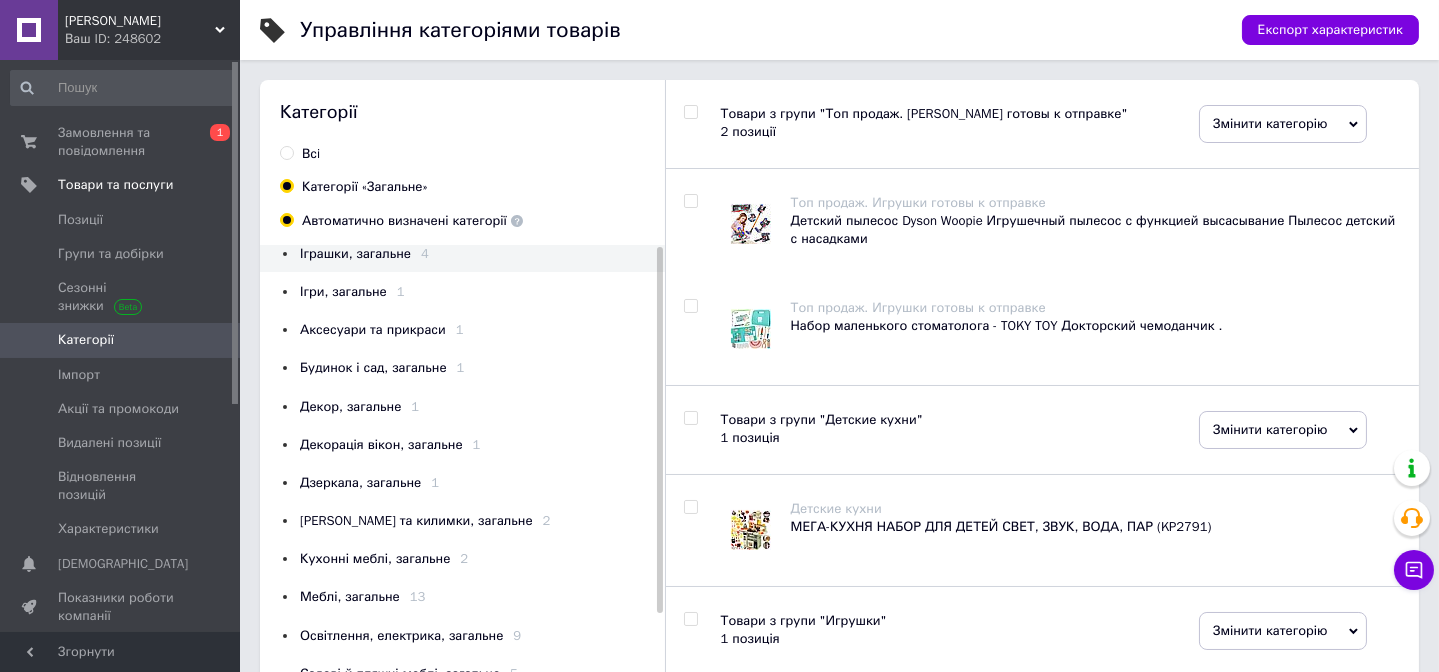 radio on "false" 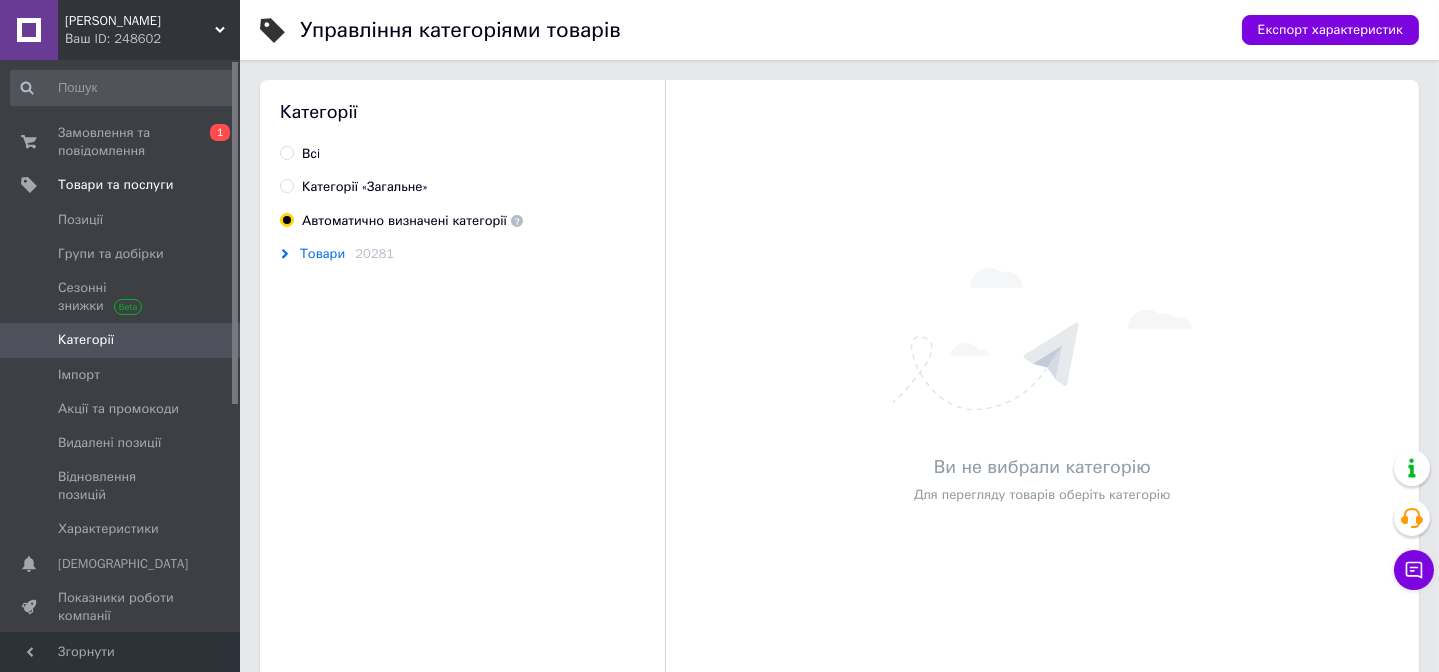 click on "Товари" at bounding box center [322, 254] 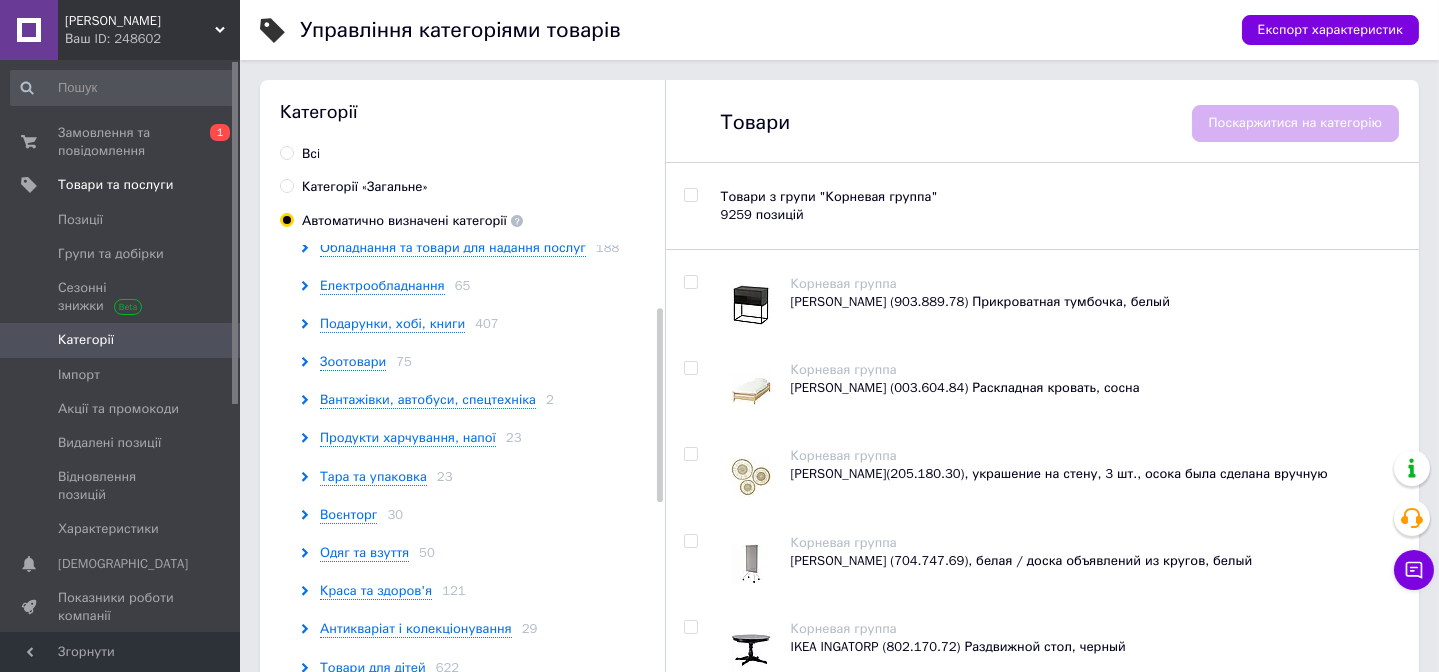 scroll, scrollTop: 0, scrollLeft: 0, axis: both 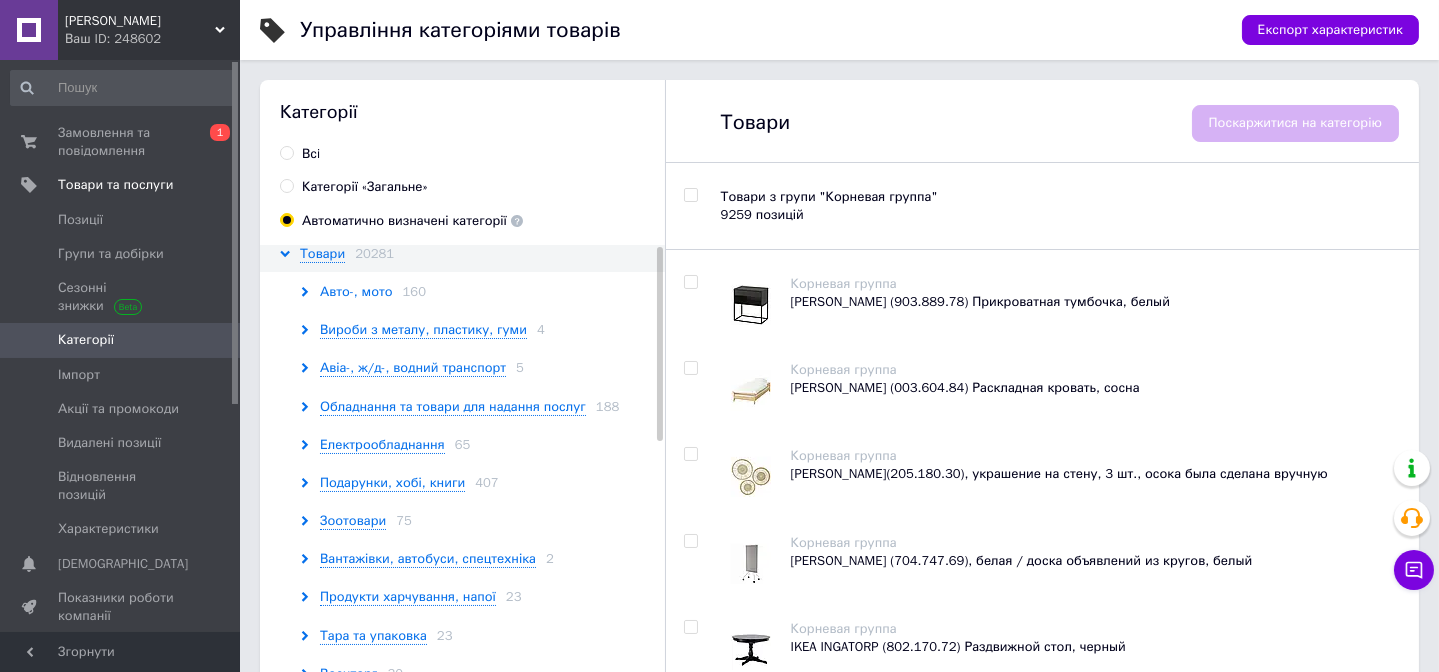 click on "Авто-, мото" at bounding box center [356, 292] 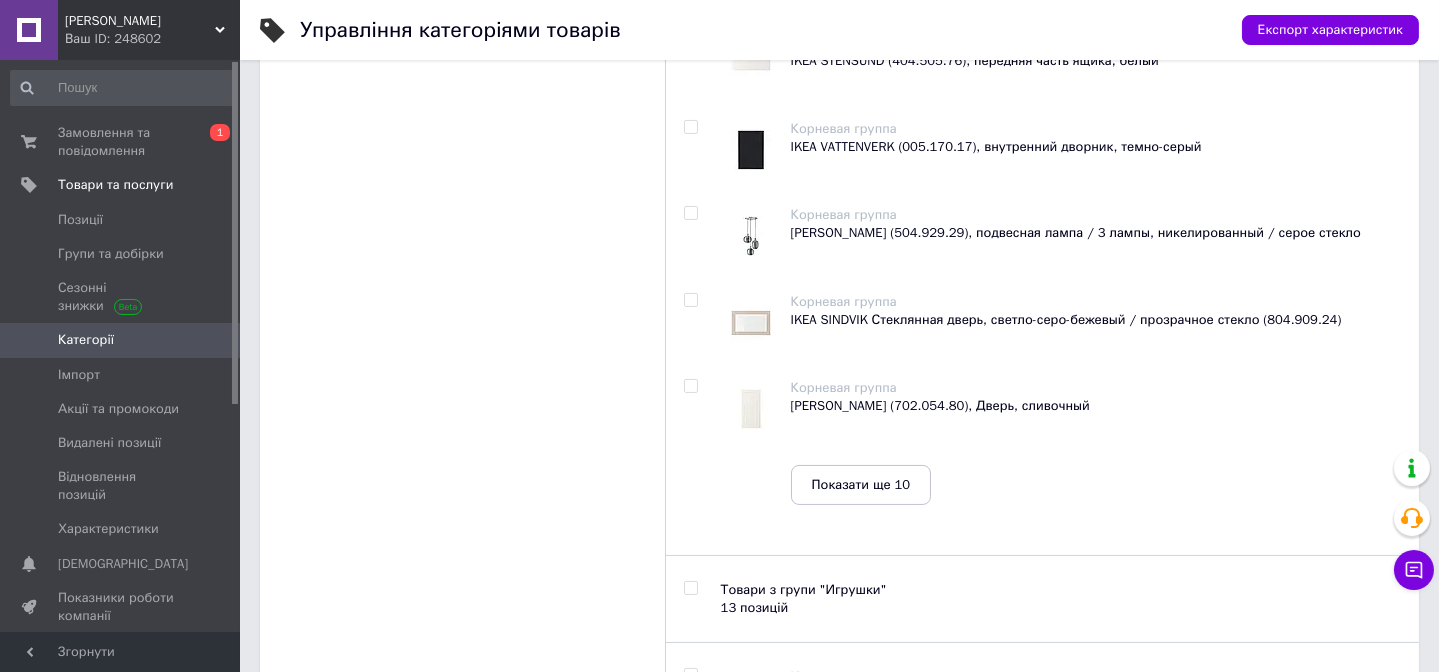 scroll, scrollTop: 727, scrollLeft: 0, axis: vertical 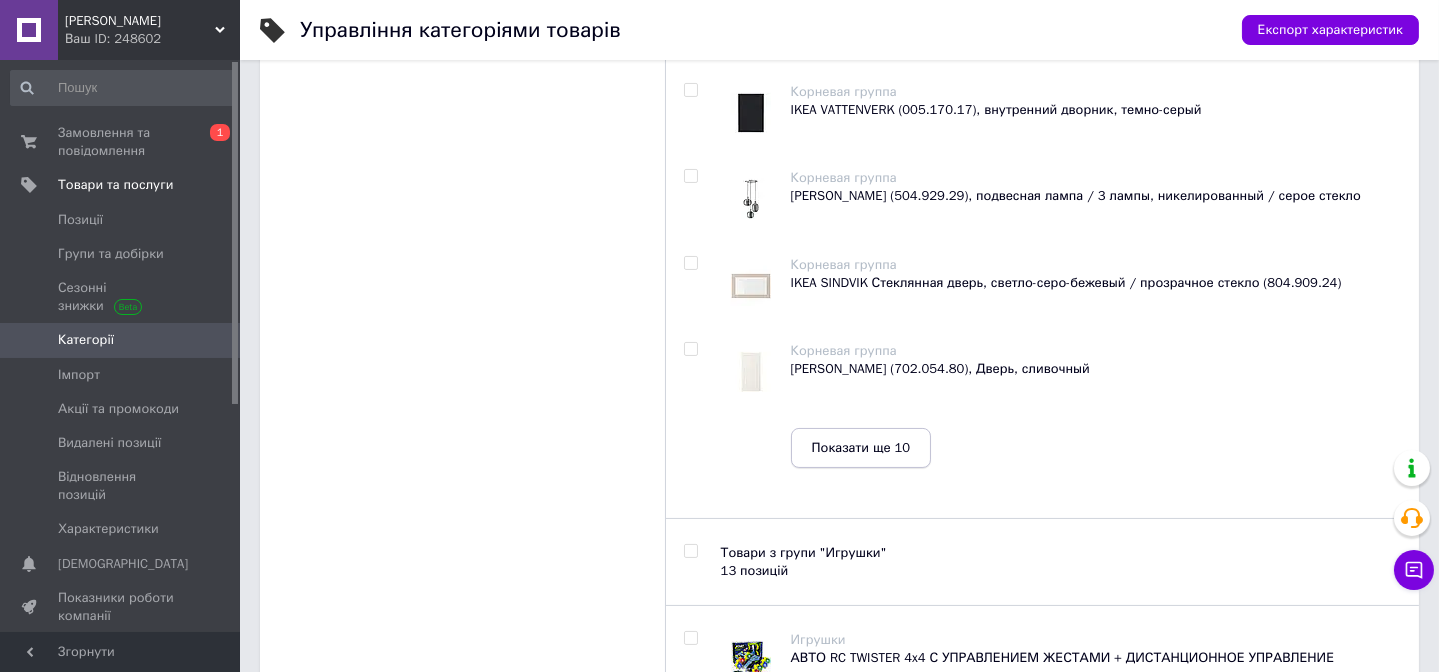click on "Показати ще 10" at bounding box center (861, 448) 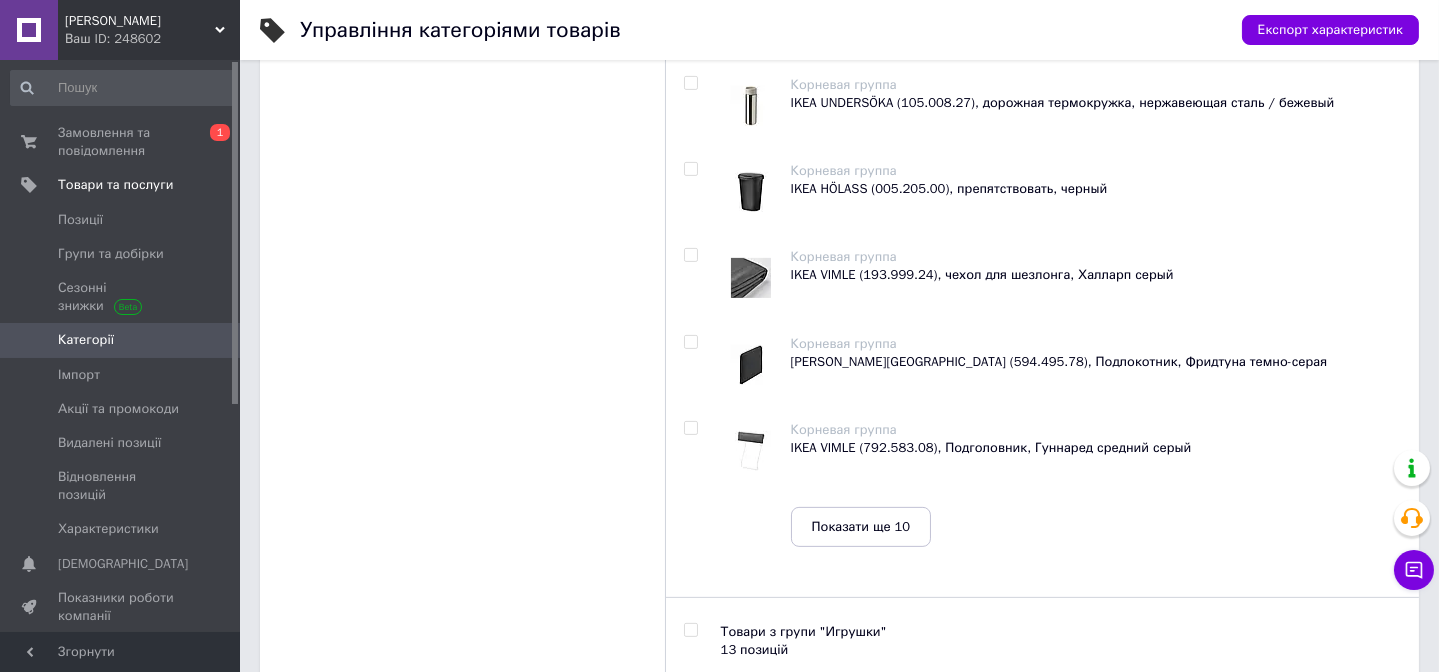 scroll, scrollTop: 1545, scrollLeft: 0, axis: vertical 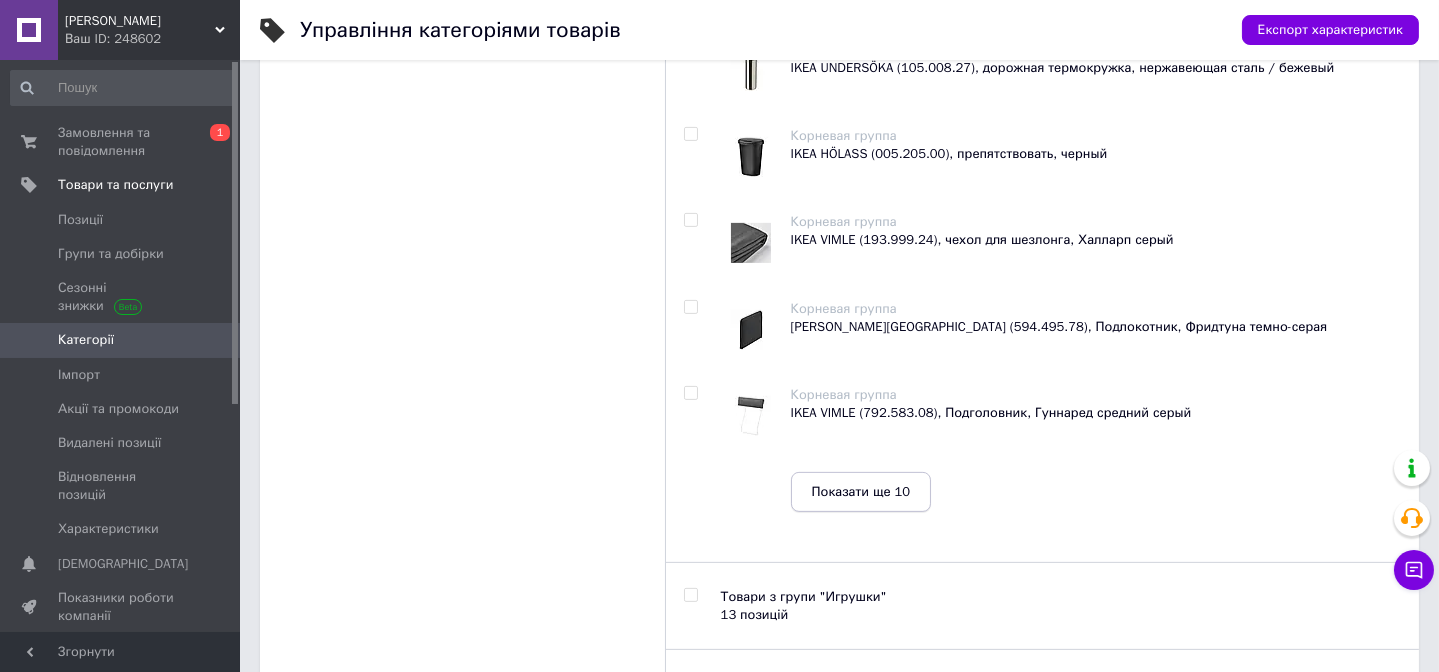 click on "Показати ще 10" at bounding box center (861, 492) 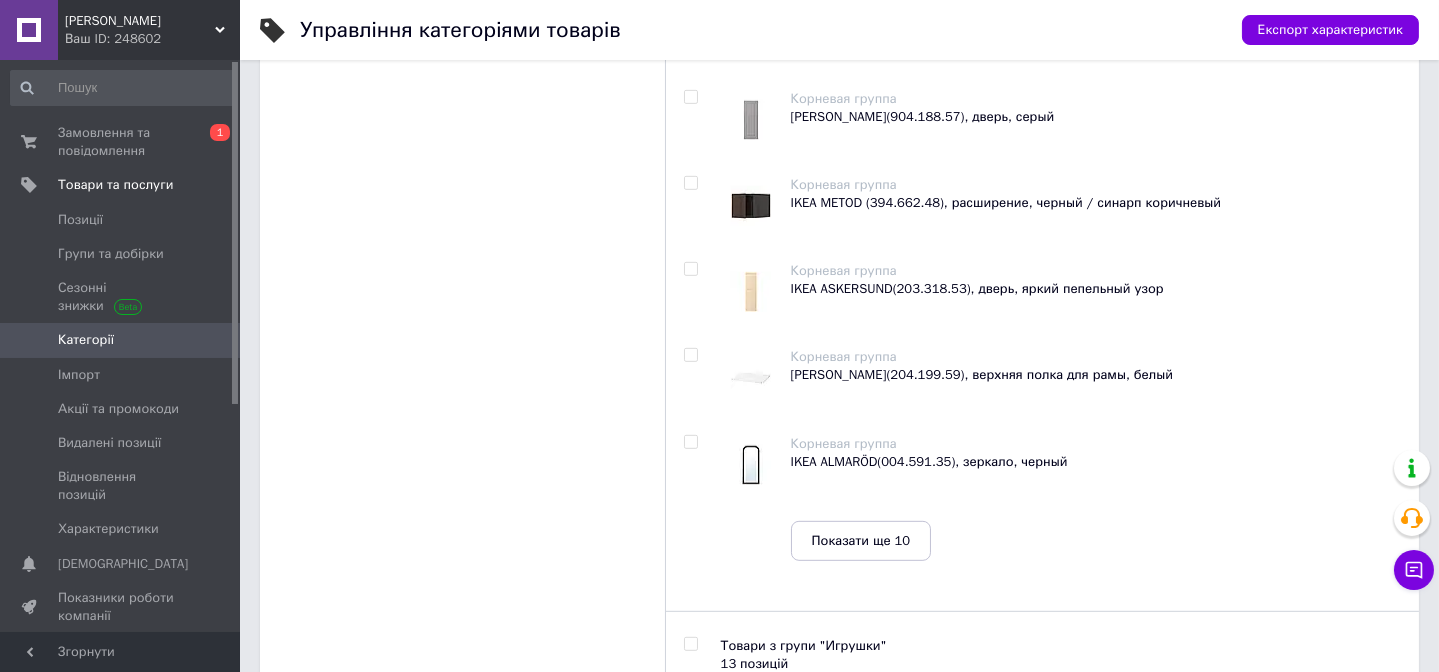 scroll, scrollTop: 2454, scrollLeft: 0, axis: vertical 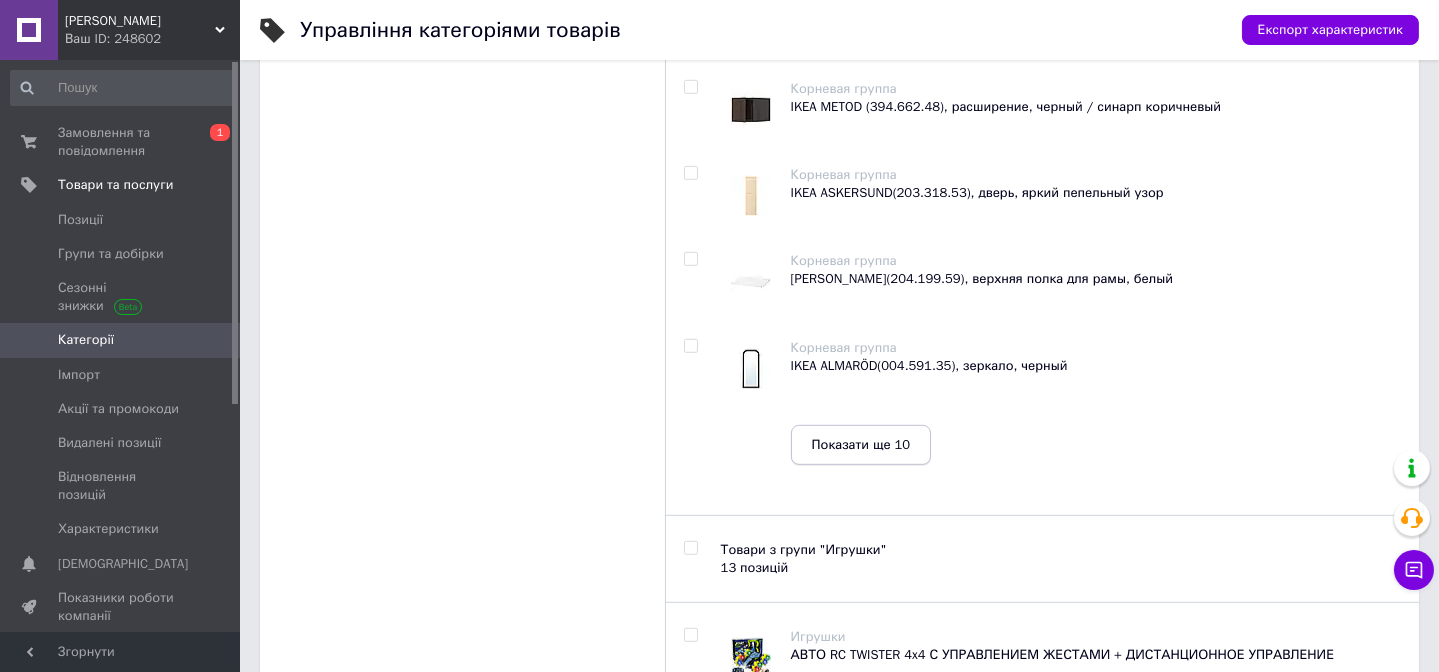 click on "Показати ще 10" at bounding box center (861, 445) 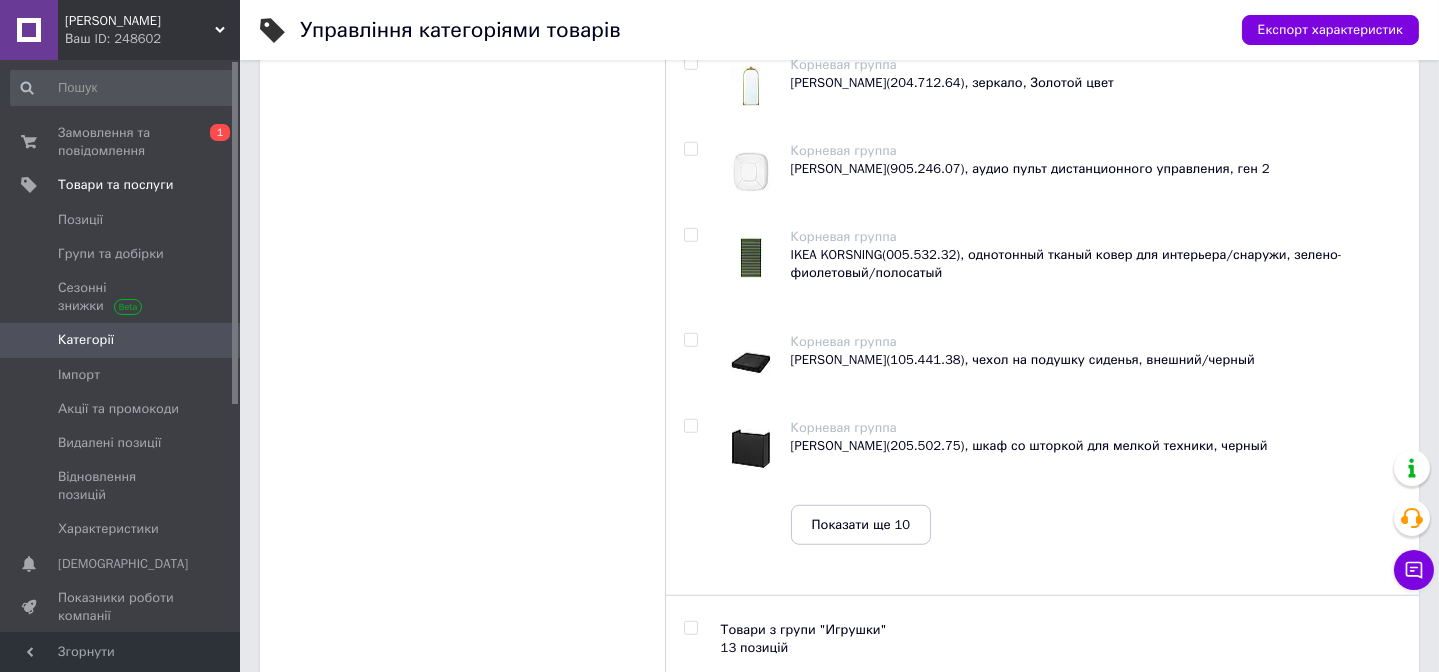 scroll, scrollTop: 3454, scrollLeft: 0, axis: vertical 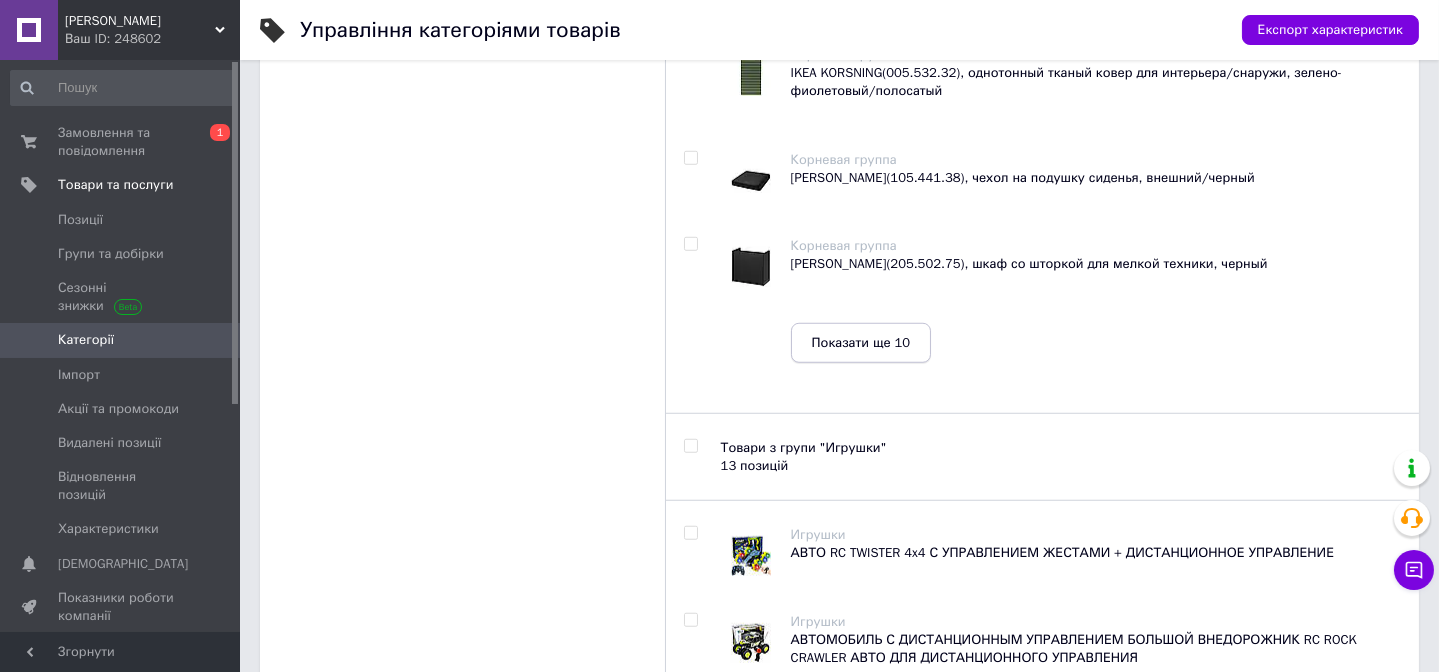click on "Показати ще 10" at bounding box center (861, 343) 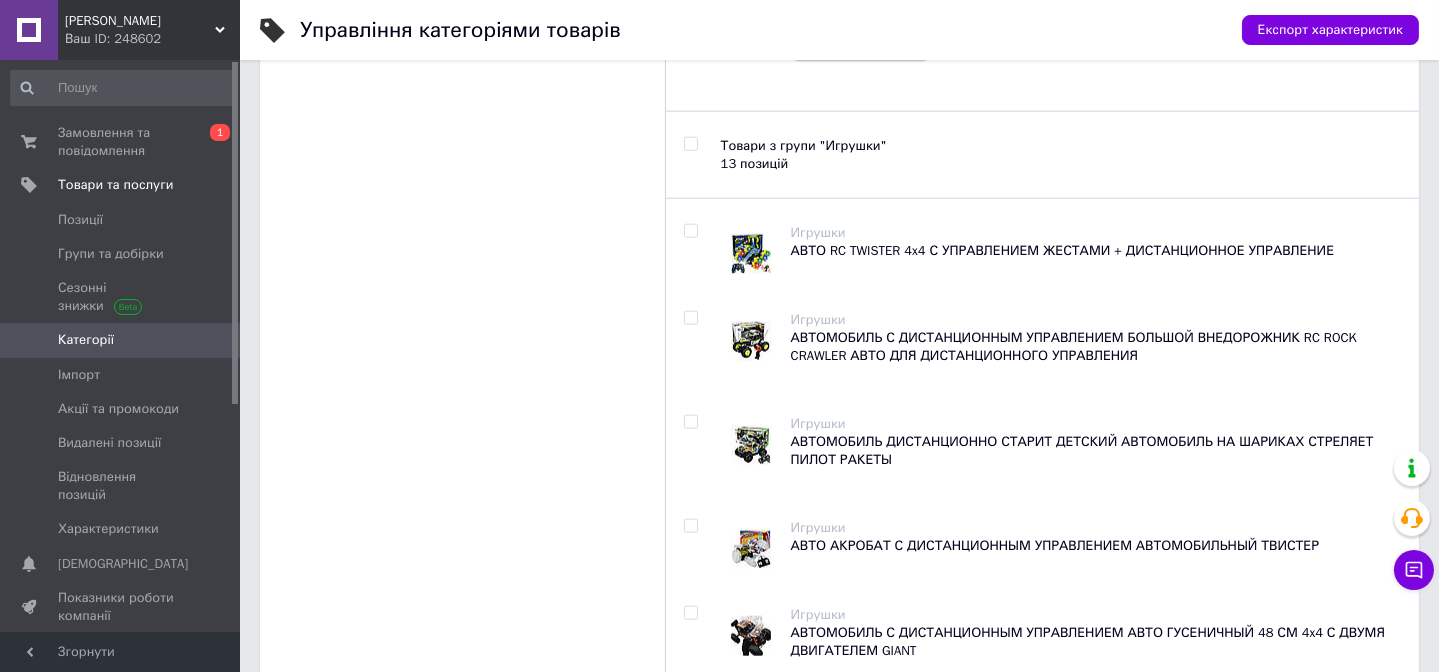 scroll, scrollTop: 4363, scrollLeft: 0, axis: vertical 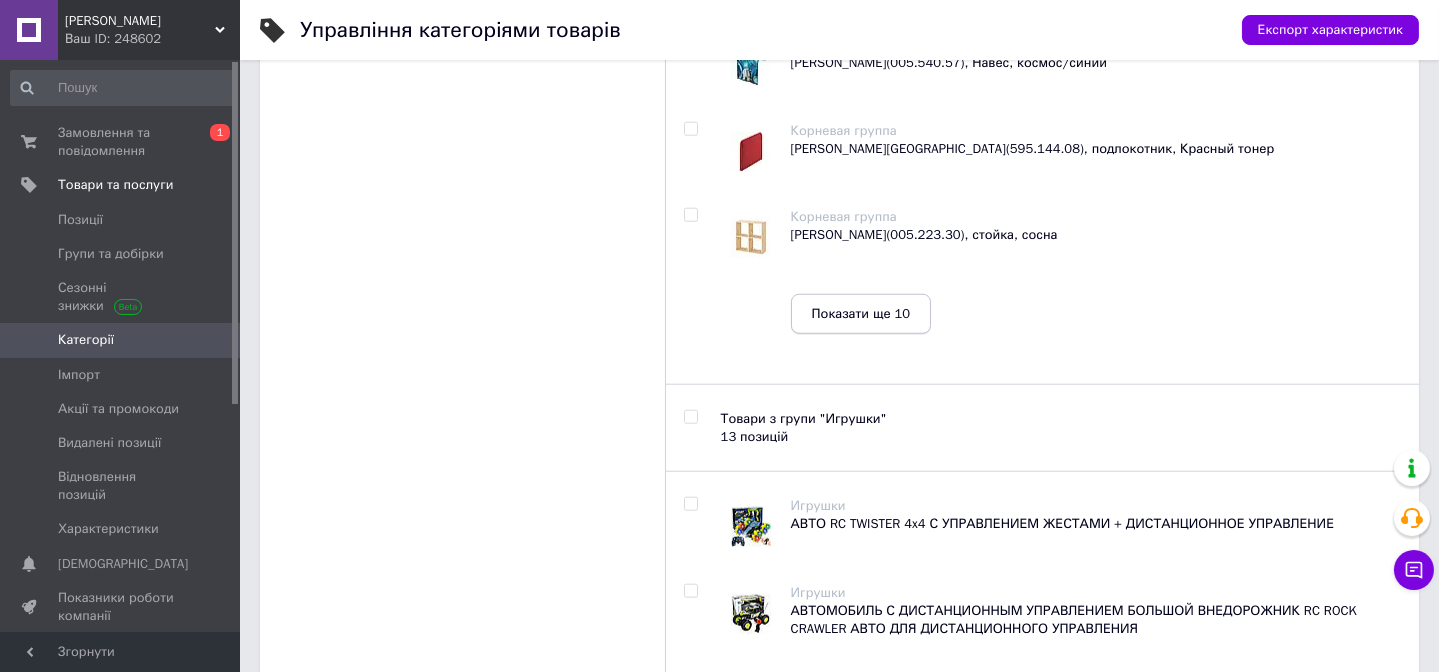 click on "Показати ще 10" at bounding box center (861, 314) 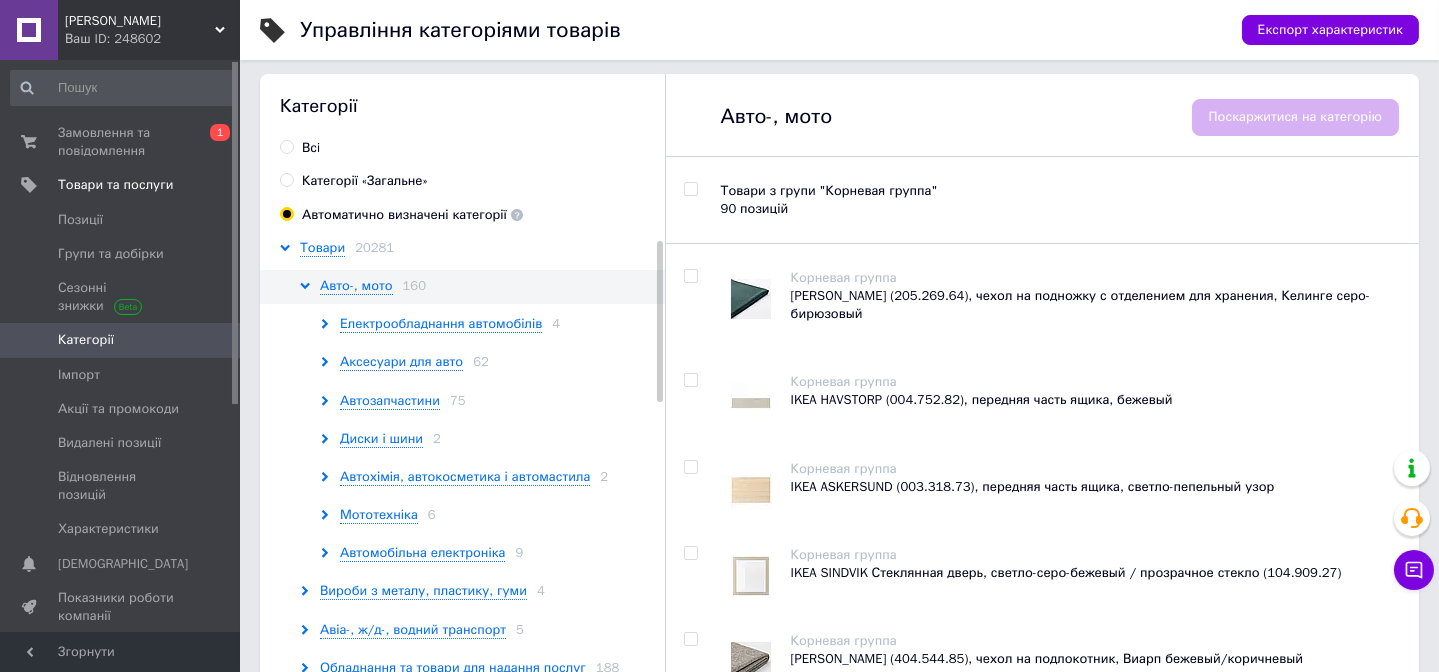 scroll, scrollTop: 0, scrollLeft: 0, axis: both 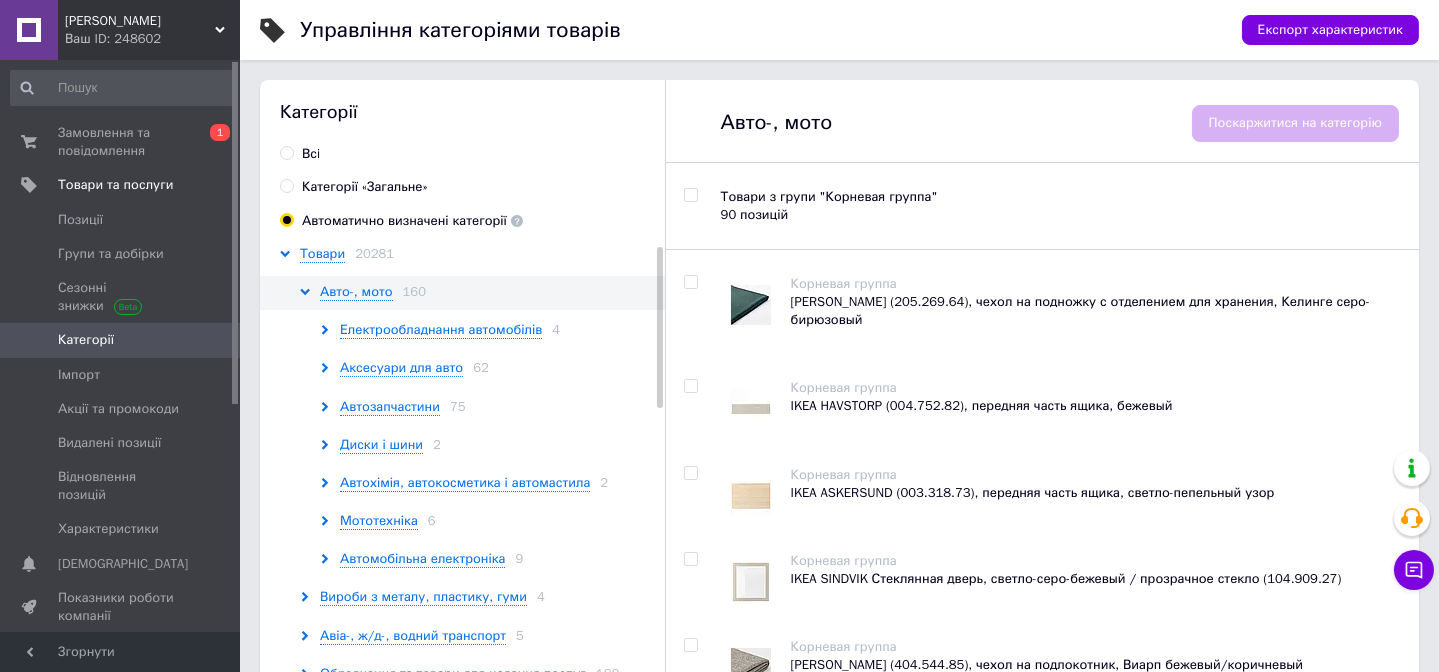 click at bounding box center [690, 195] 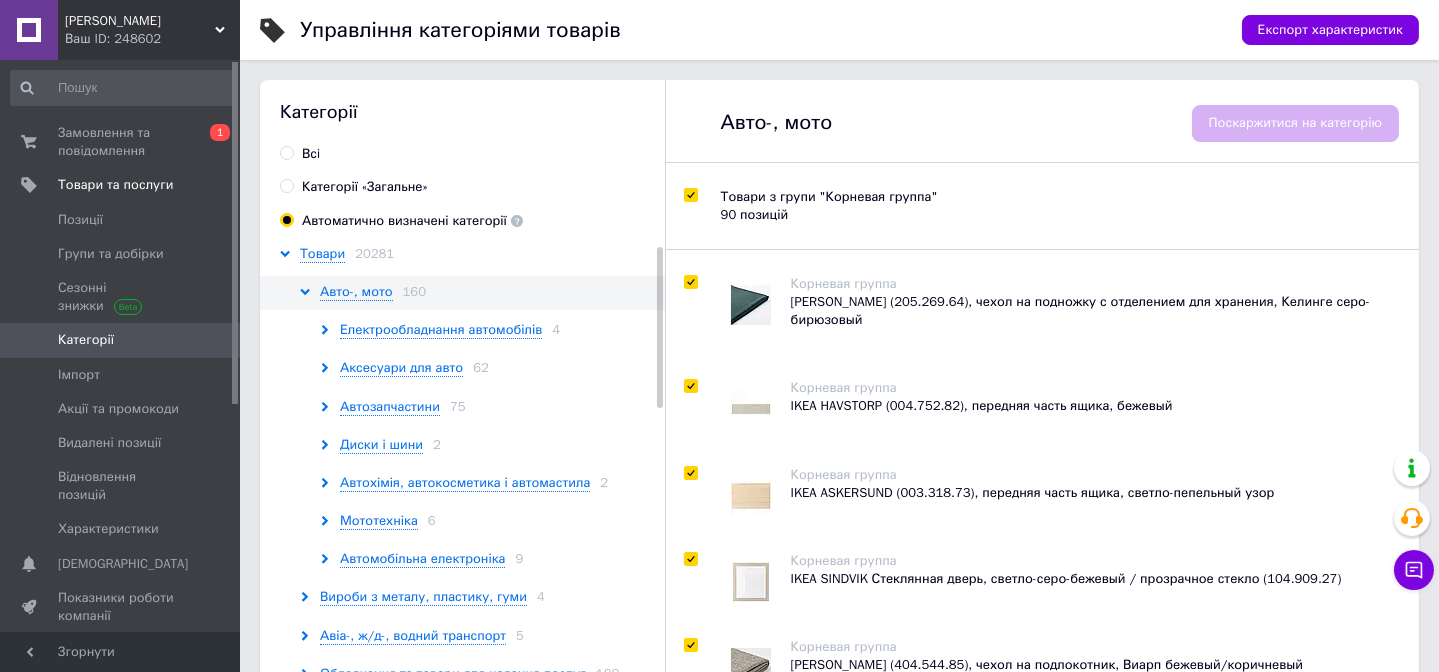 checkbox on "true" 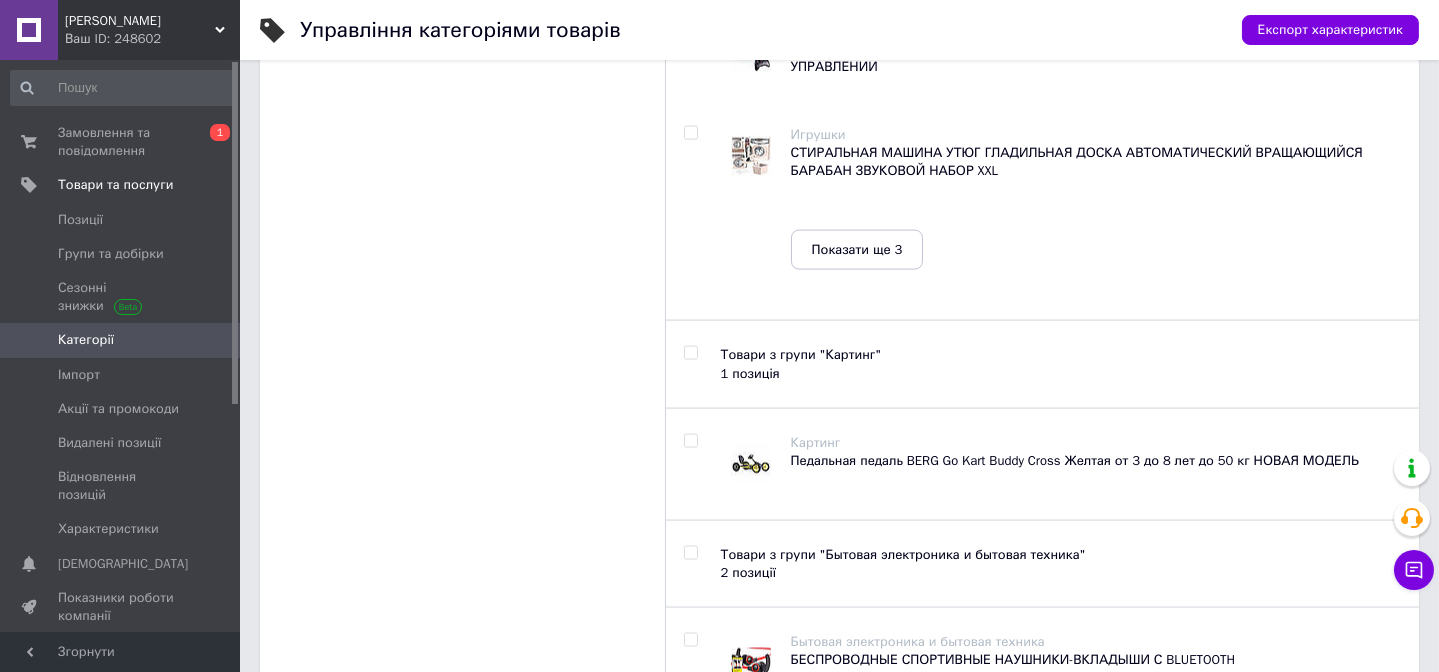 scroll, scrollTop: 6545, scrollLeft: 0, axis: vertical 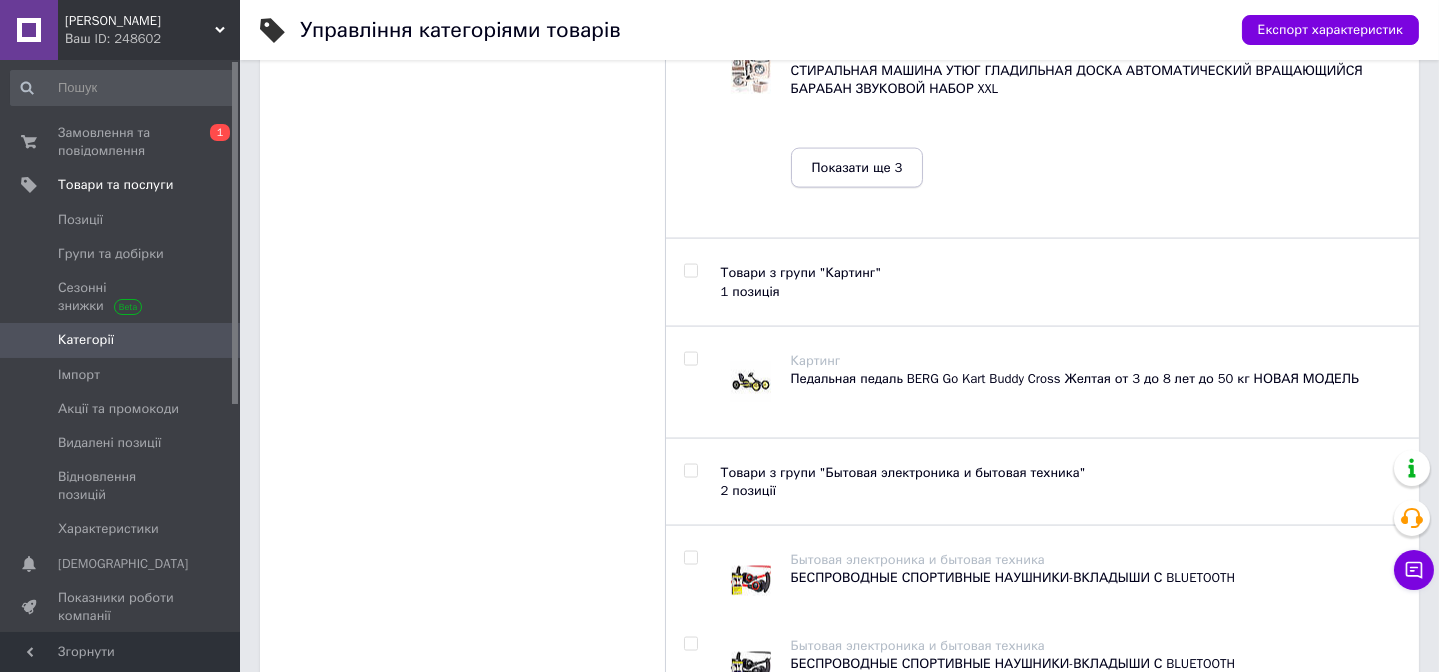 click on "Показати ще 3" at bounding box center (857, 168) 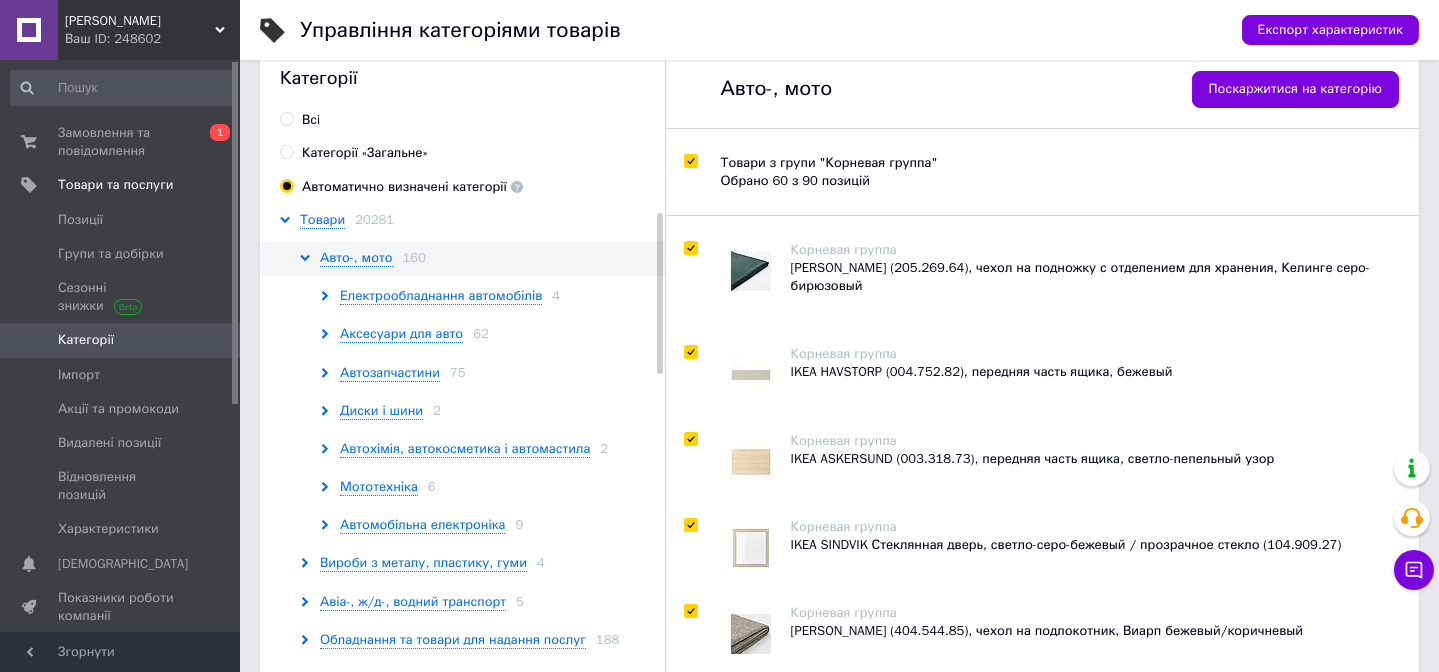 scroll, scrollTop: 0, scrollLeft: 0, axis: both 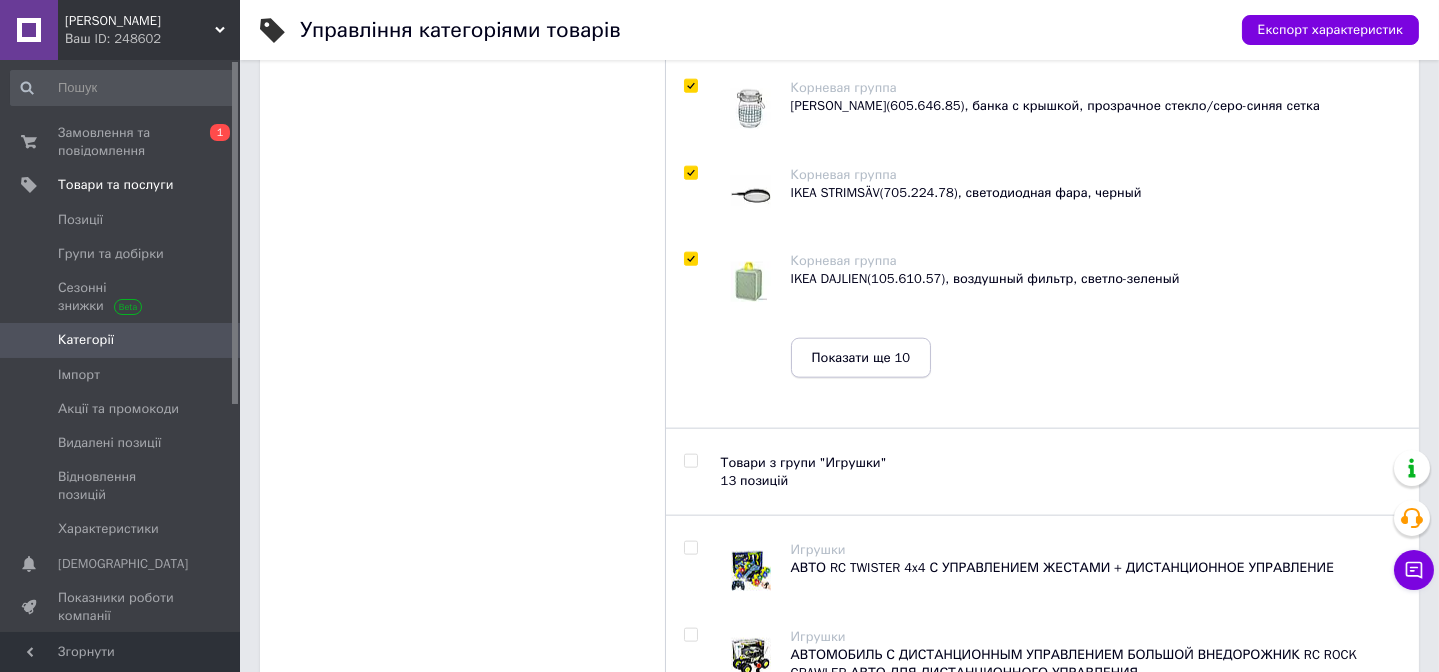 click on "Показати ще 10" at bounding box center [861, 358] 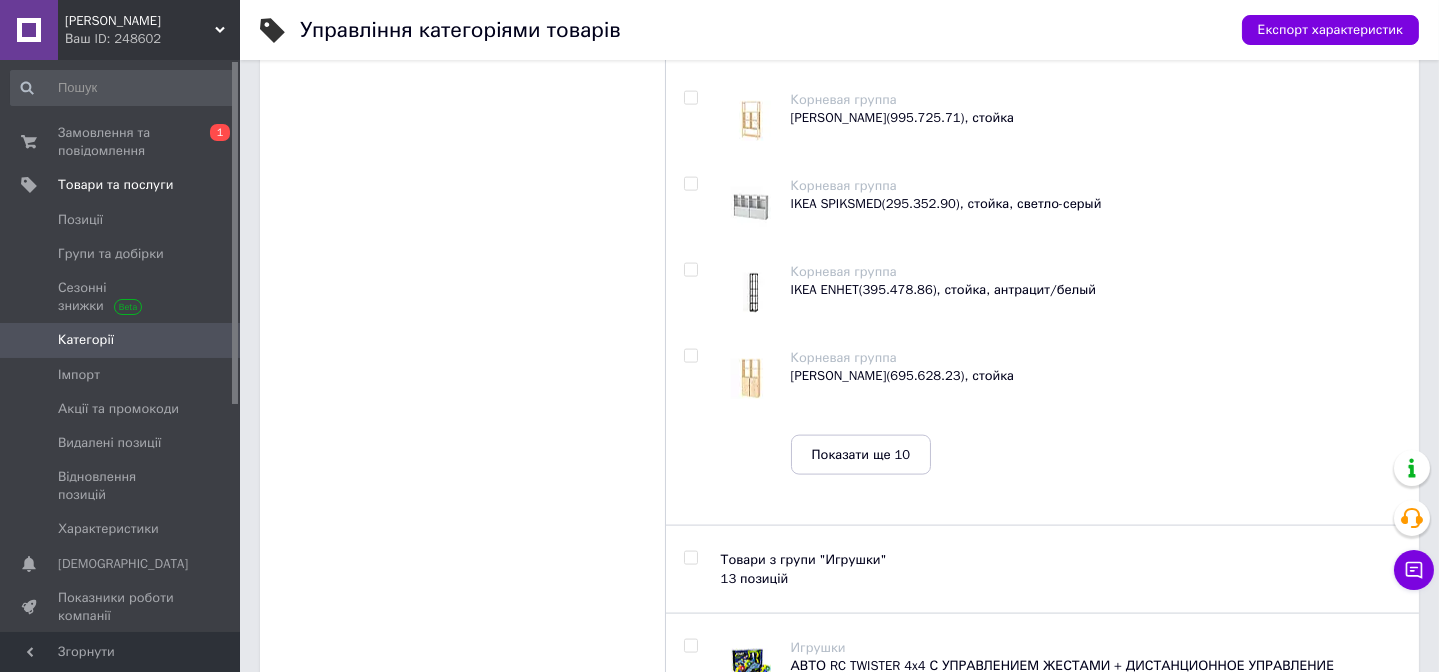 scroll, scrollTop: 6272, scrollLeft: 0, axis: vertical 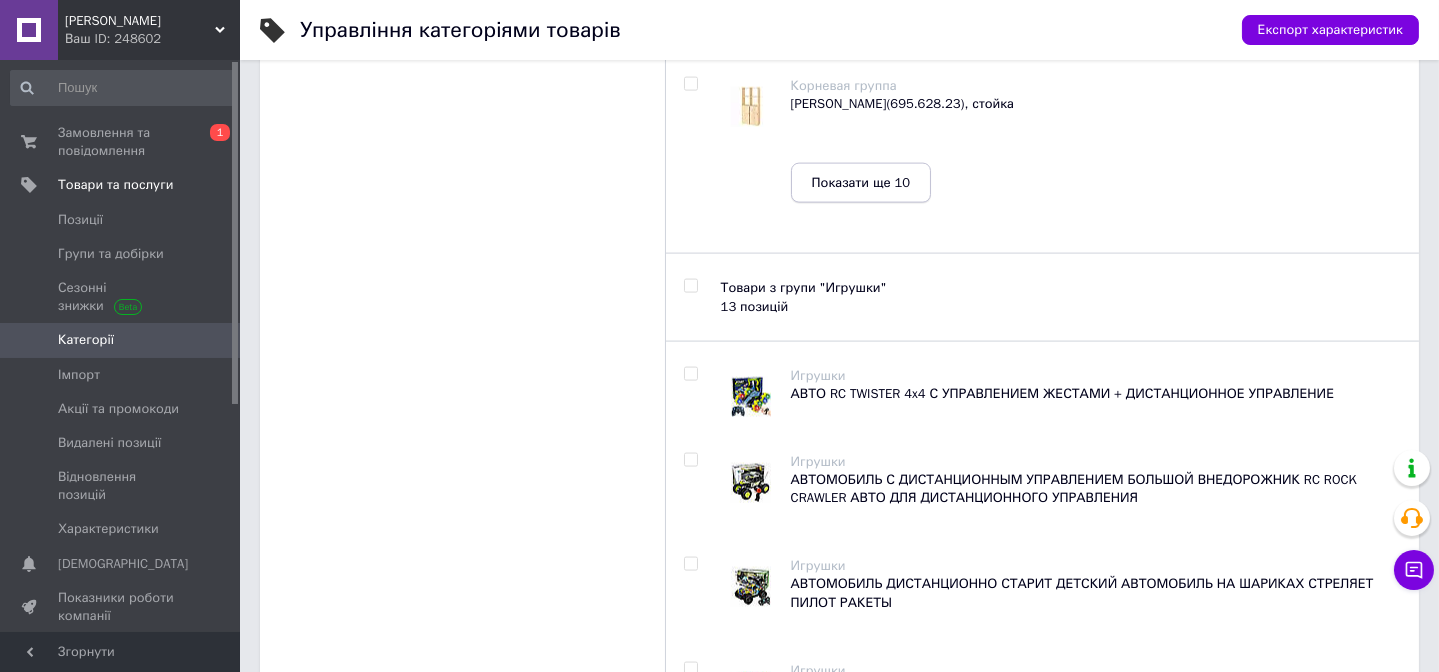 click on "Показати ще 10" at bounding box center [861, 183] 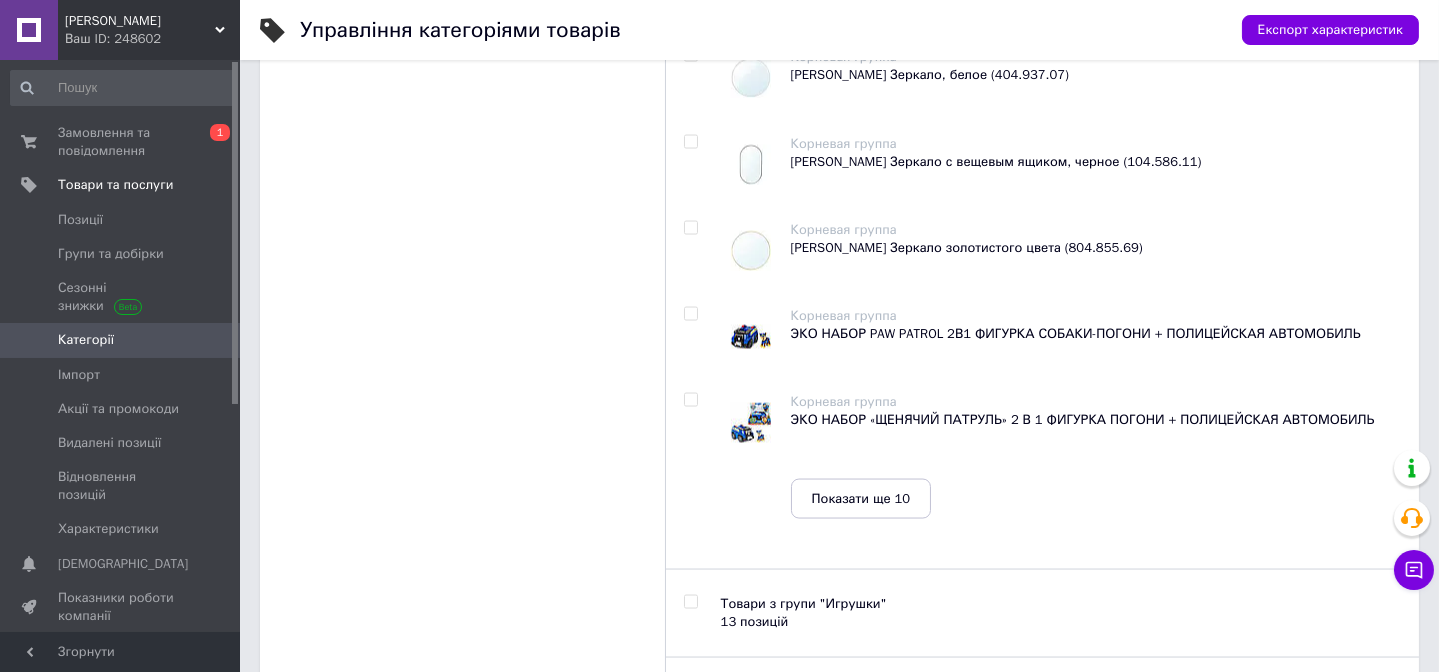 scroll, scrollTop: 7090, scrollLeft: 0, axis: vertical 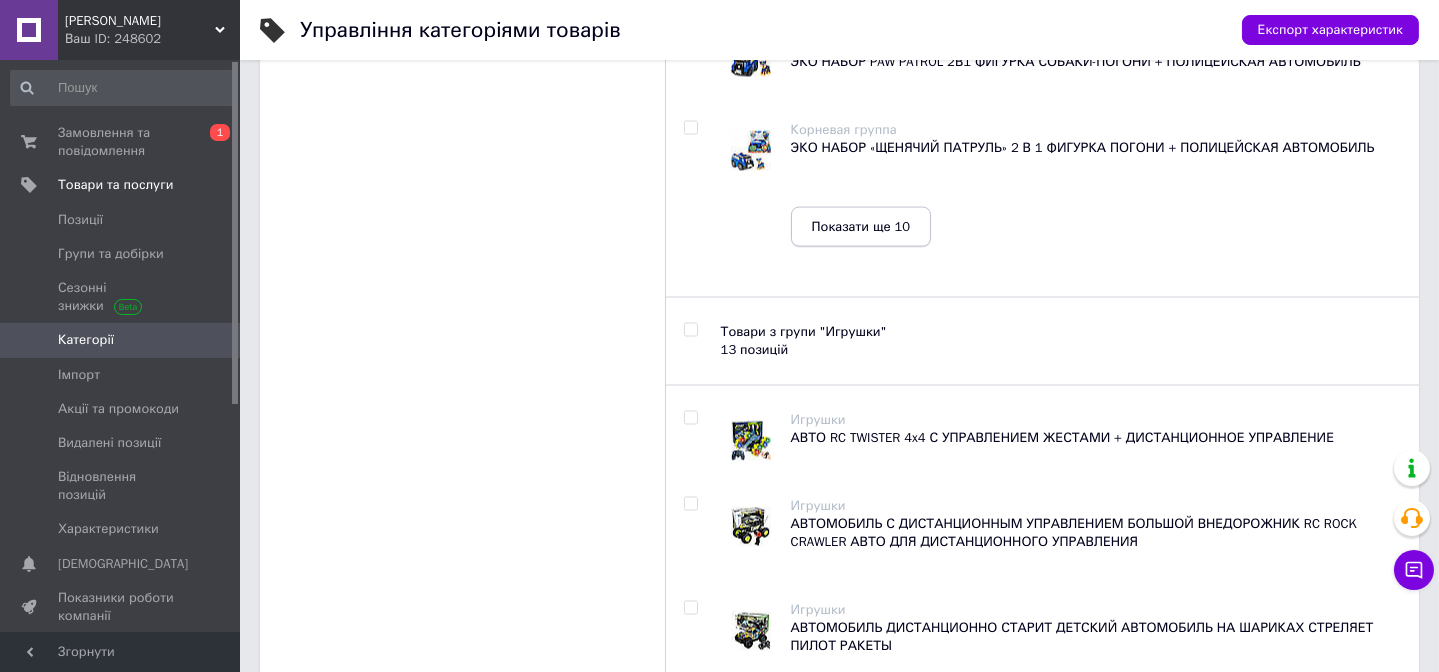 click on "Показати ще 10" at bounding box center (861, 227) 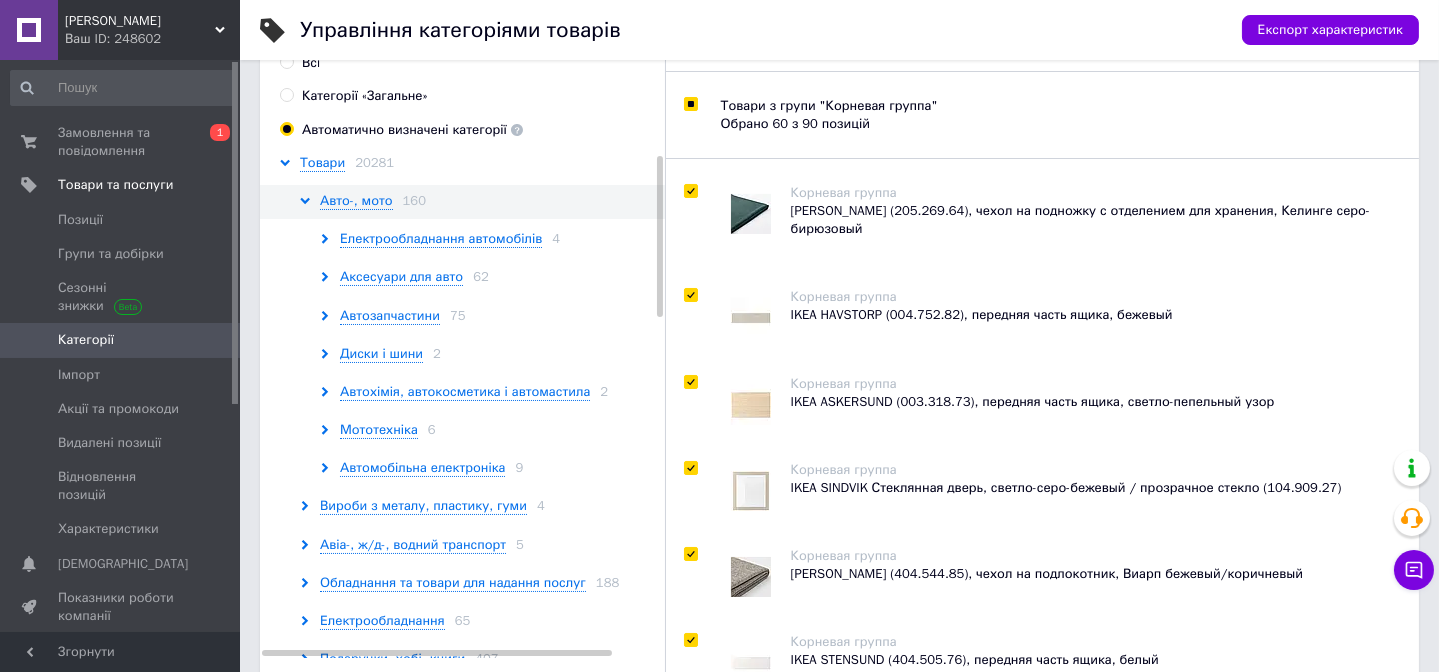 scroll, scrollTop: 0, scrollLeft: 0, axis: both 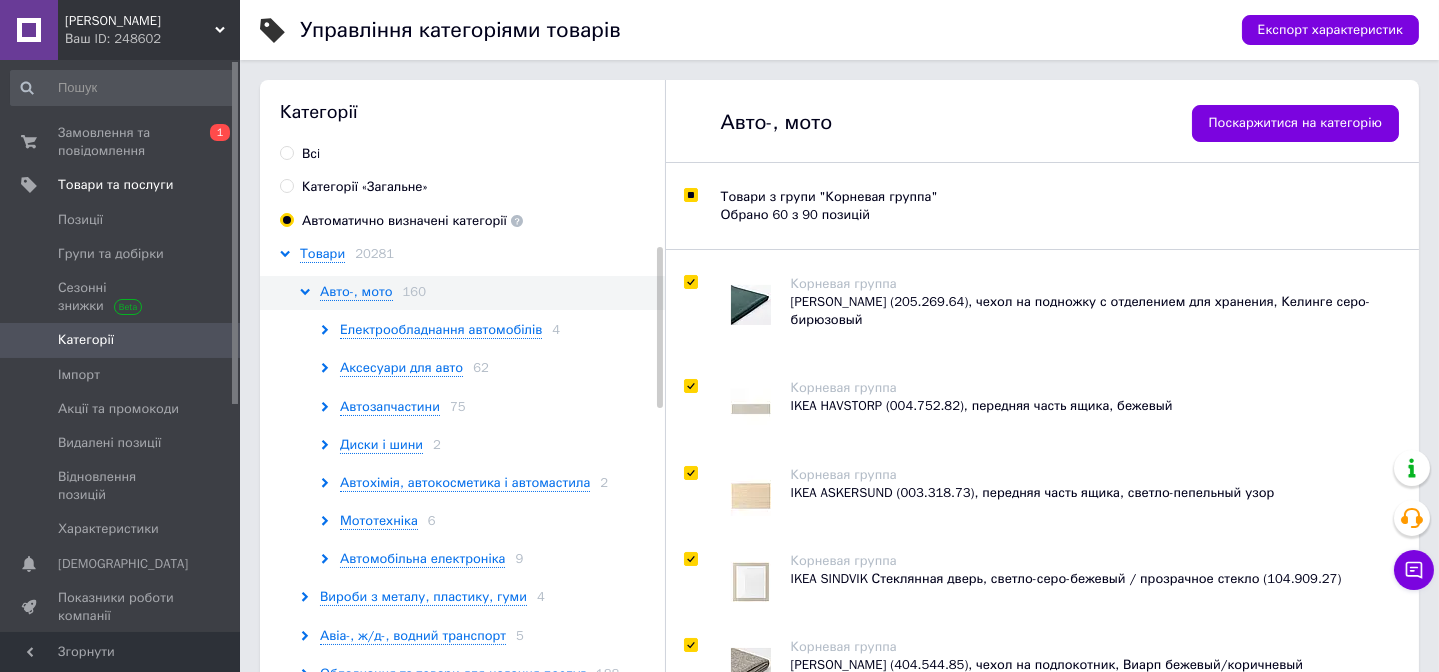 click at bounding box center [690, 195] 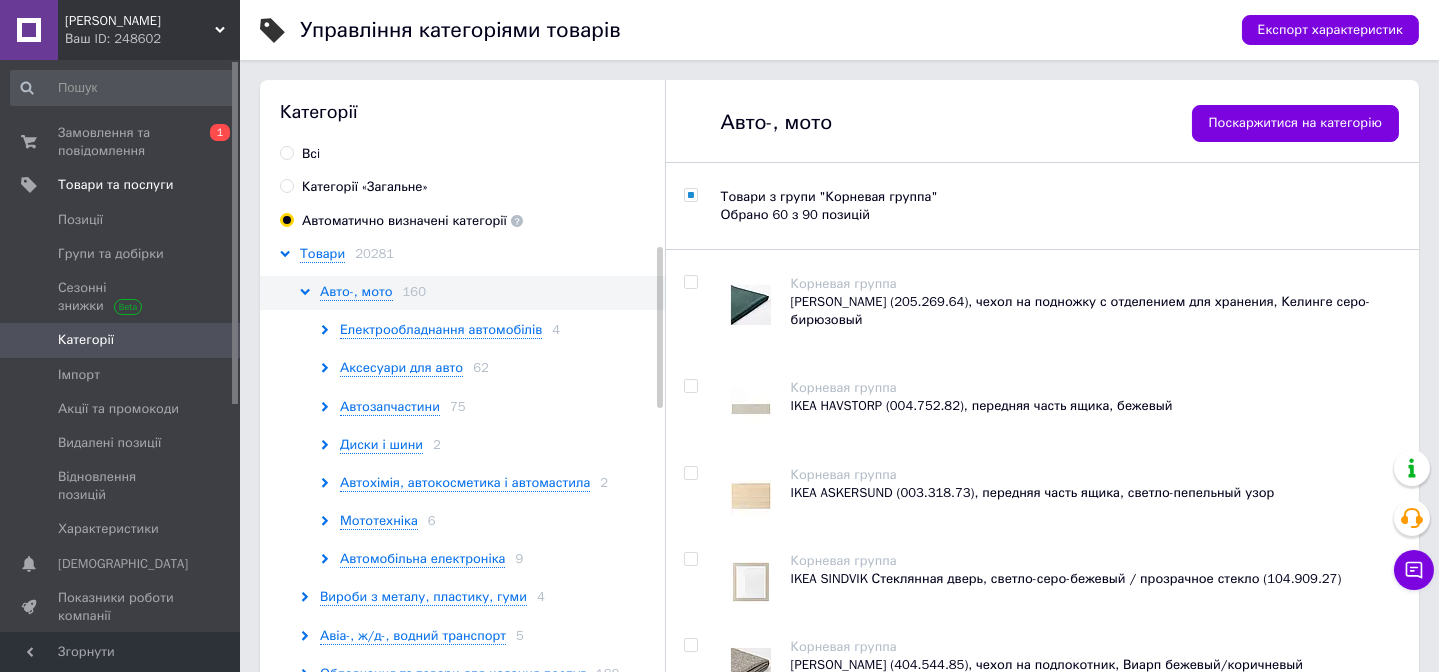 checkbox on "false" 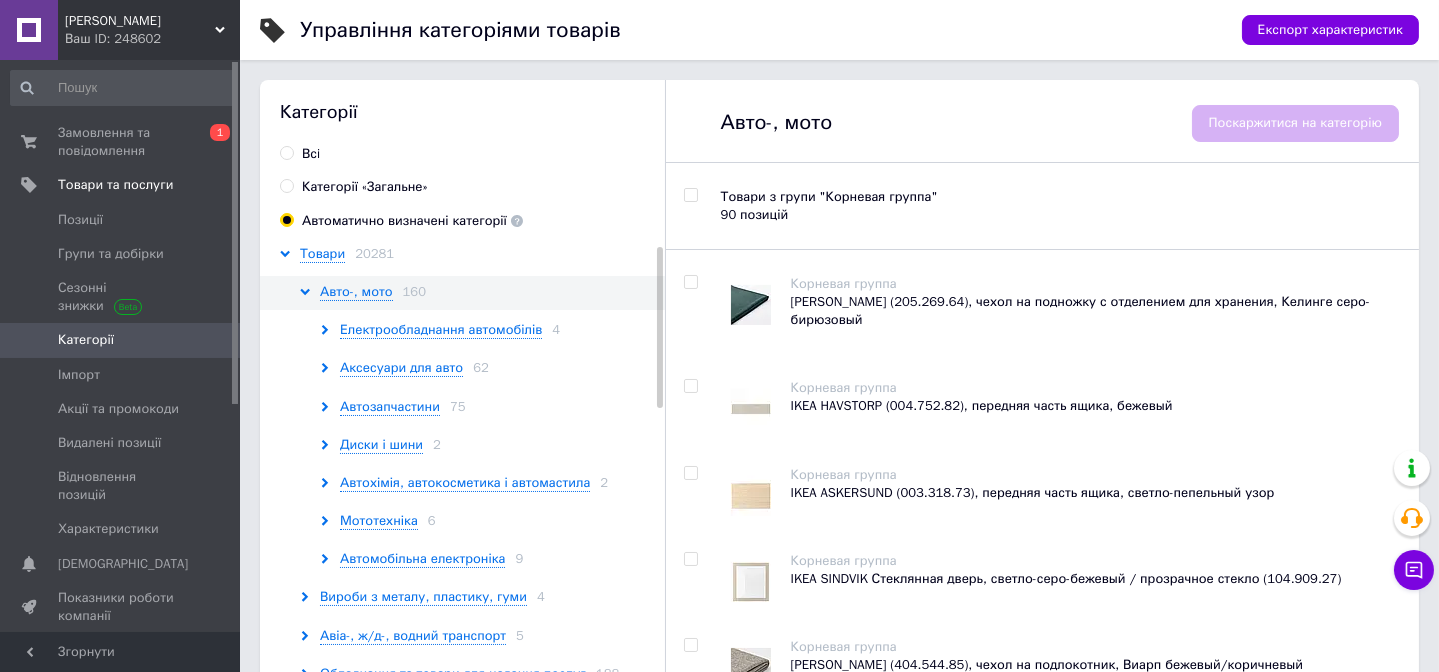 checkbox on "false" 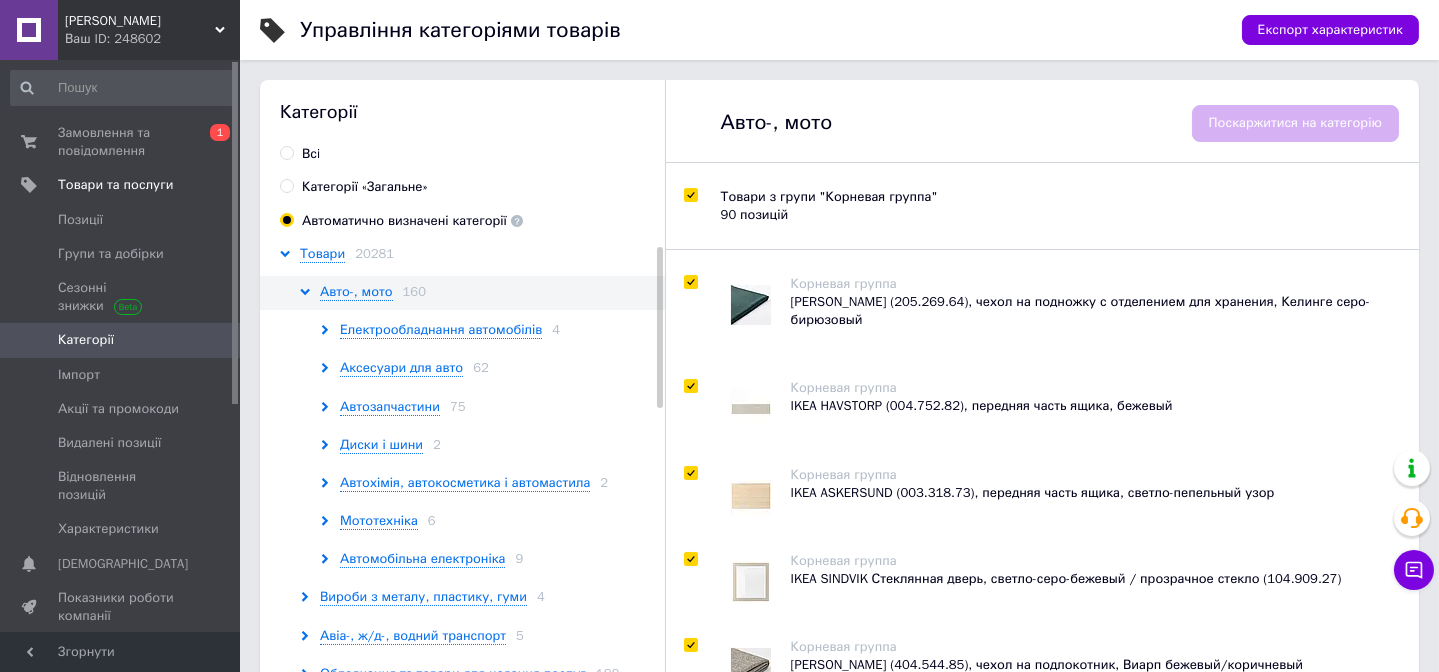 checkbox on "true" 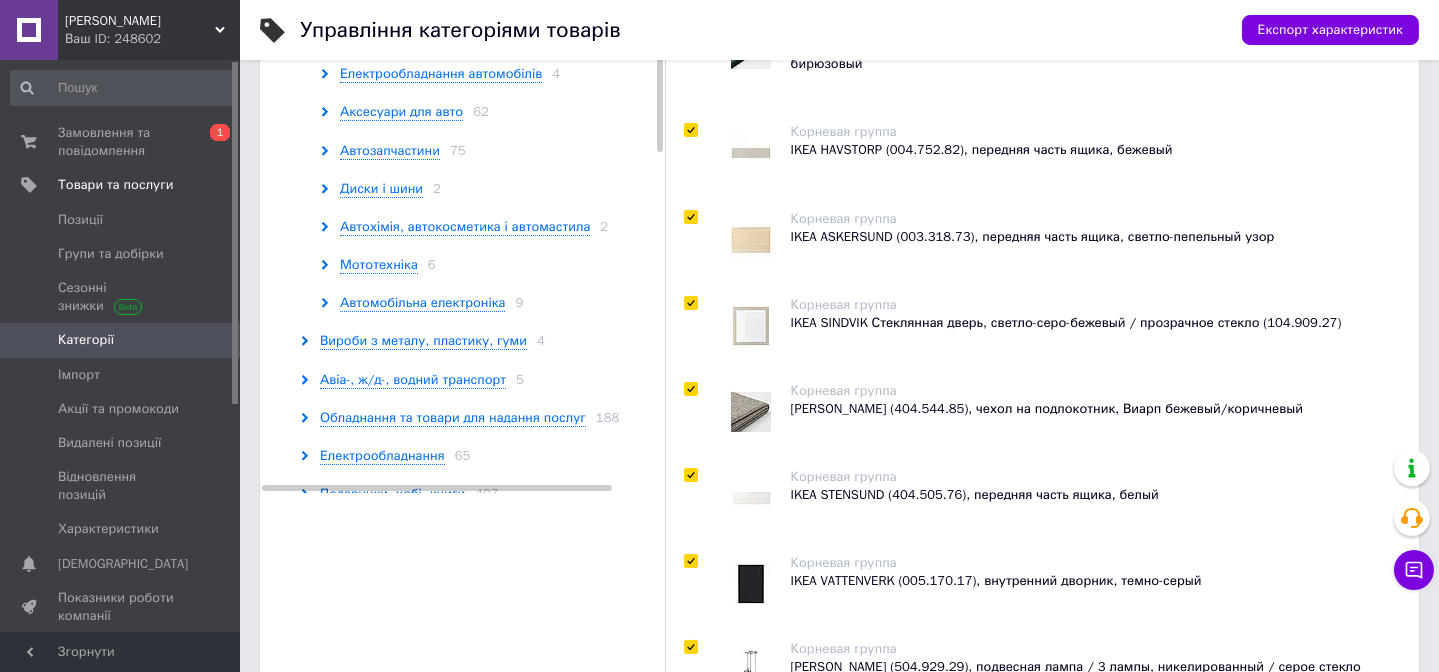 scroll, scrollTop: 0, scrollLeft: 0, axis: both 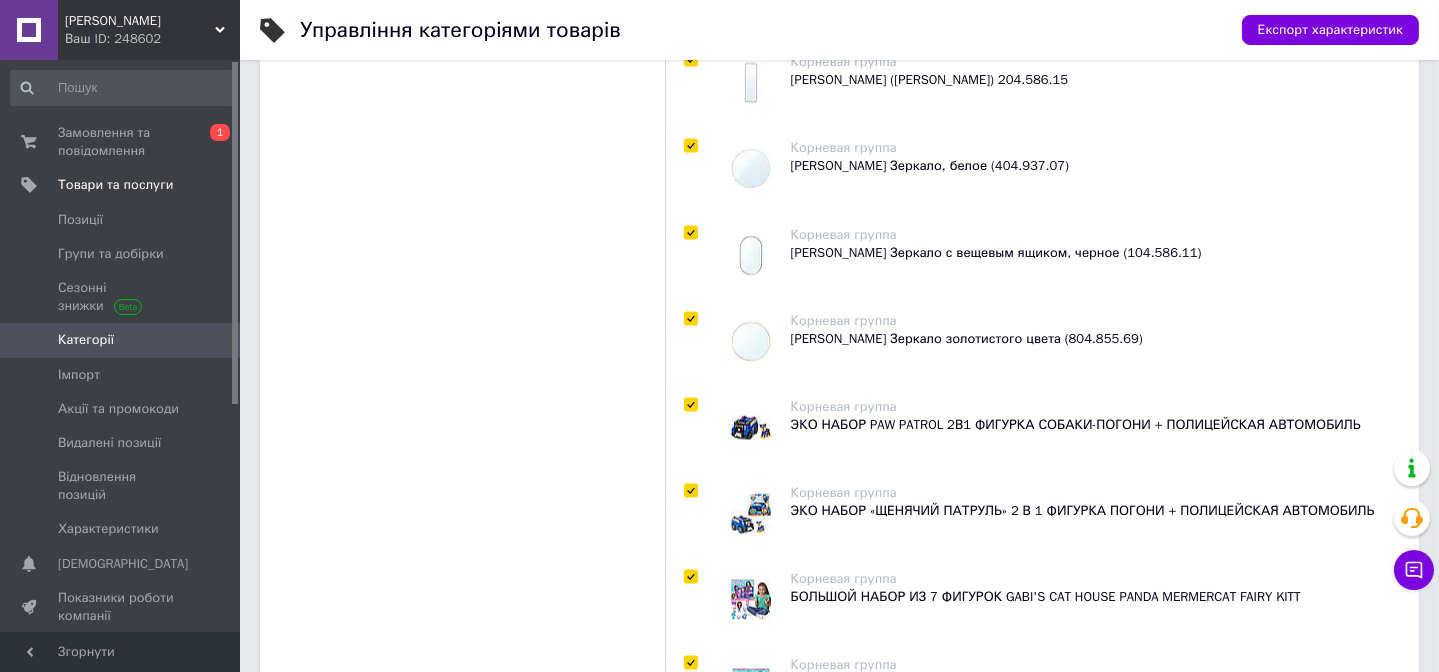 click on "ЭКО НАБОР PAW PATROL 2В1 ФИГУРКА СОБАКИ-ПОГОНИ + ПОЛИЦЕЙСКАЯ АВТОМОБИЛЬ" at bounding box center [1095, 425] 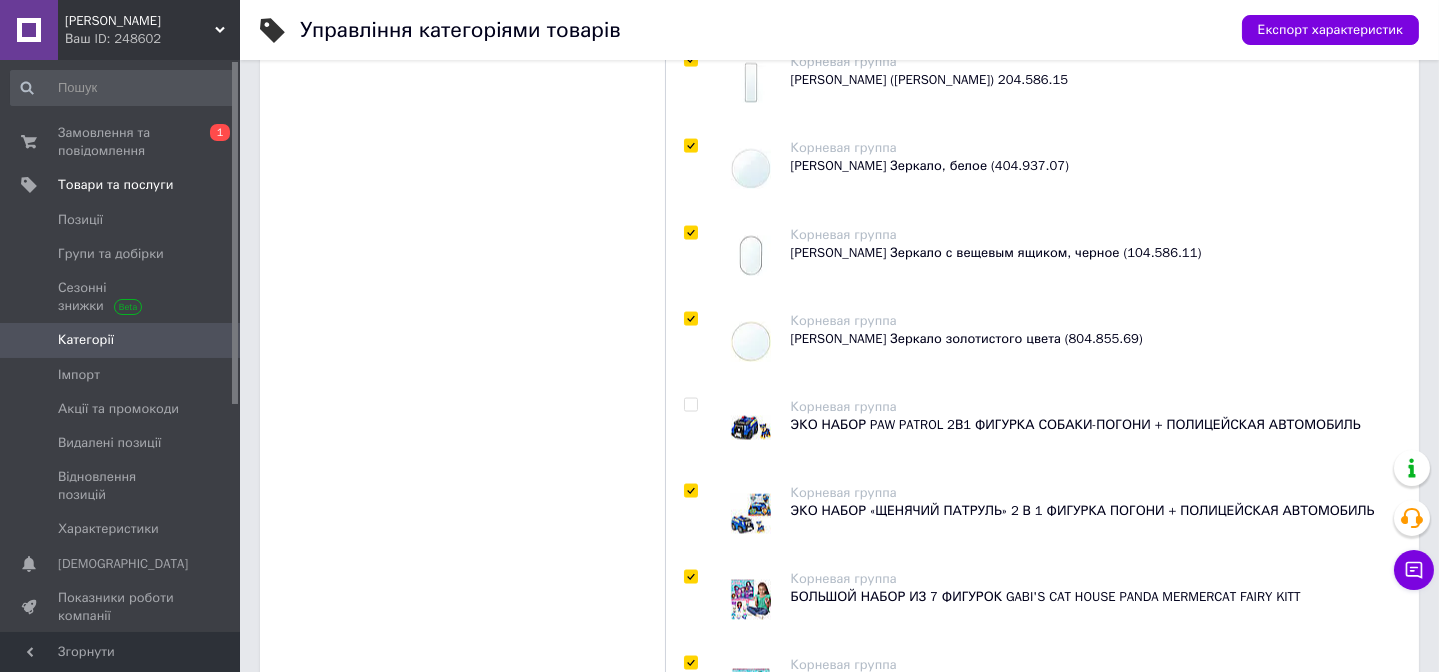 click on "ЭКО НАБОР PAW PATROL 2В1 ФИГУРКА СОБАКИ-ПОГОНИ + ПОЛИЦЕЙСКАЯ АВТОМОБИЛЬ" at bounding box center [1095, 425] 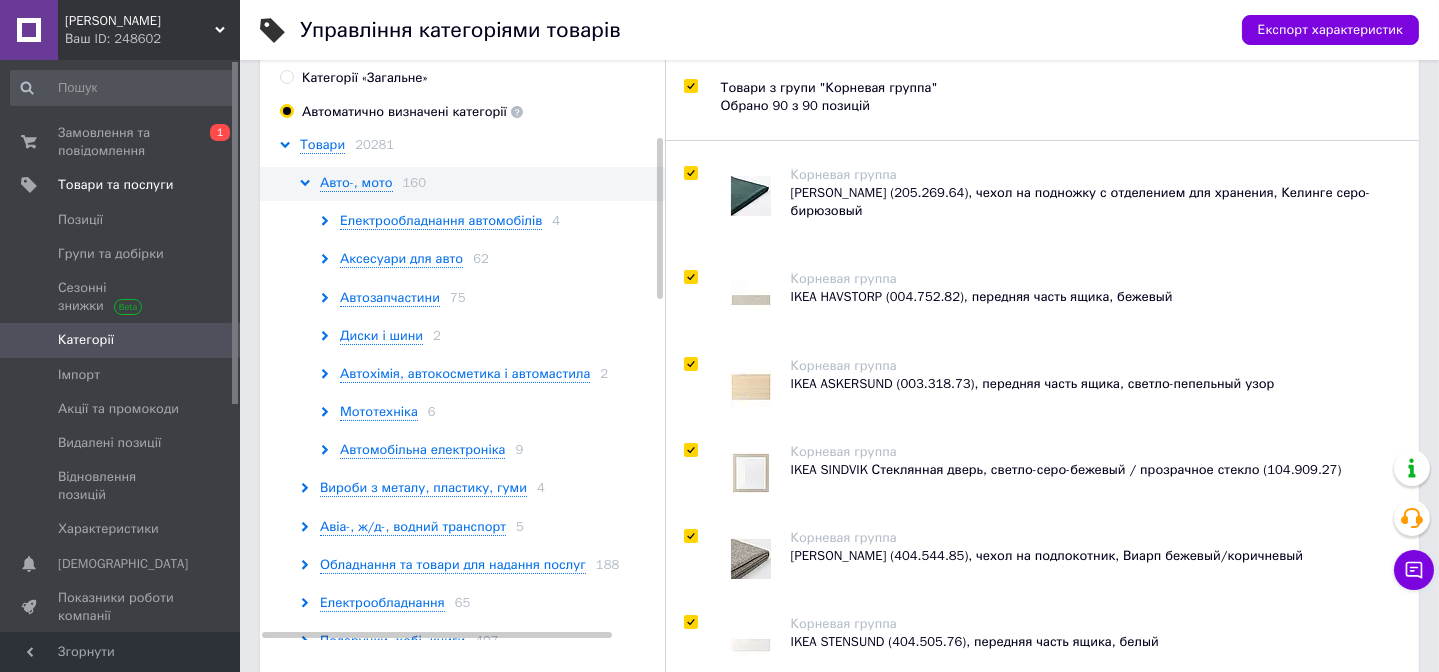 scroll, scrollTop: 0, scrollLeft: 0, axis: both 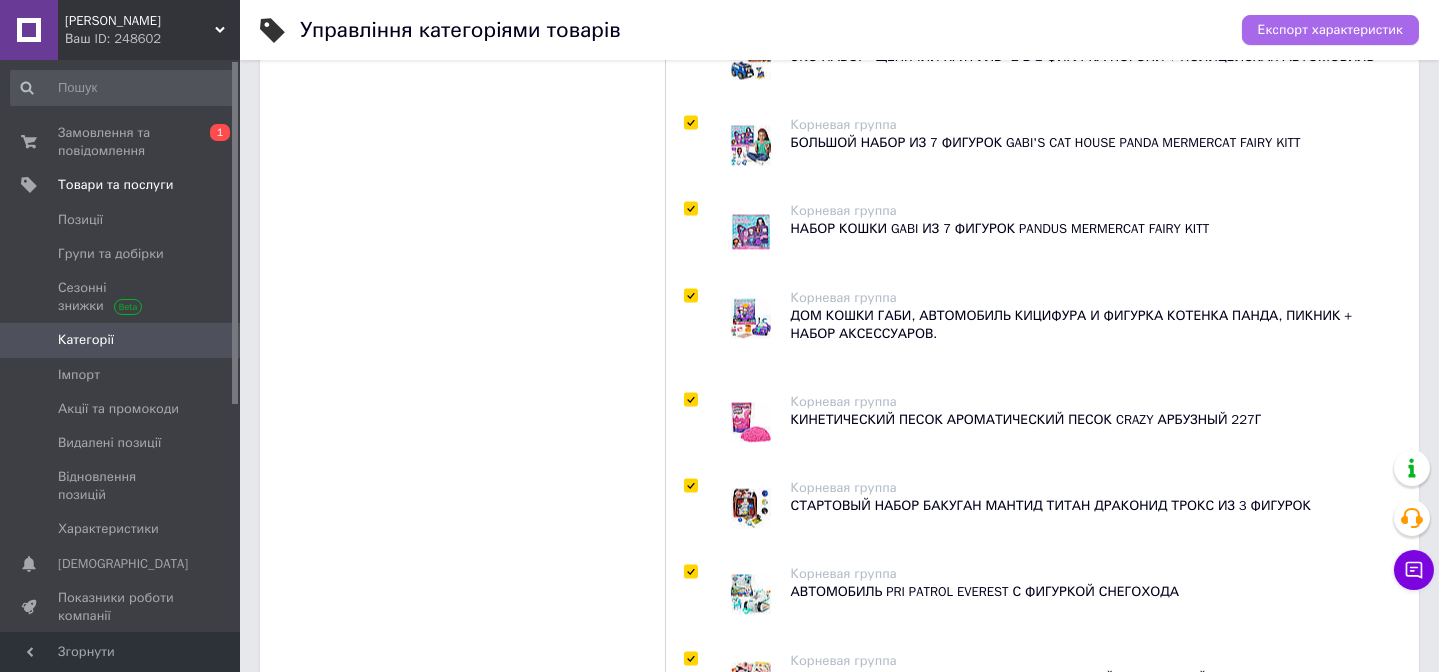 click on "Експорт характеристик" at bounding box center [1330, 30] 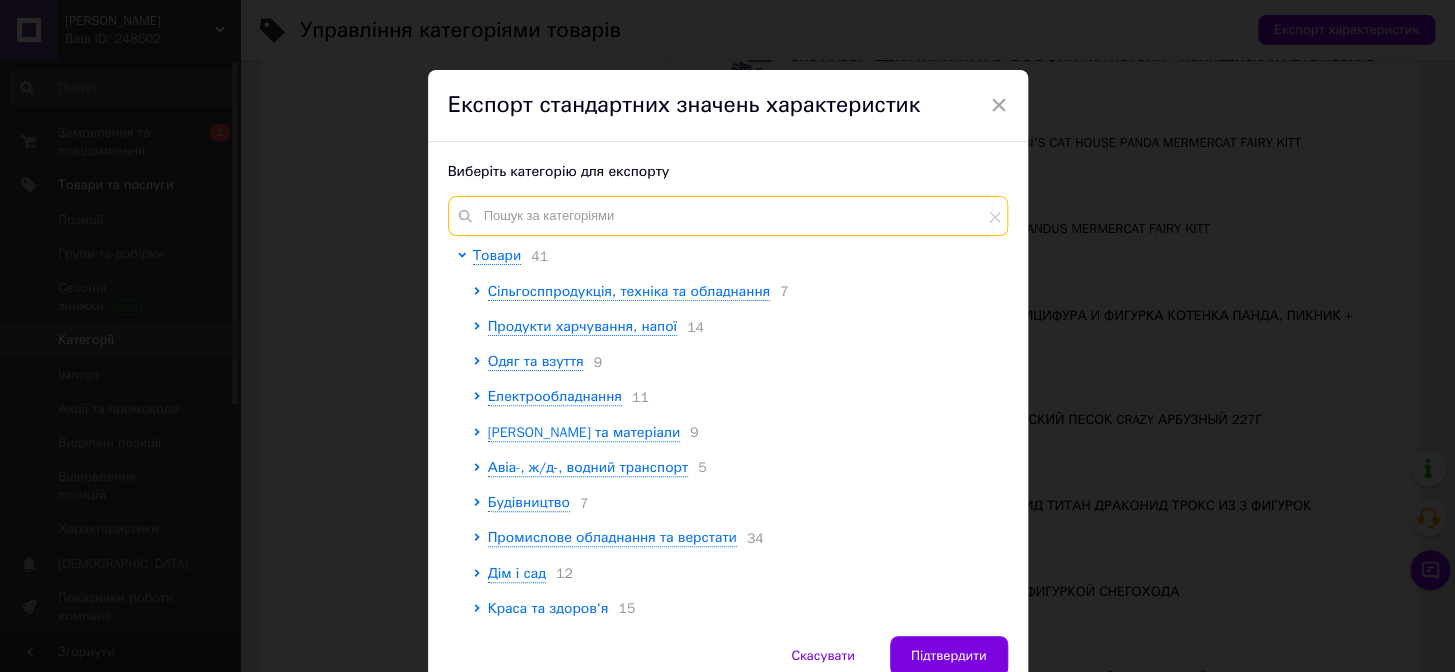 click at bounding box center [728, 216] 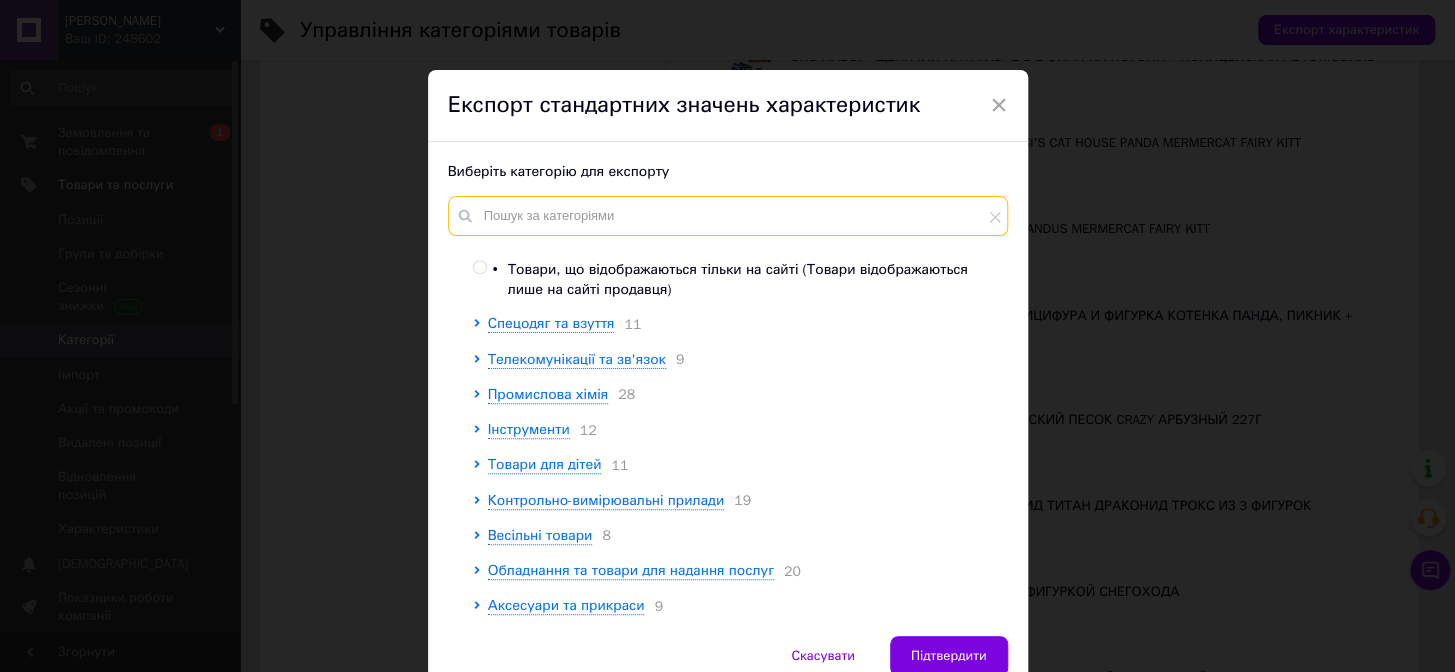 scroll, scrollTop: 1065, scrollLeft: 0, axis: vertical 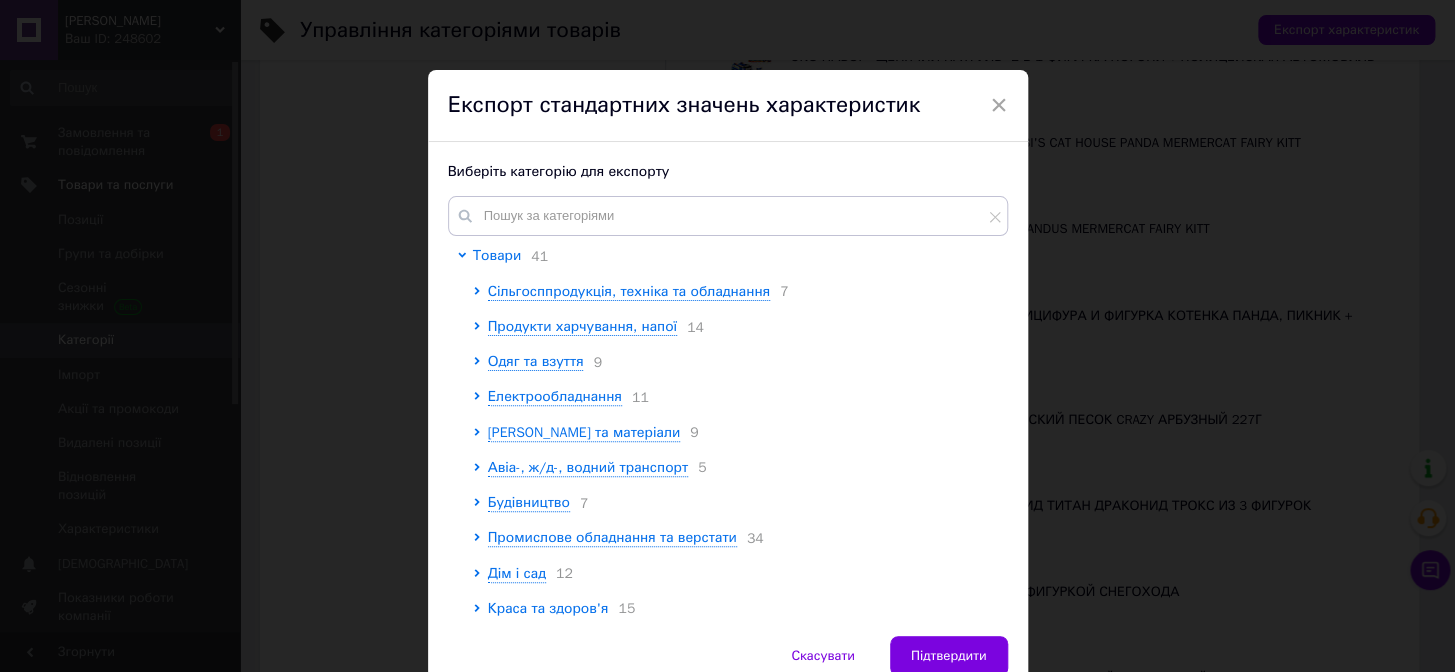 click 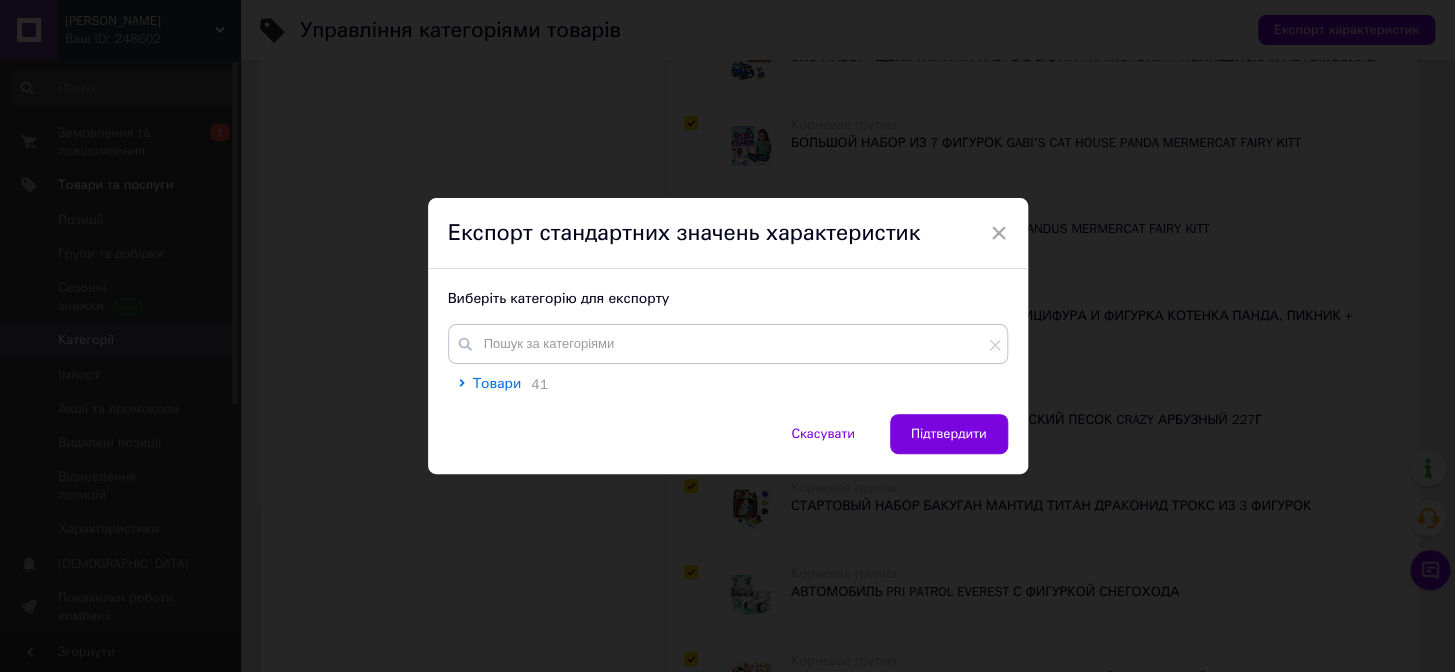 click on "Товари" at bounding box center [497, 383] 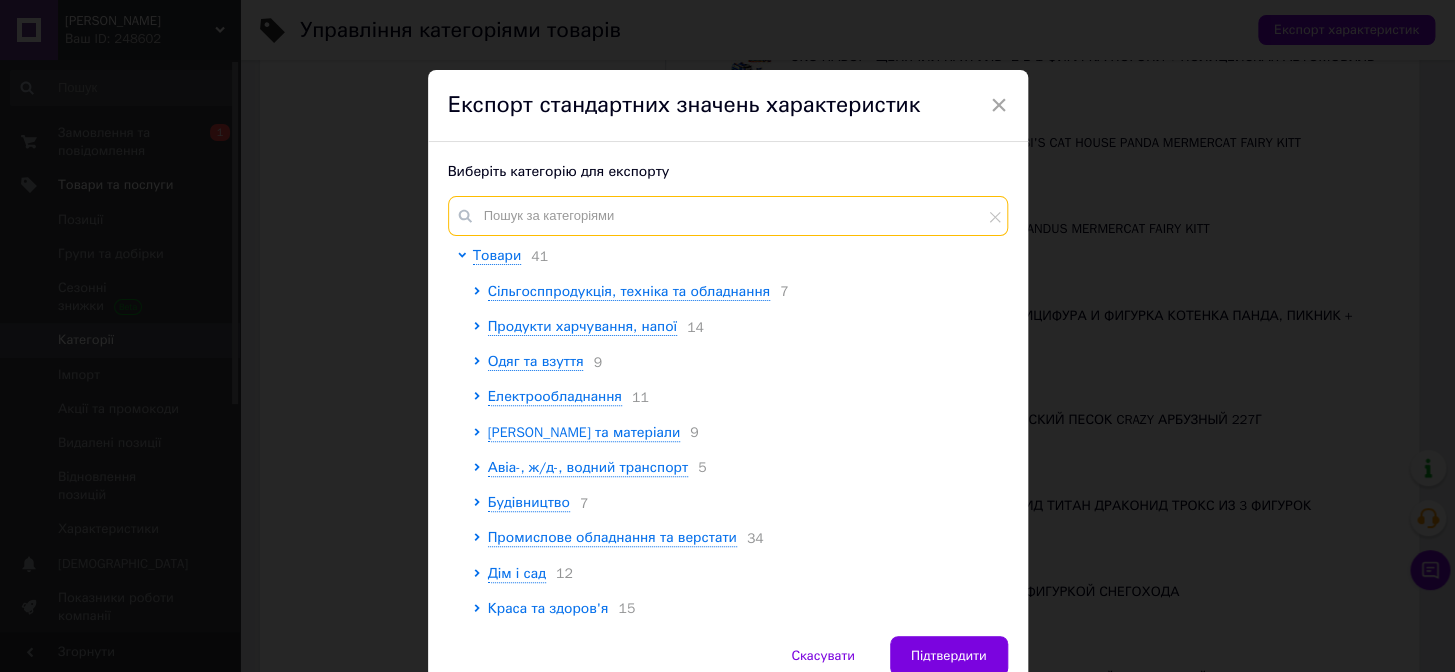 click at bounding box center (728, 216) 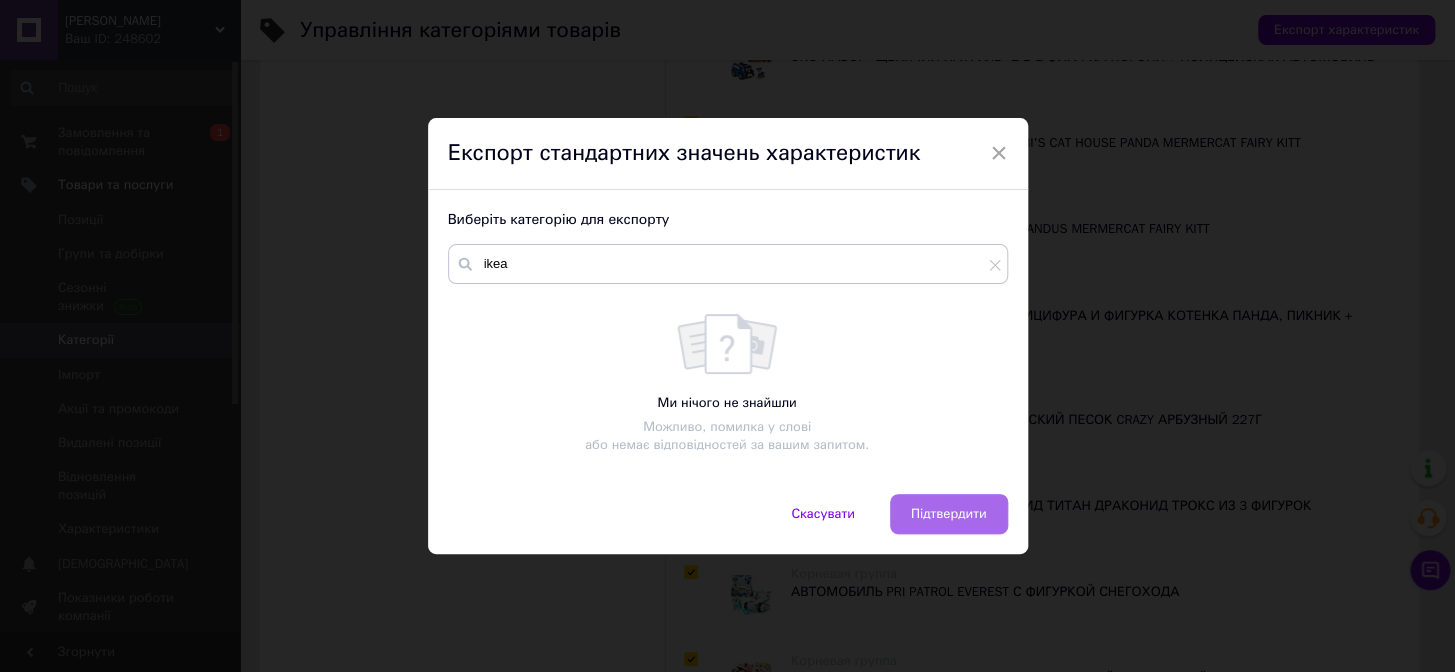click on "Підтвердити" at bounding box center [949, 514] 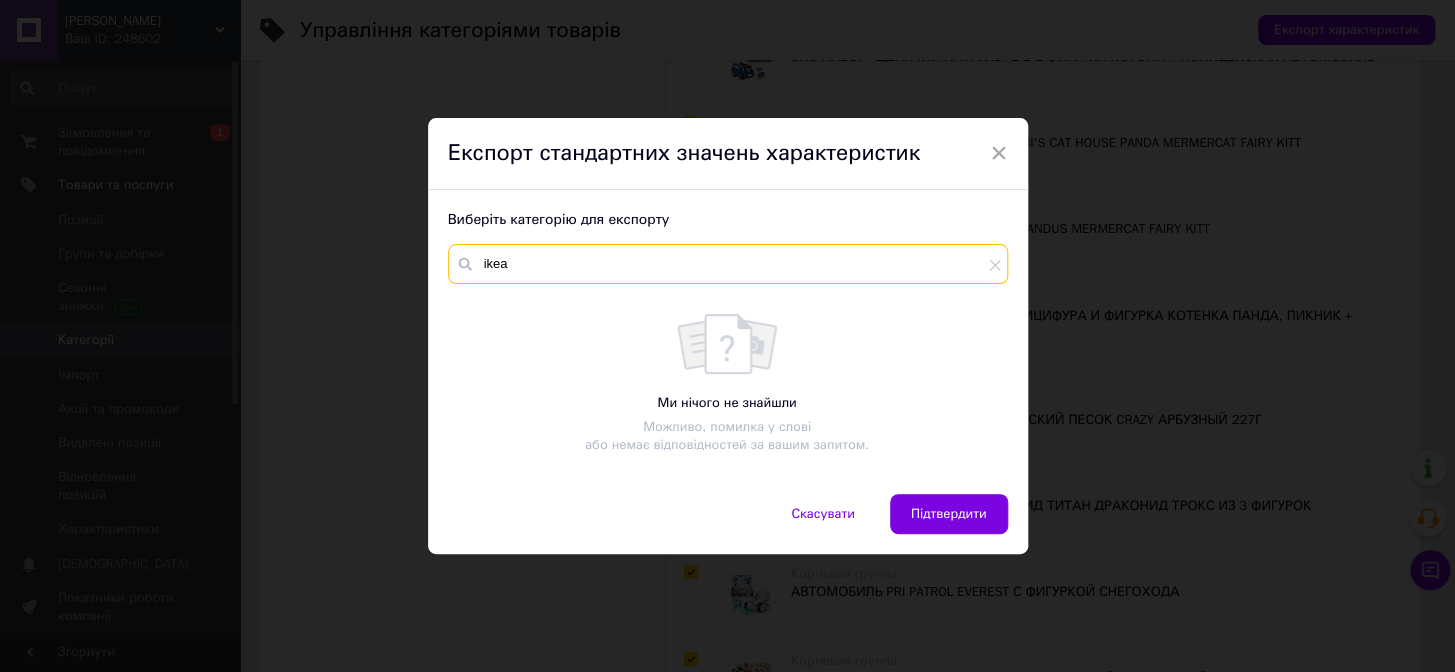 click on "ikea" at bounding box center [728, 264] 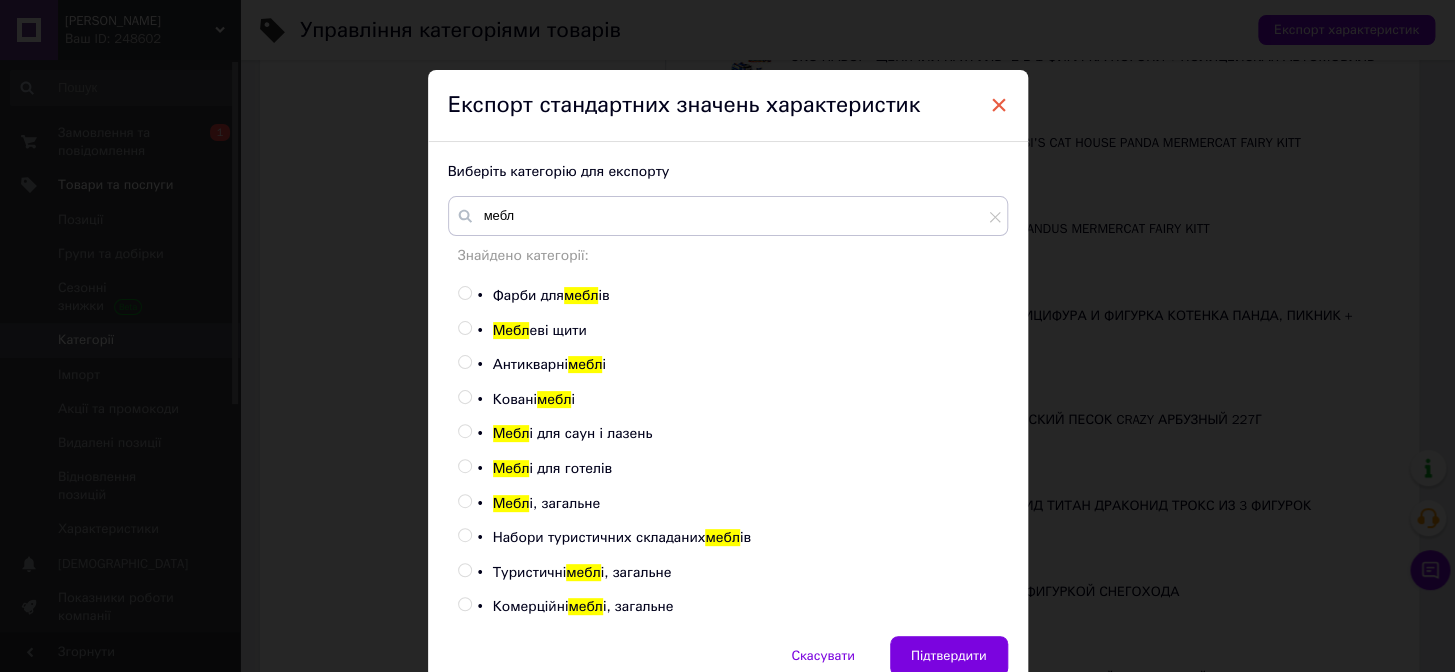 click on "×" at bounding box center (999, 105) 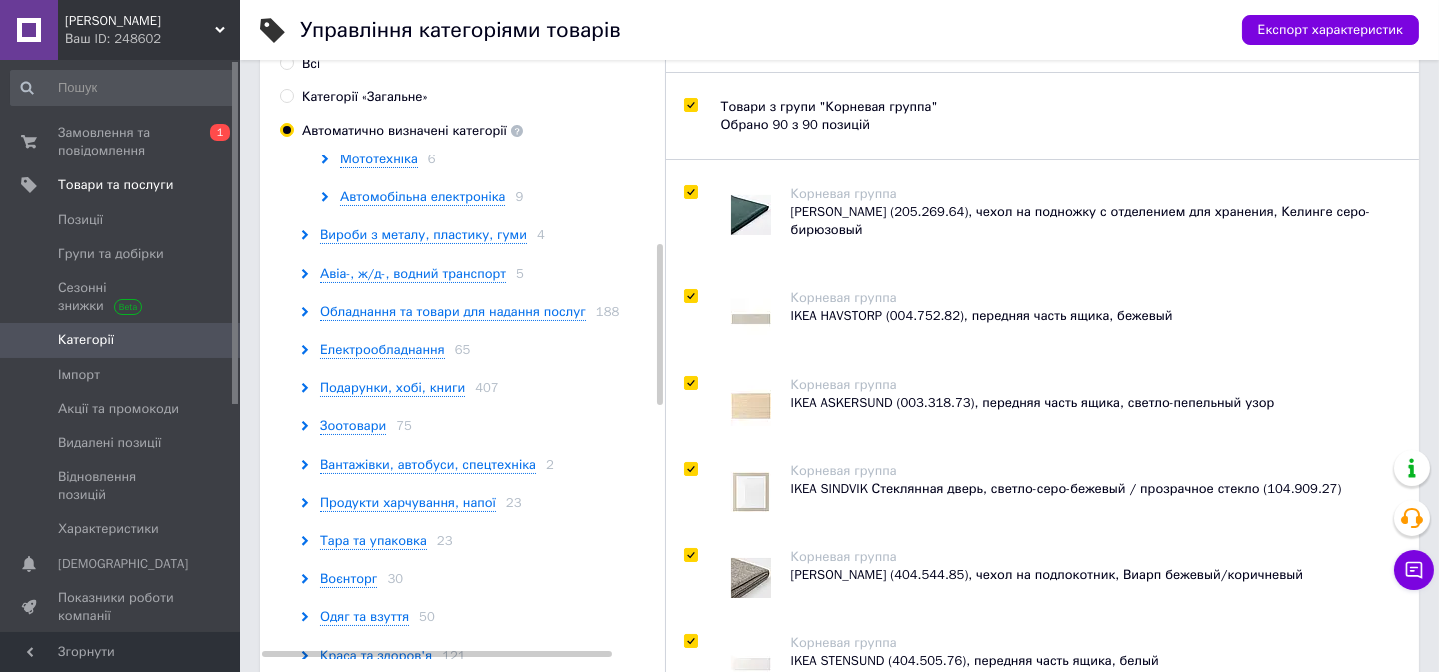 scroll, scrollTop: 0, scrollLeft: 0, axis: both 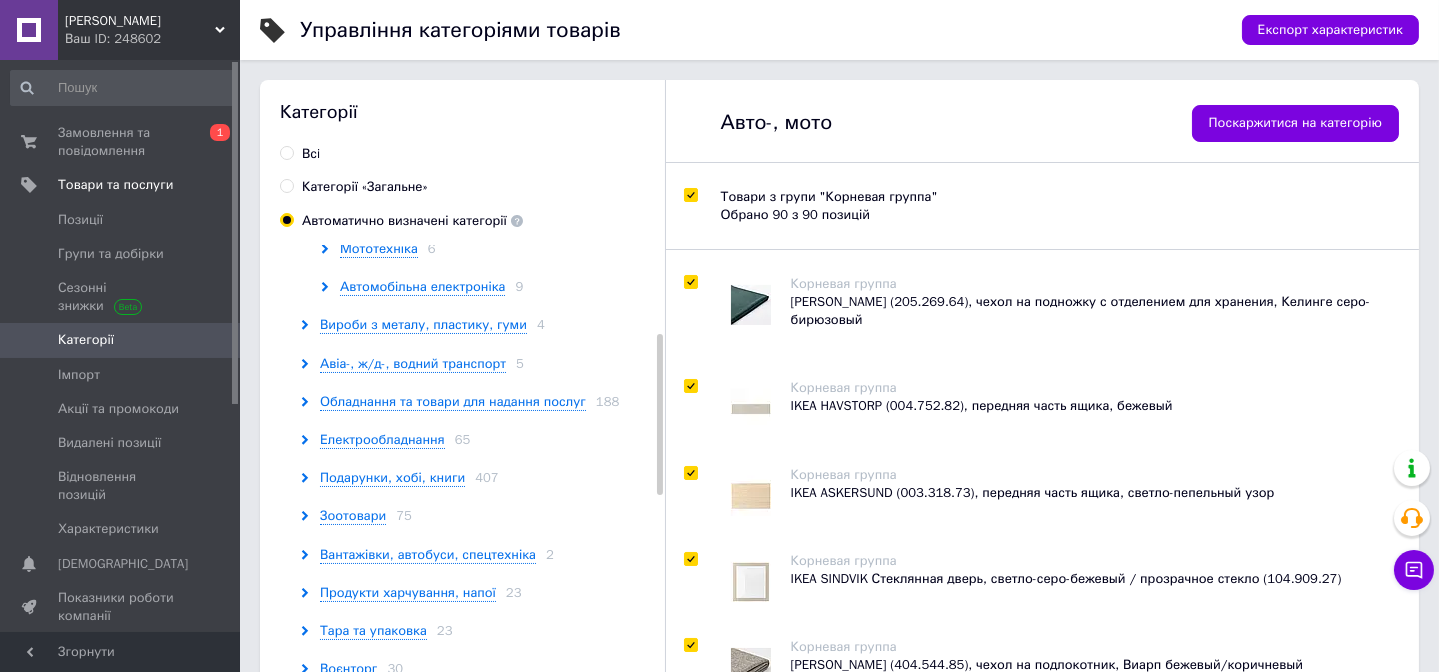 click at bounding box center (690, 195) 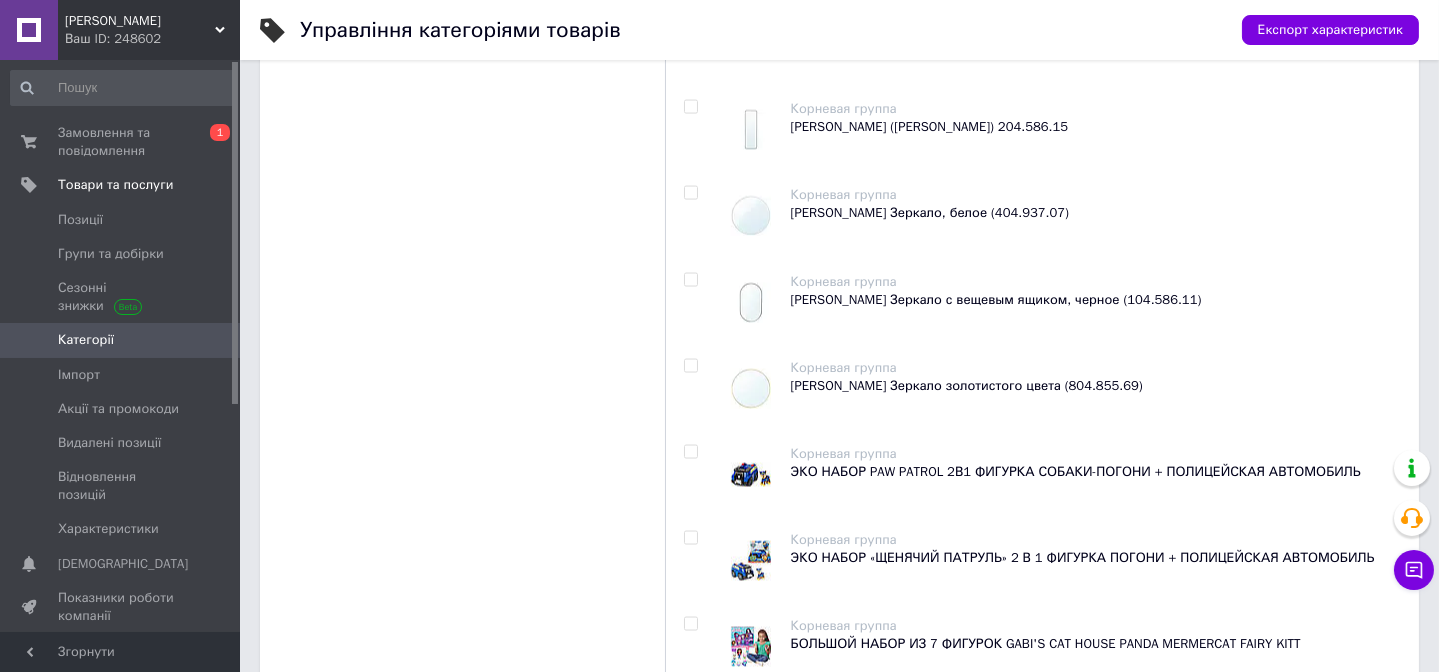 scroll, scrollTop: 6818, scrollLeft: 0, axis: vertical 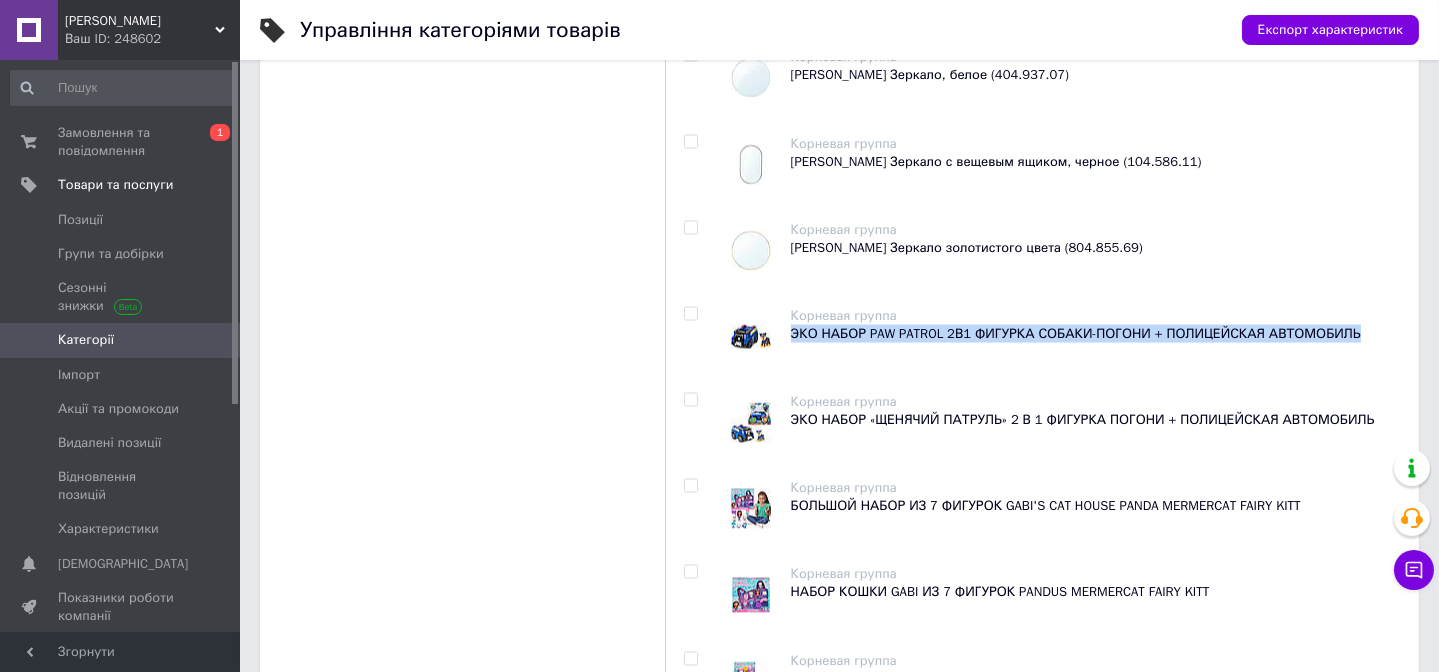 drag, startPoint x: 785, startPoint y: 253, endPoint x: 1346, endPoint y: 254, distance: 561.0009 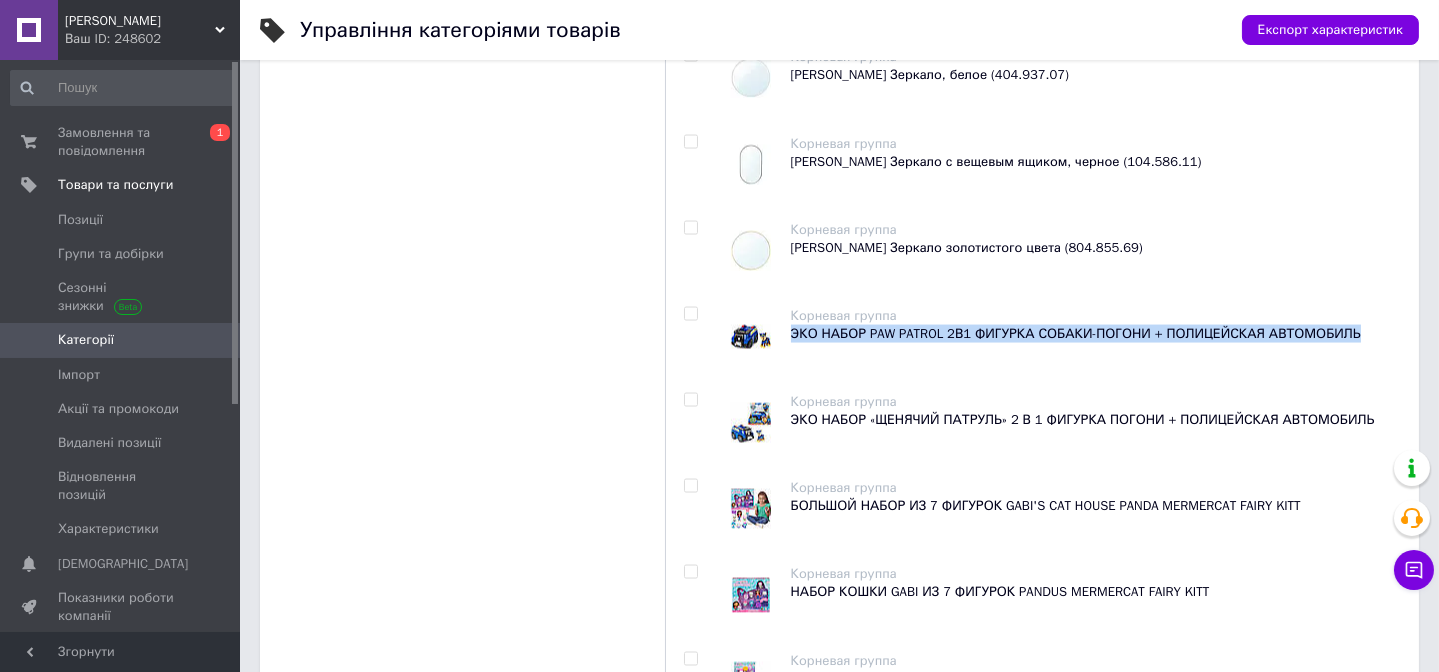 copy on "ЭКО НАБОР PAW PATROL 2В1 ФИГУРКА СОБАКИ-ПОГОНИ + ПОЛИЦЕЙСКАЯ АВТОМОБИЛЬ" 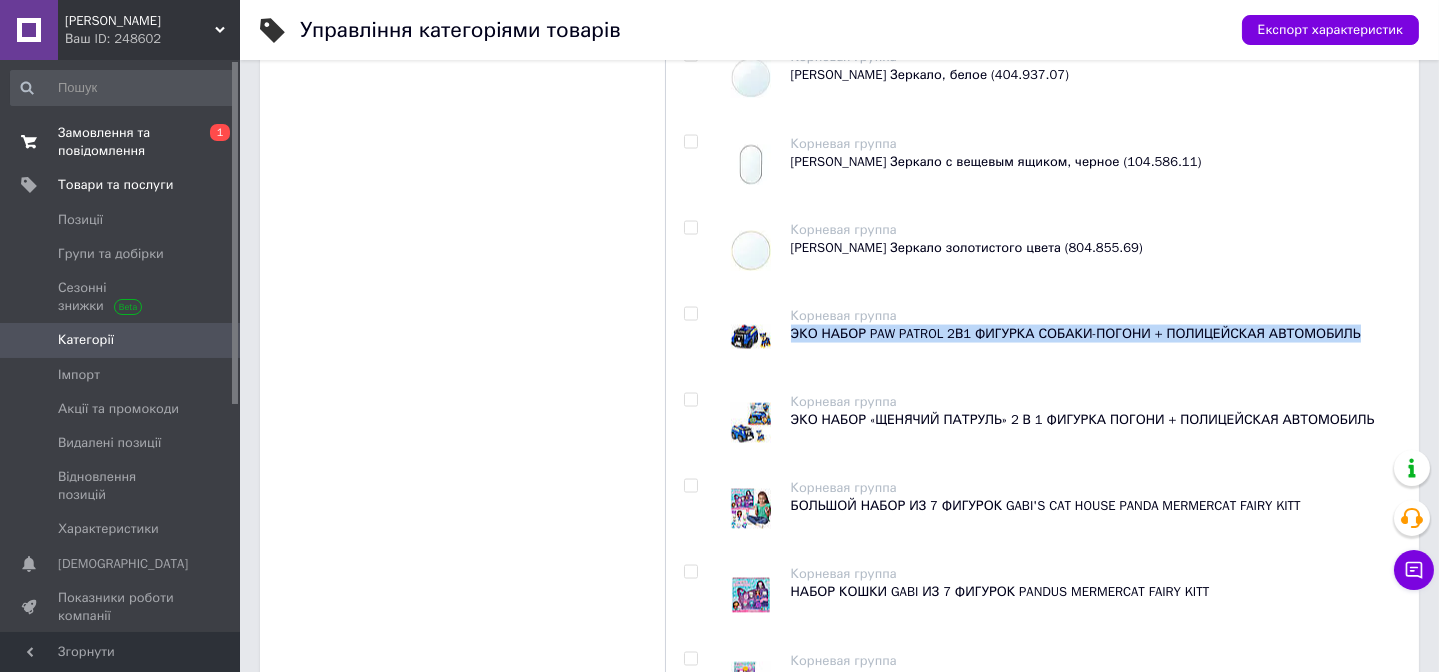 click on "Замовлення та повідомлення" at bounding box center (121, 142) 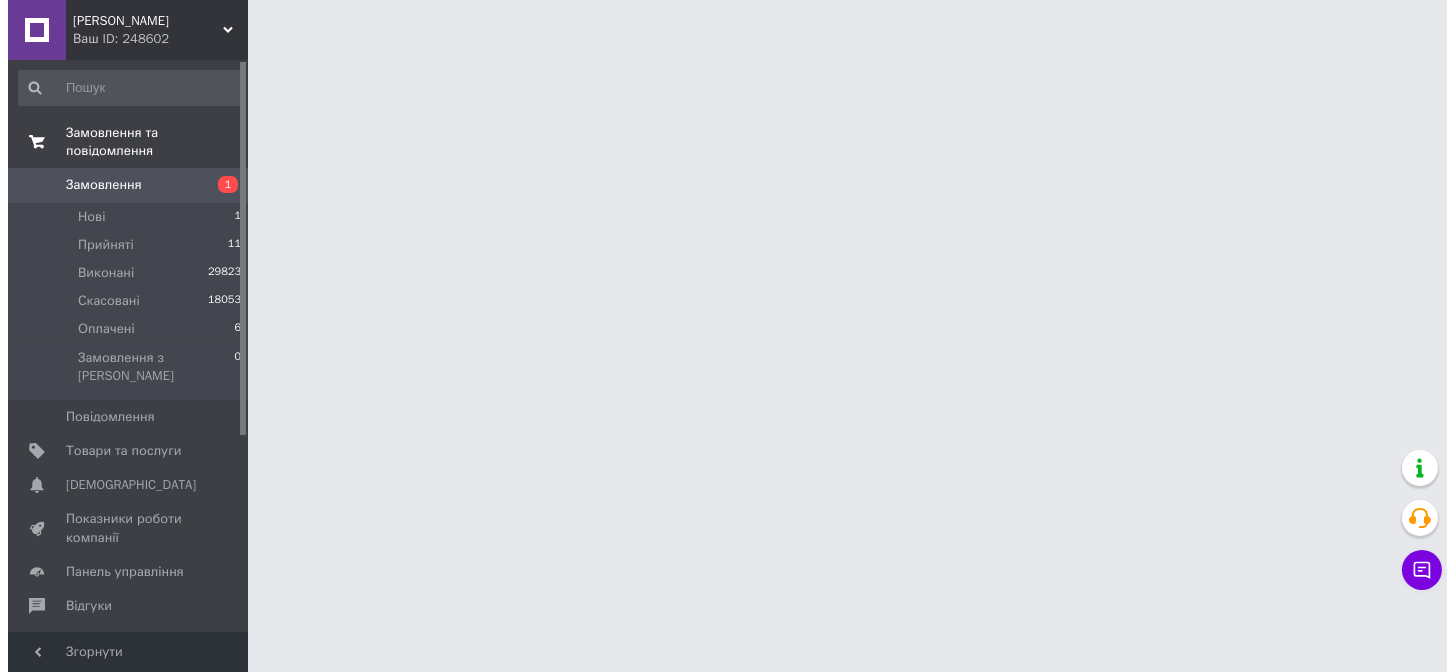 scroll, scrollTop: 0, scrollLeft: 0, axis: both 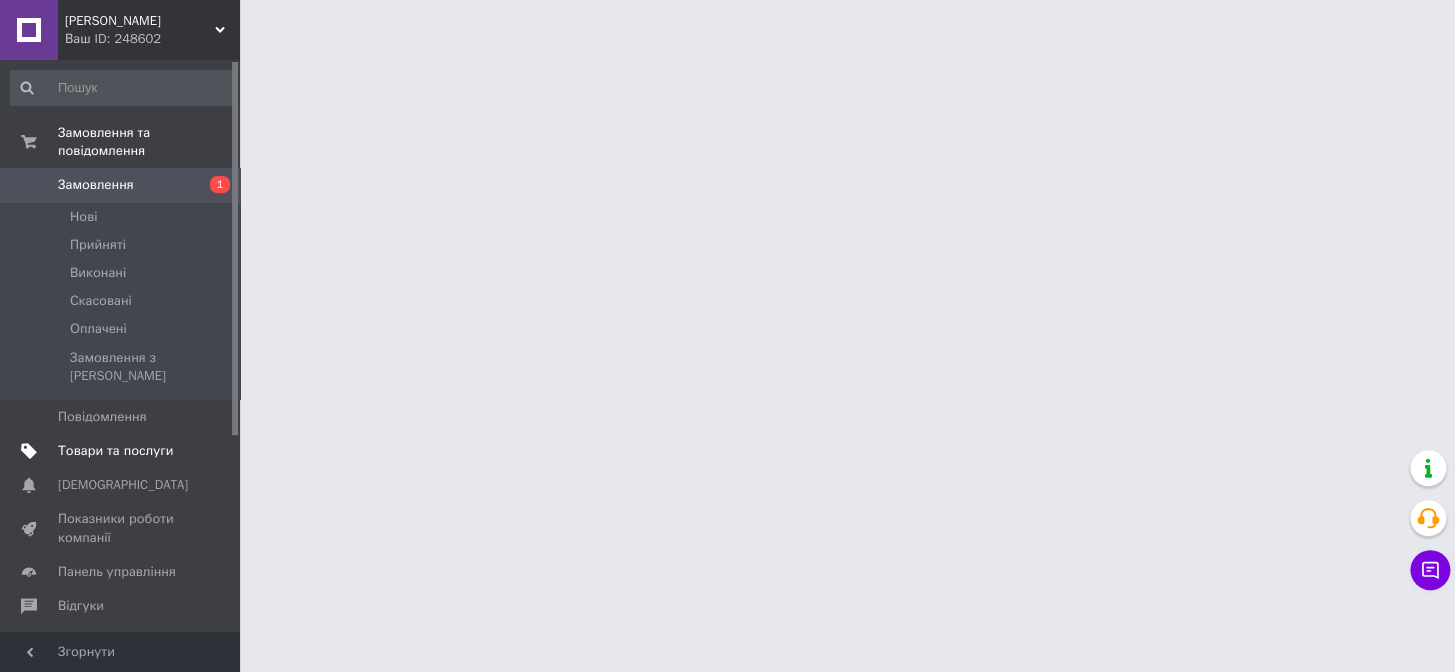 click on "Товари та послуги" at bounding box center (115, 451) 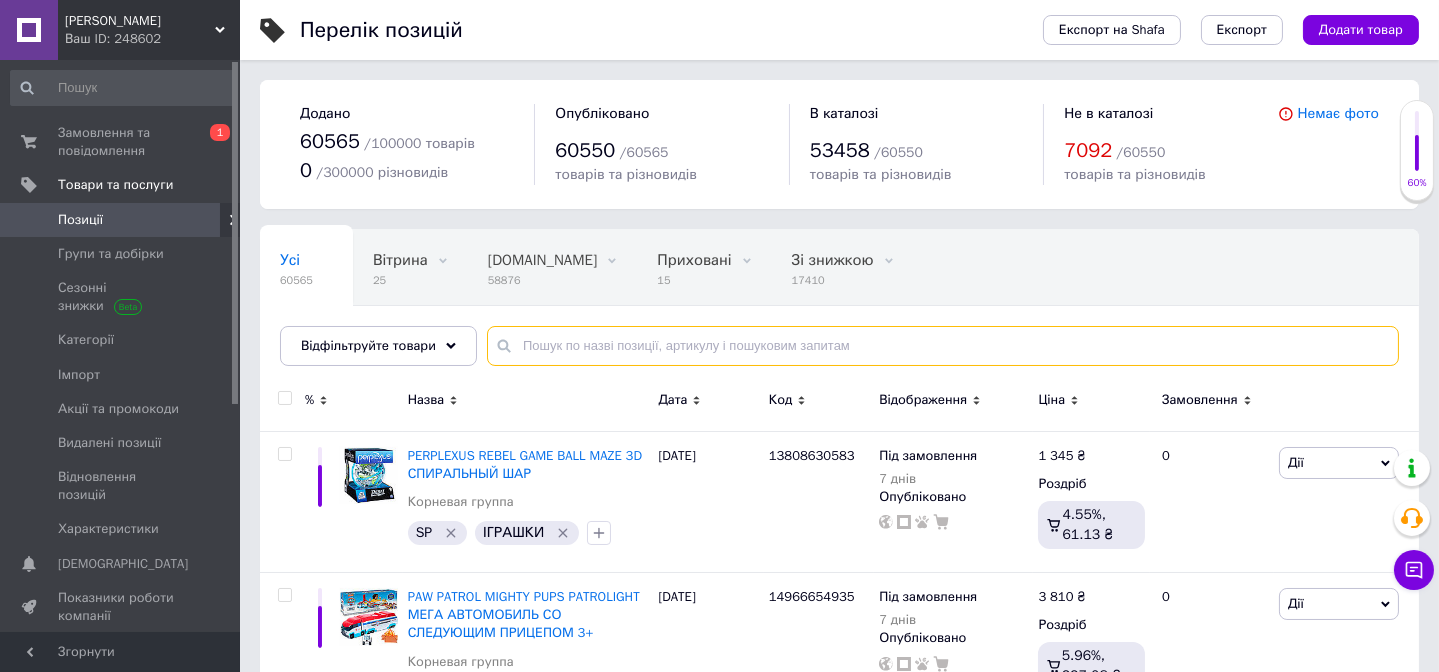 paste on "ЭКО НАБОР PAW PATROL 2В1 ФИГУРКА СОБАКИ-ПОГОНИ + ПОЛИЦЕЙСКАЯ АВТОМОБИЛЬ" 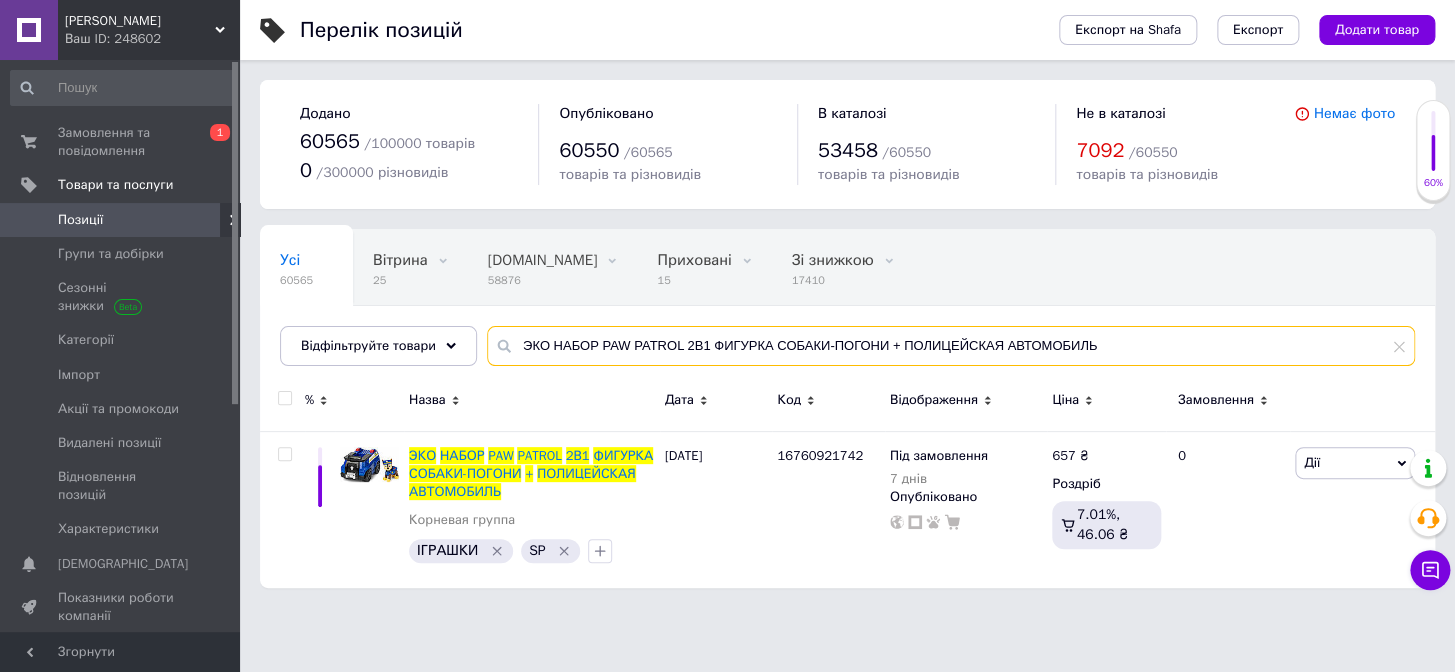 drag, startPoint x: 1111, startPoint y: 350, endPoint x: 268, endPoint y: 350, distance: 843 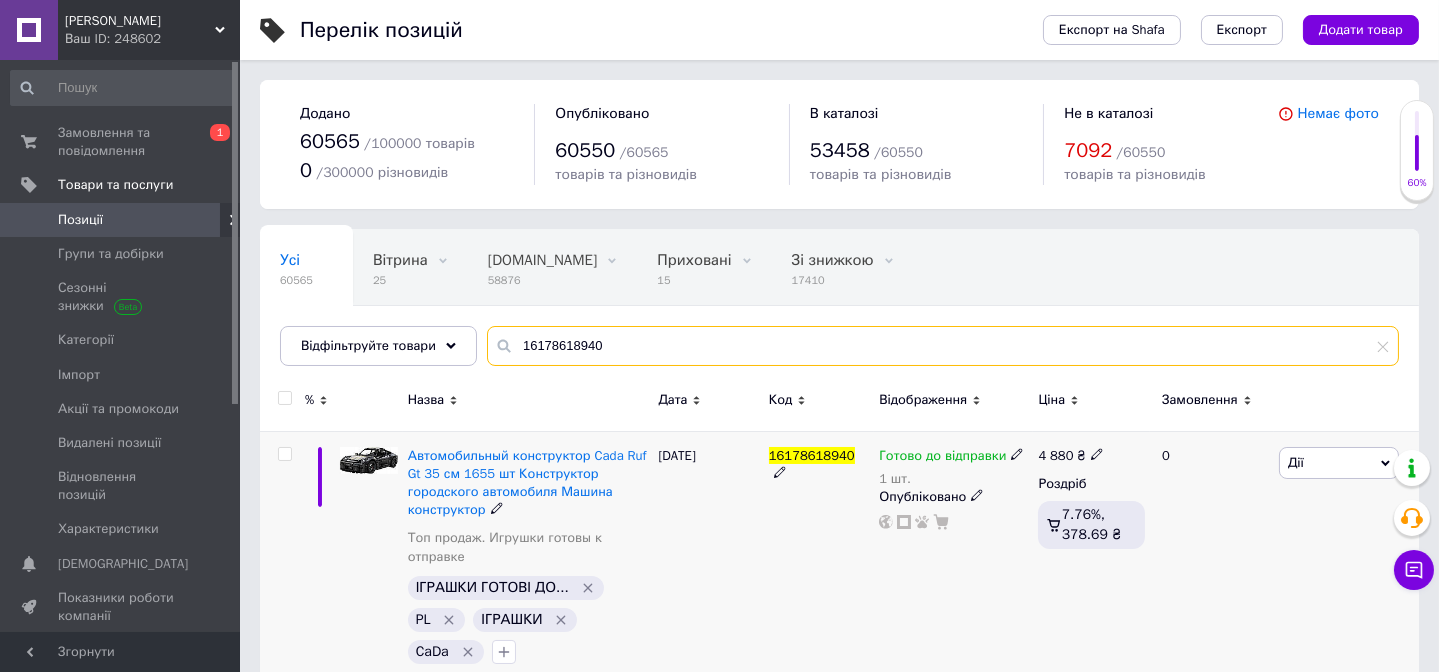 type on "16178618940" 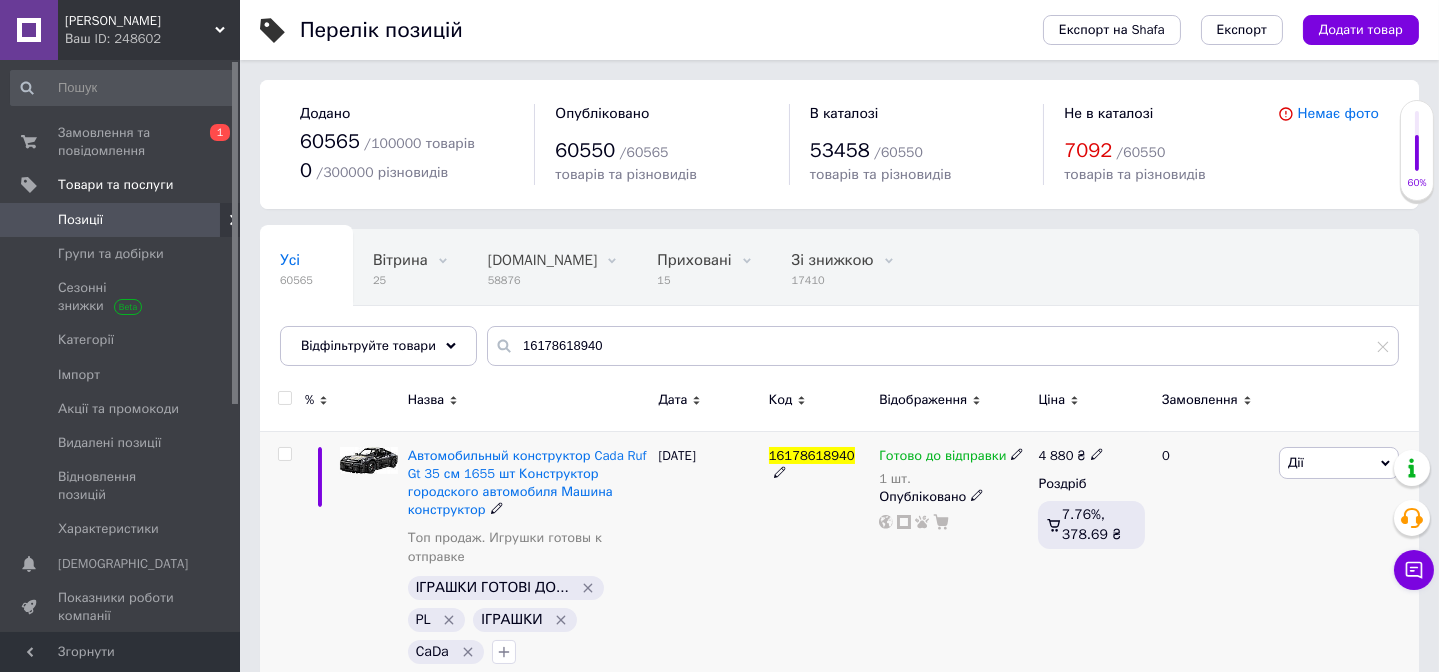 click 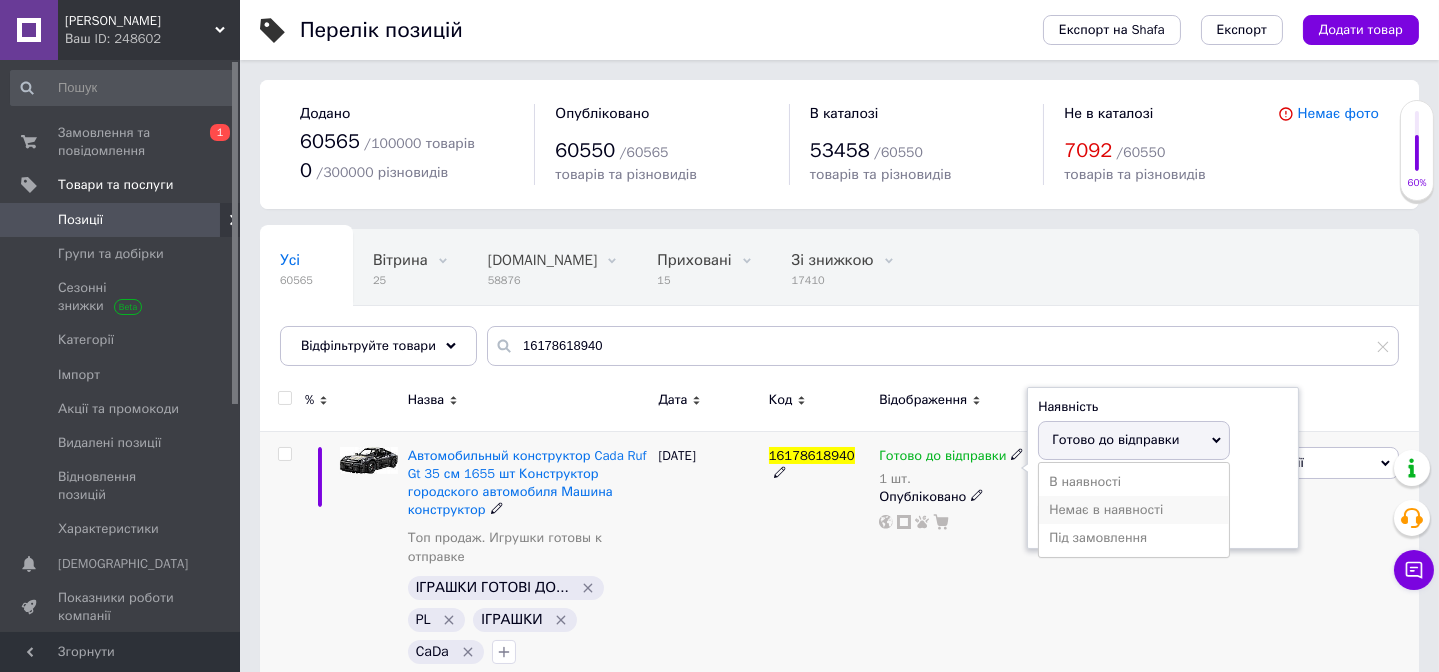 click on "Немає в наявності" at bounding box center [1134, 510] 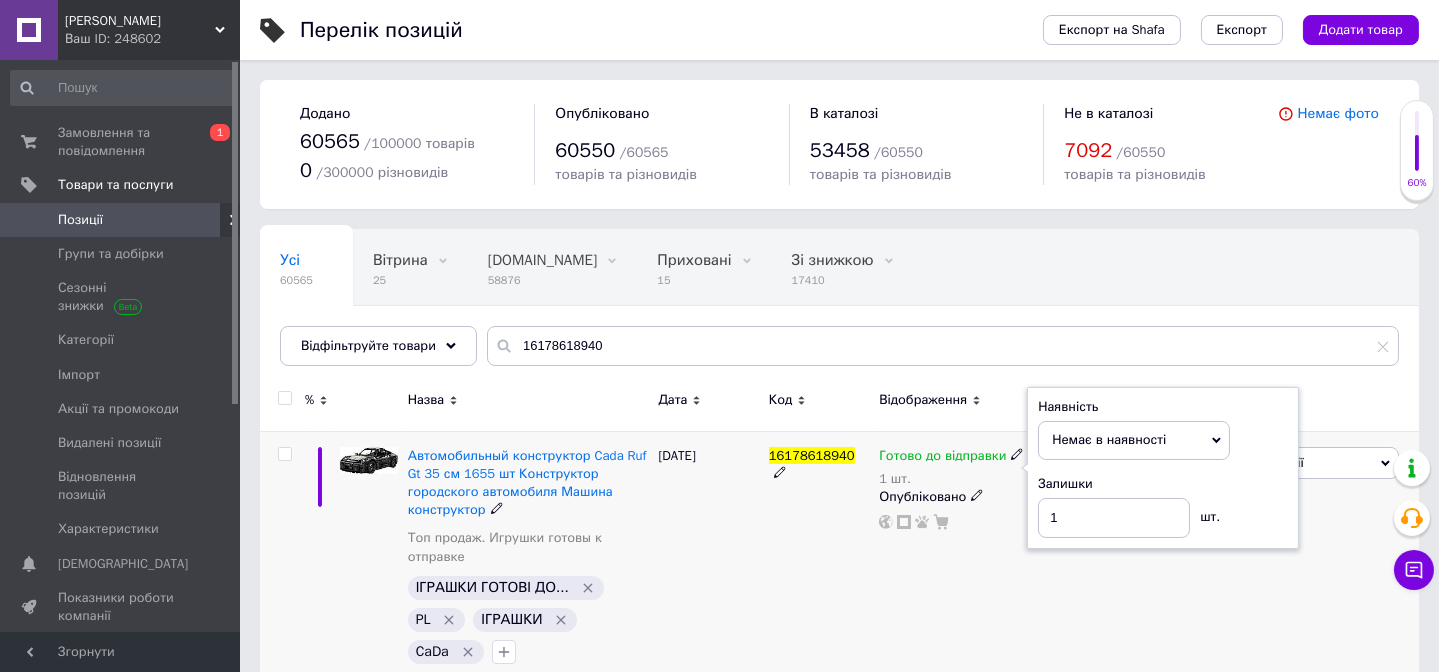 click on "Немає в наявності" at bounding box center [1109, 439] 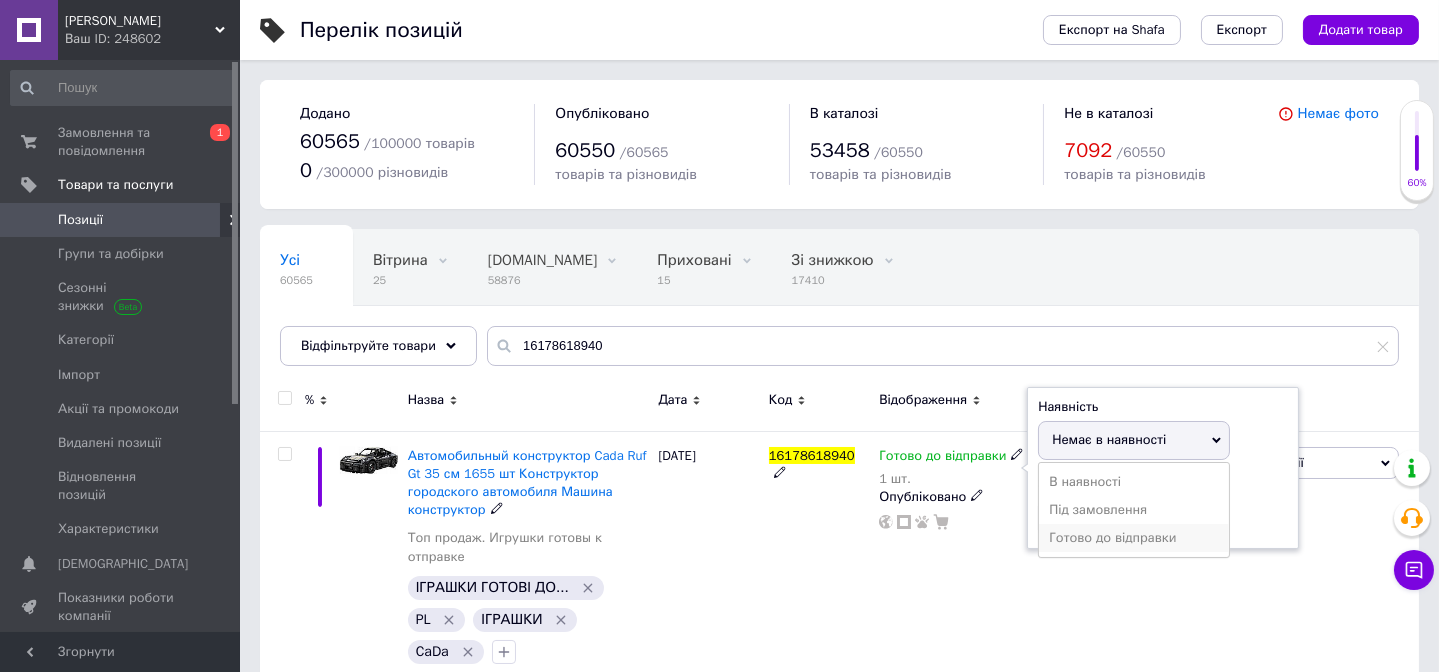 click on "Готово до відправки" at bounding box center (1134, 538) 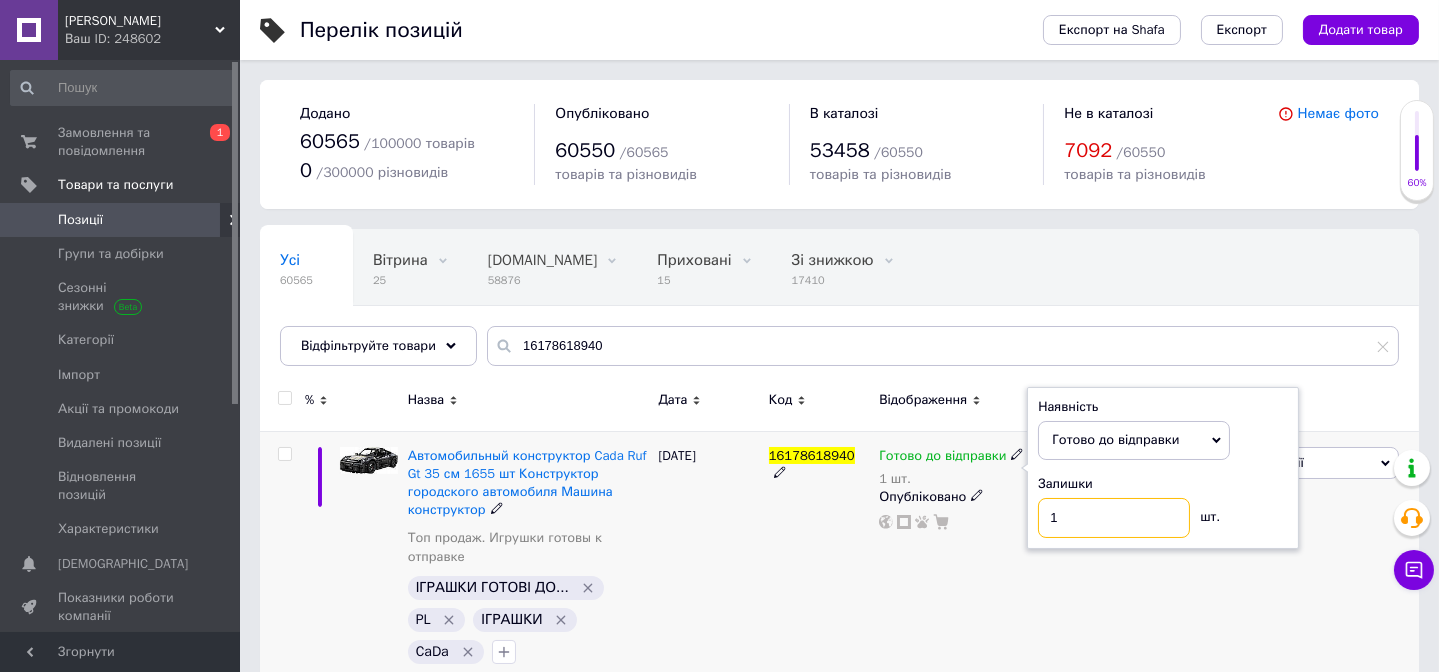 drag, startPoint x: 1069, startPoint y: 514, endPoint x: 1043, endPoint y: 514, distance: 26 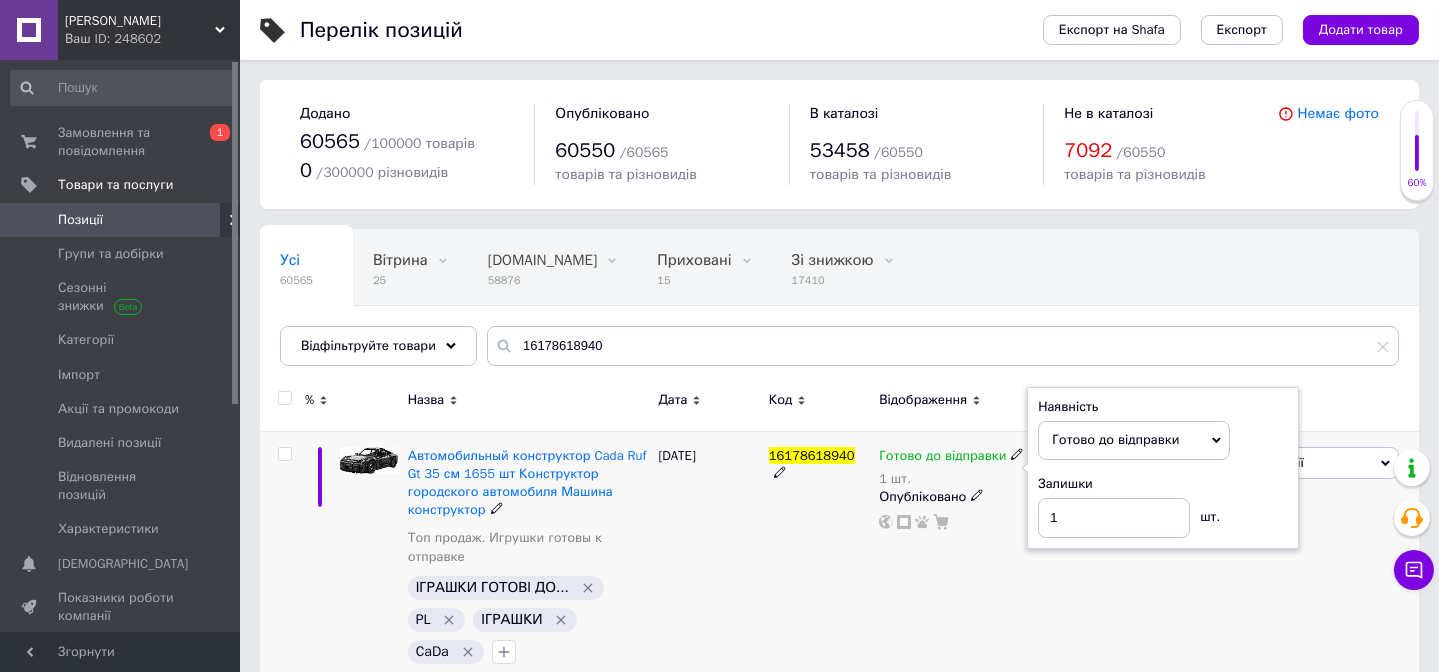 click on "Готово до відправки" at bounding box center (1115, 439) 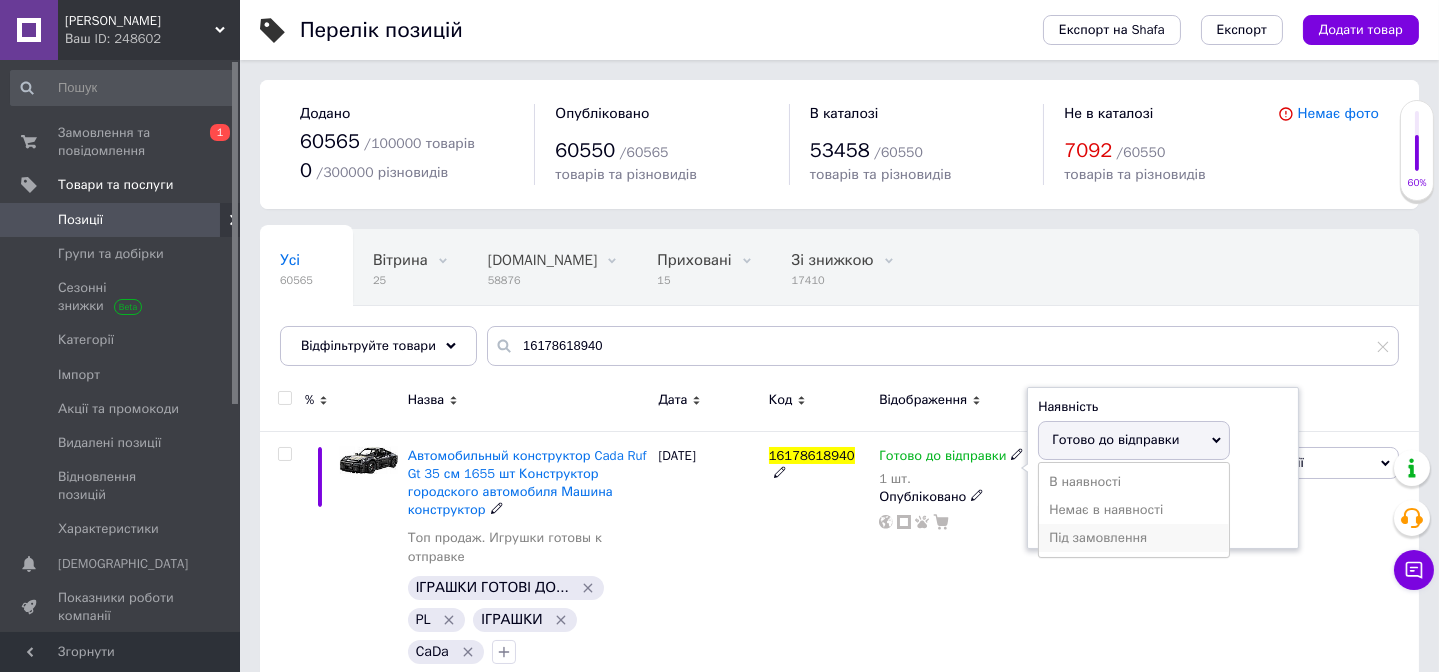 click on "Під замовлення" at bounding box center (1134, 538) 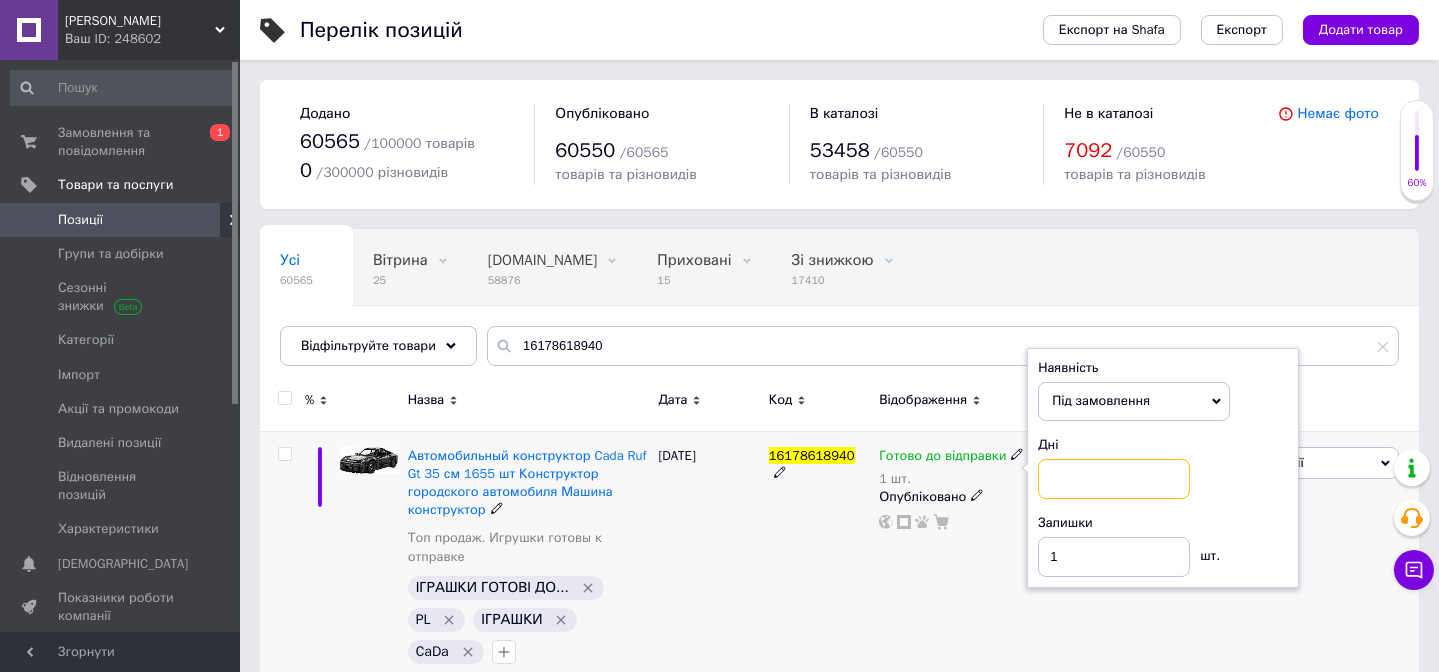 click at bounding box center (1114, 479) 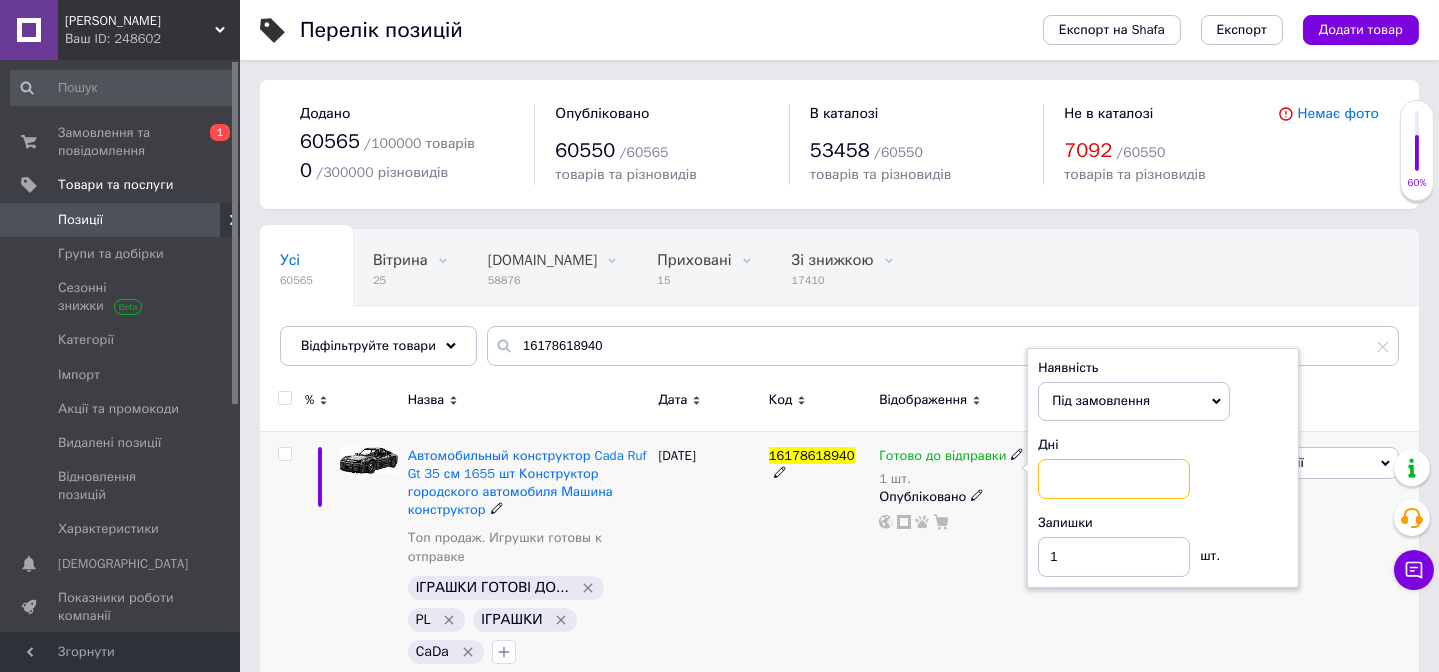 type on "4" 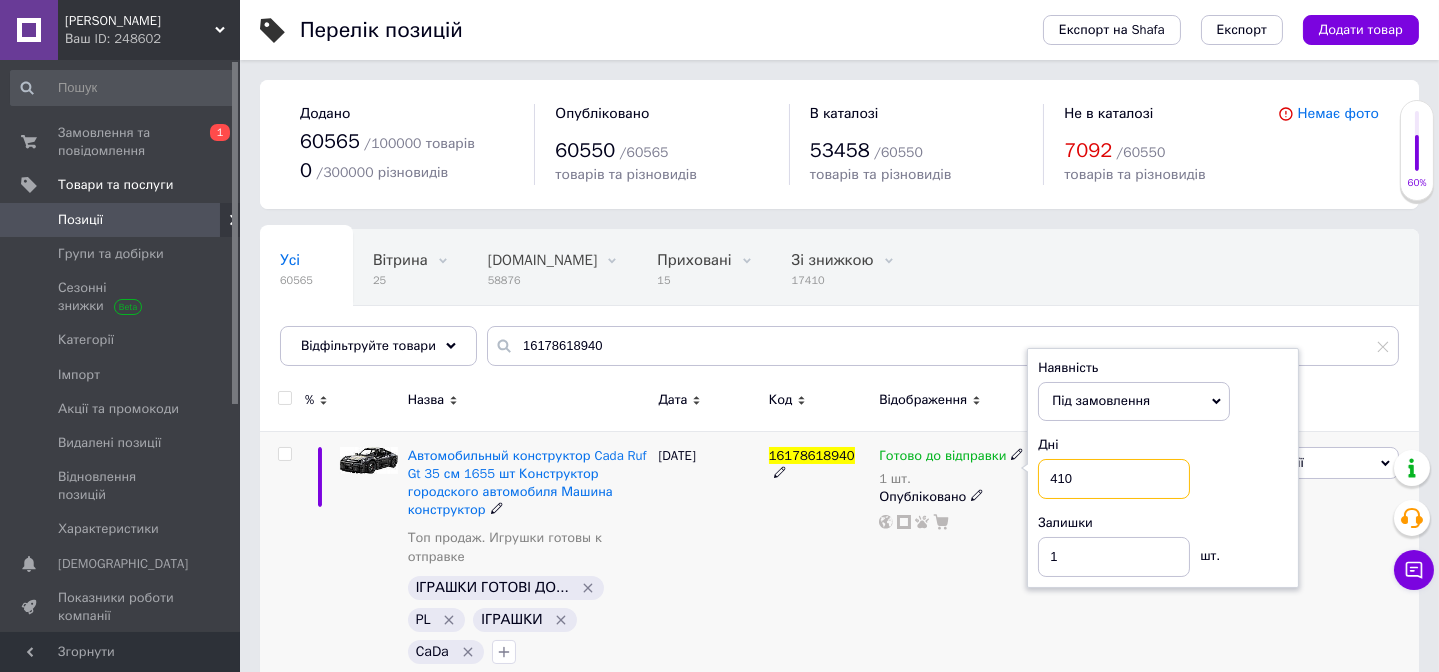 click on "410" at bounding box center (1114, 479) 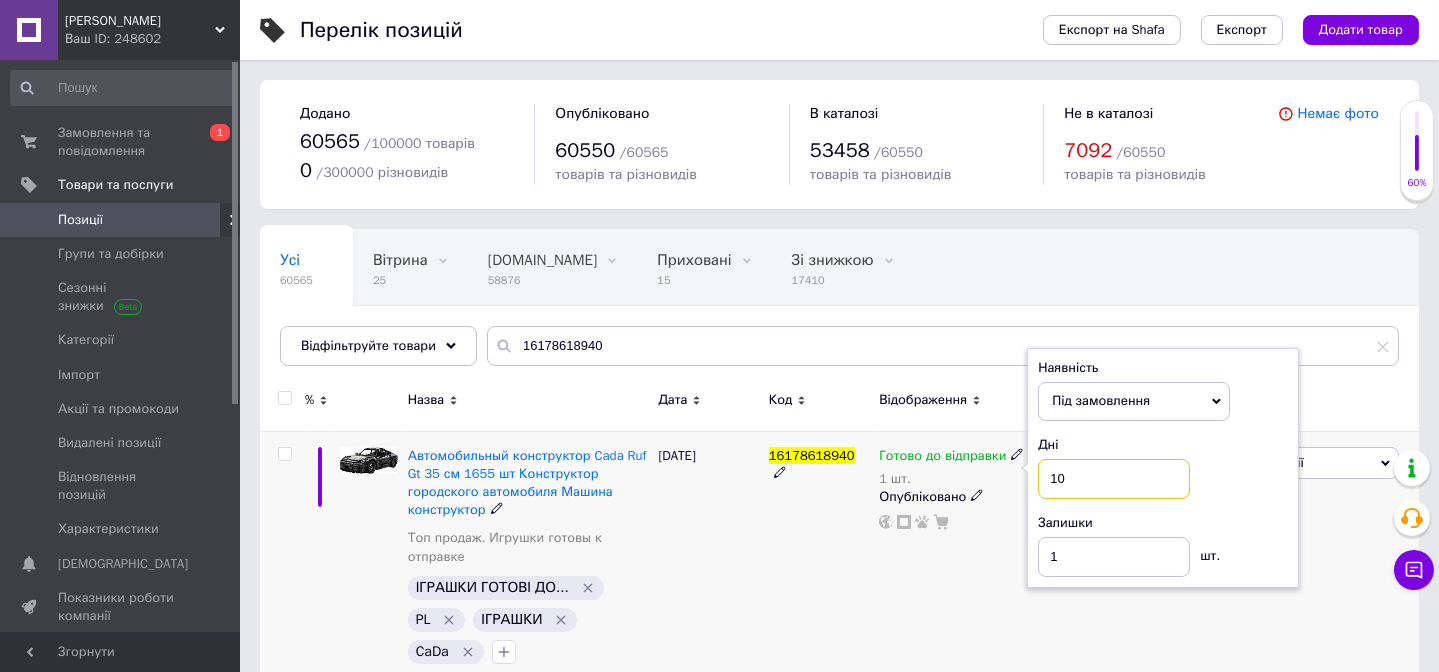 type on "10" 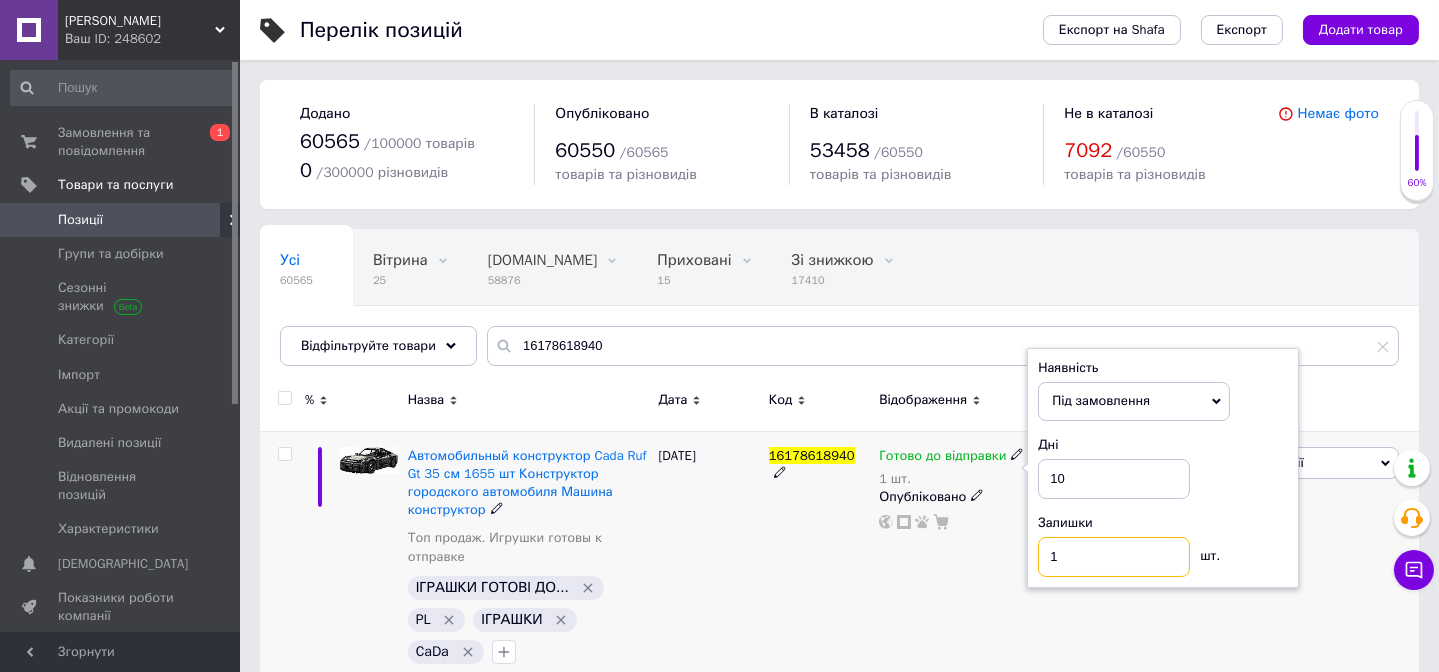 click on "1" at bounding box center (1114, 557) 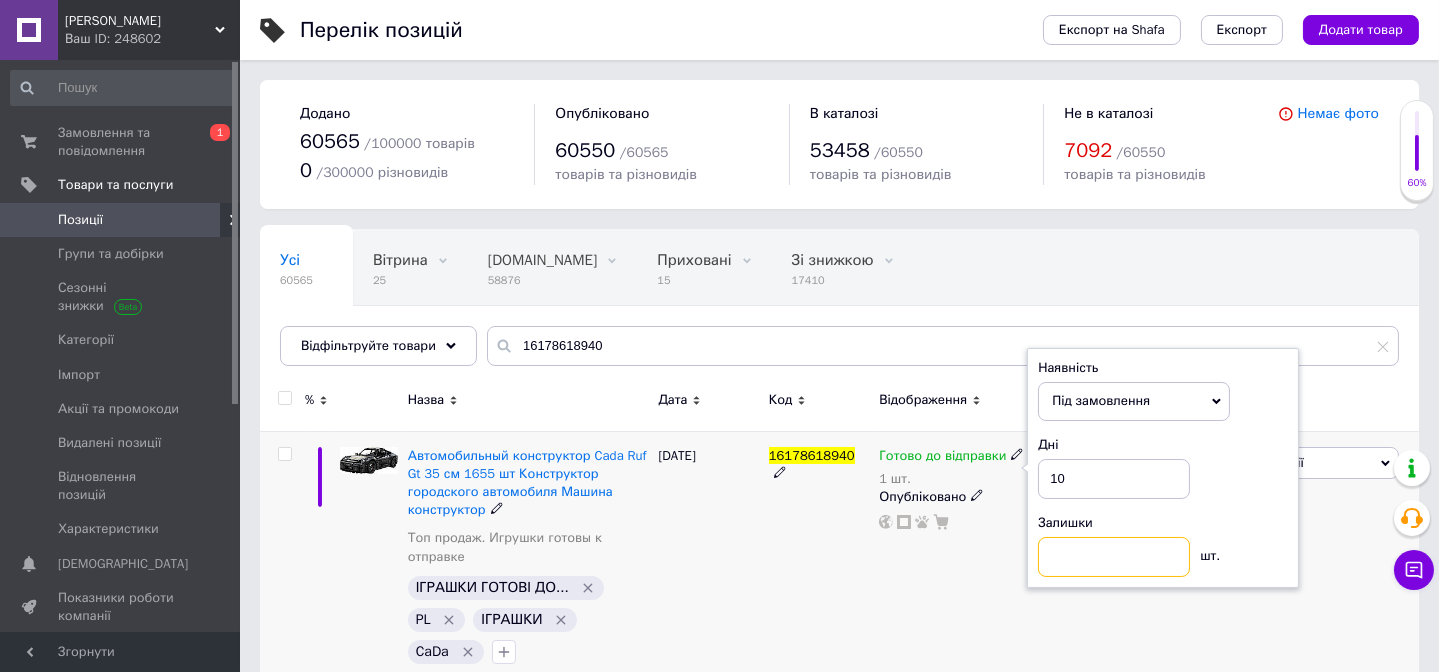 type 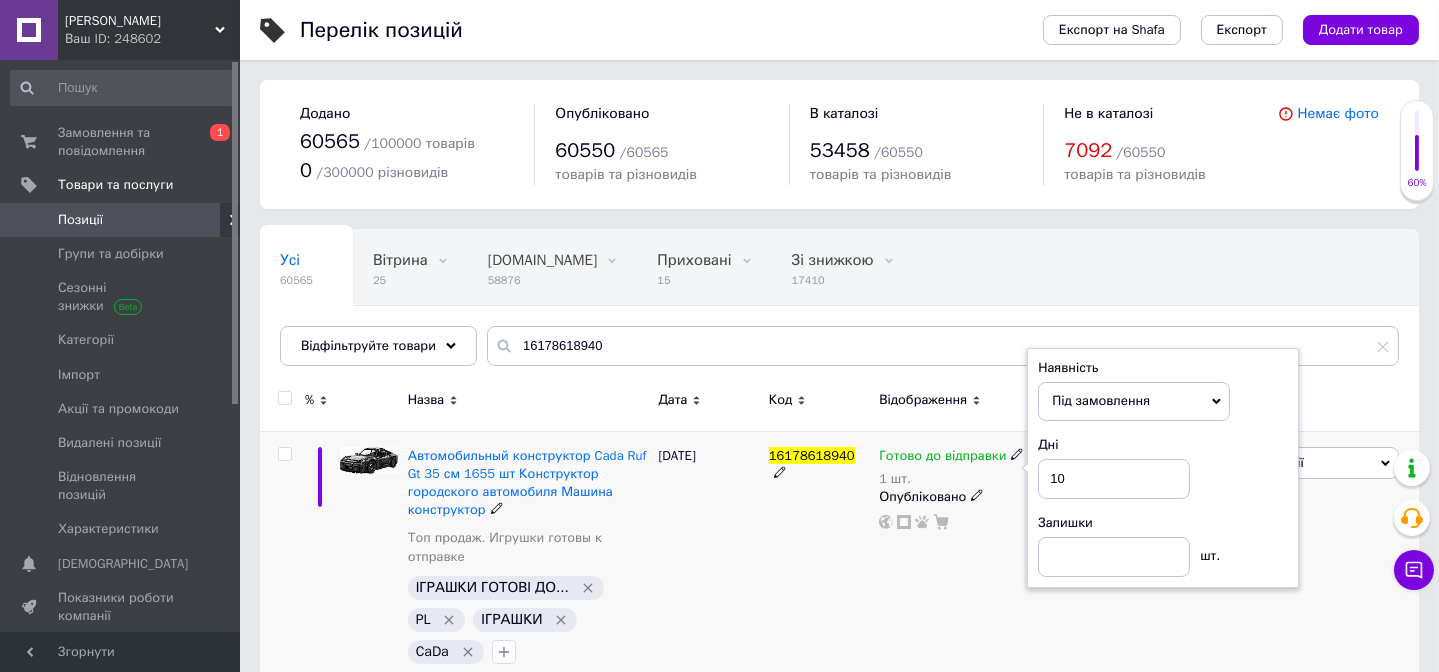 click on "Готово до відправки 1 шт. Наявність Під замовлення В наявності Немає в наявності Готово до відправки Дні 10 Залишки шт. Опубліковано" at bounding box center (953, 560) 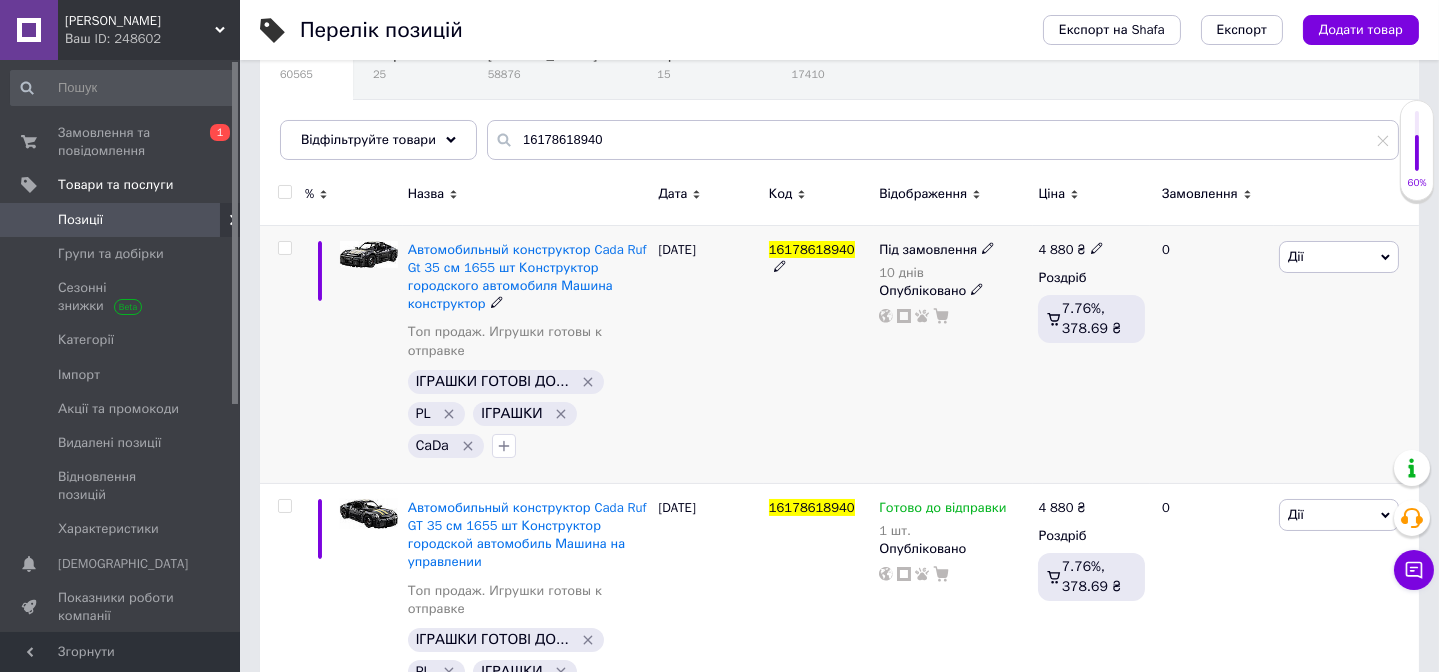 scroll, scrollTop: 294, scrollLeft: 0, axis: vertical 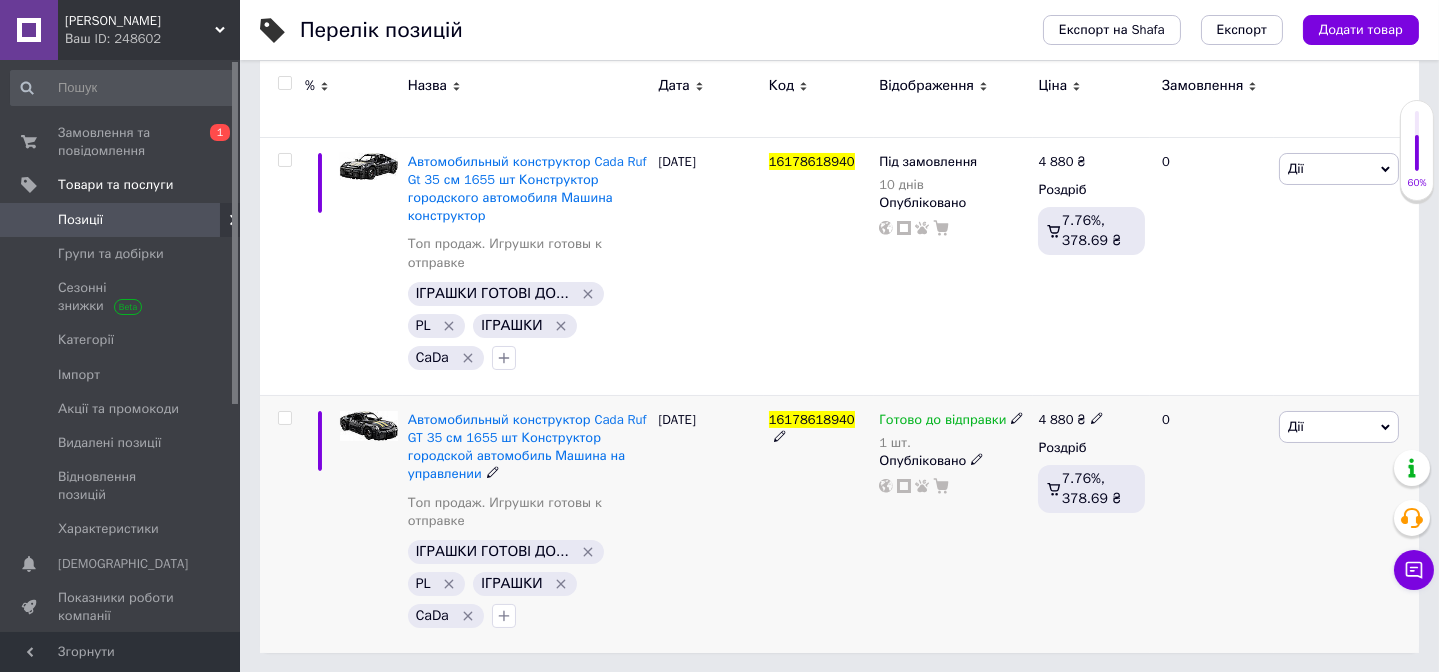 click 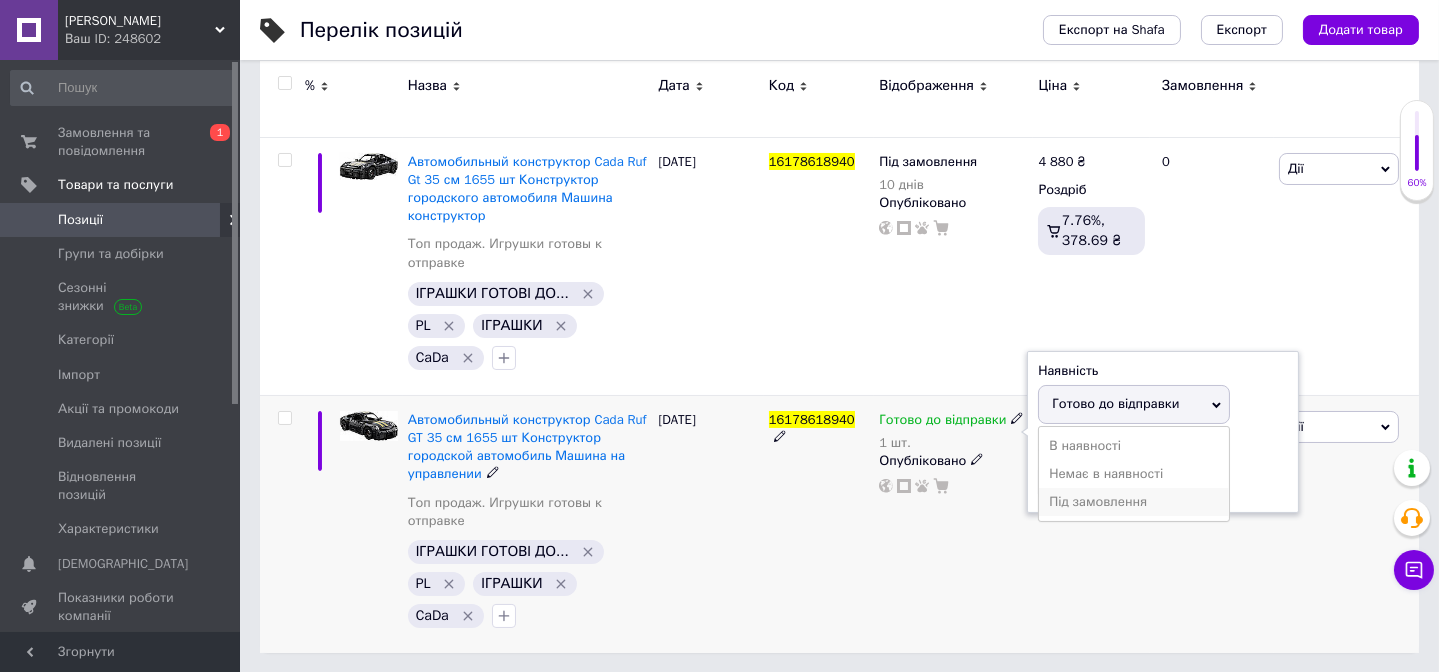 click on "Під замовлення" at bounding box center (1134, 502) 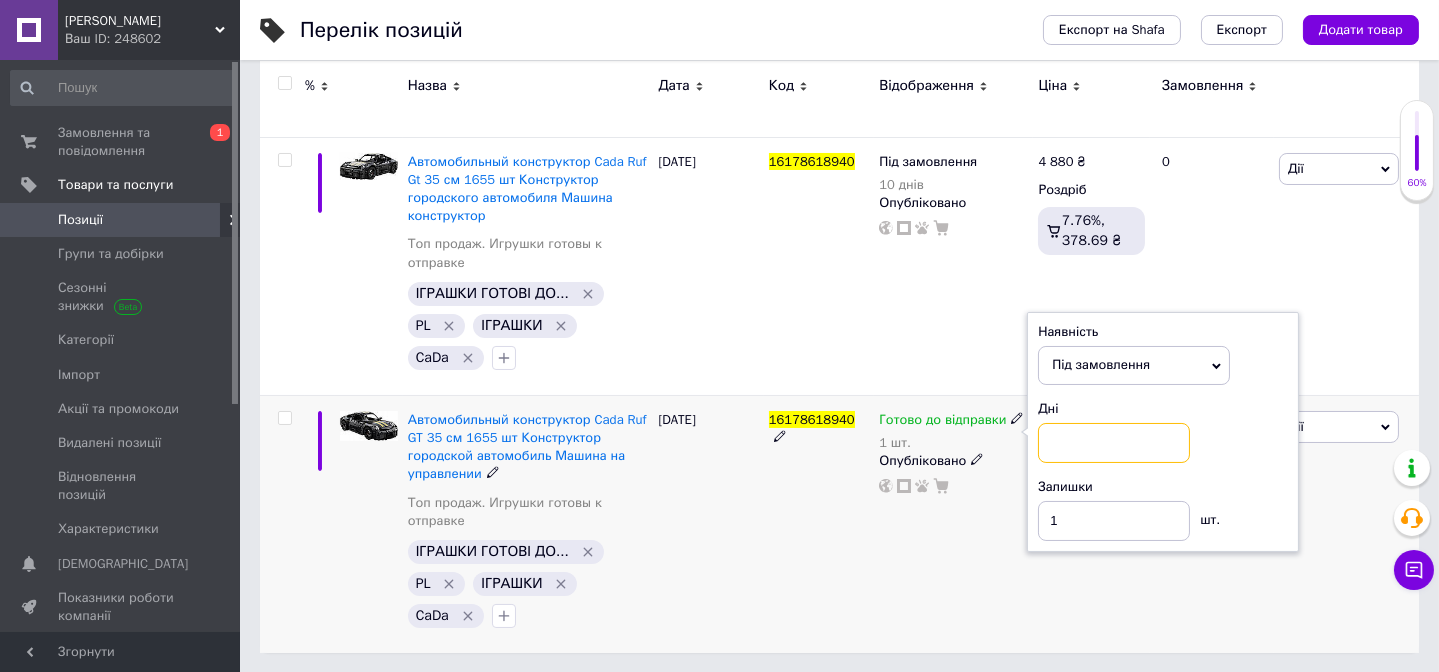click at bounding box center (1114, 443) 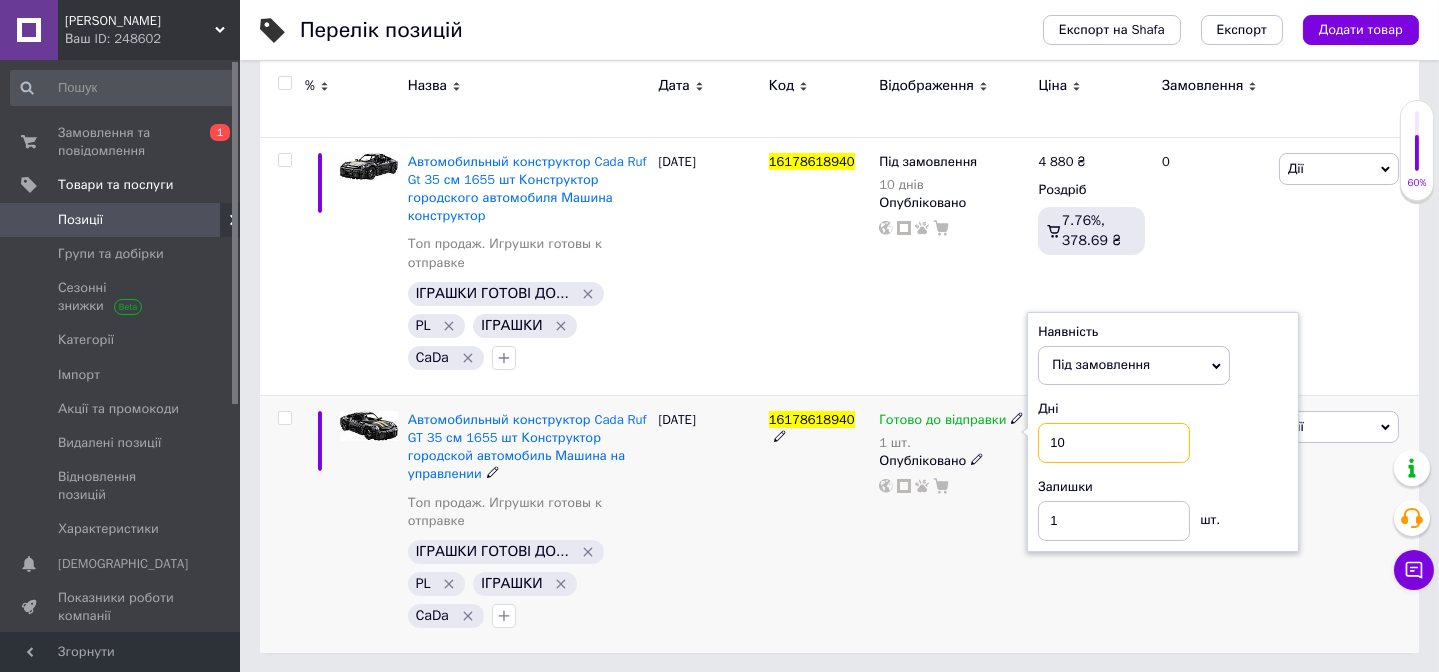 type on "10" 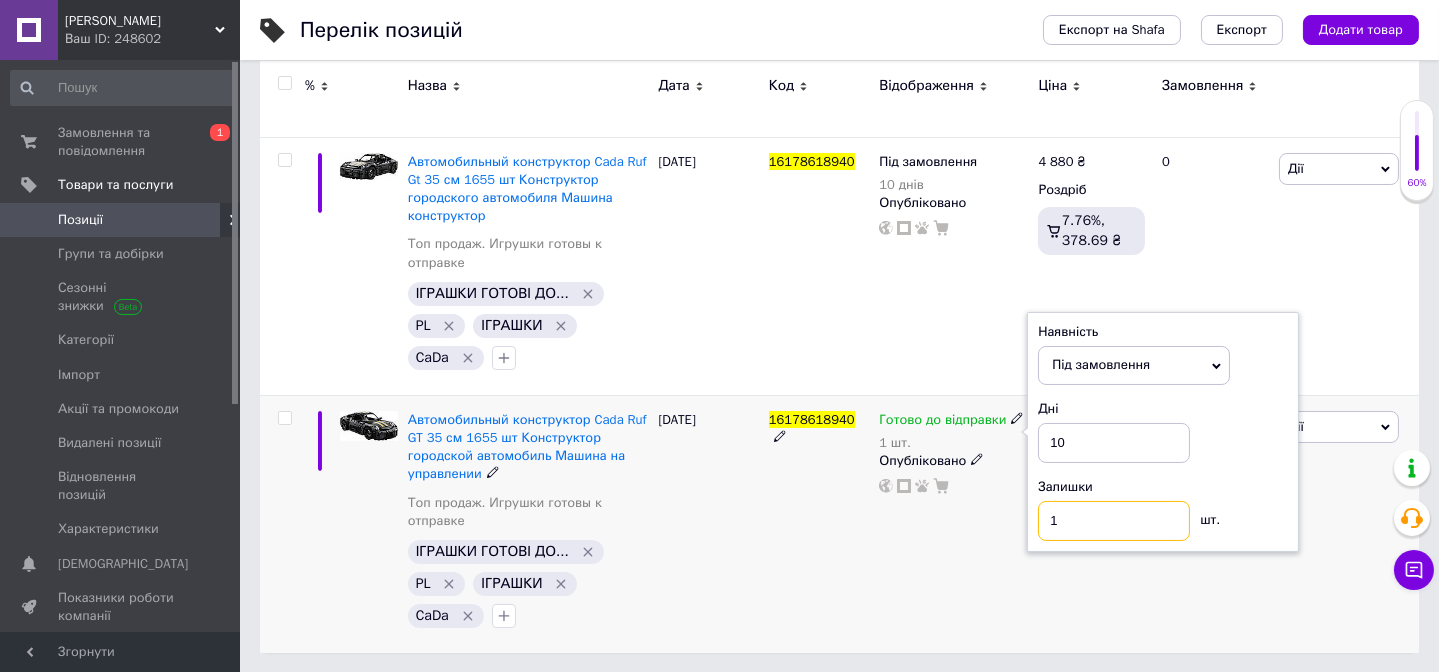 click on "1" at bounding box center [1114, 521] 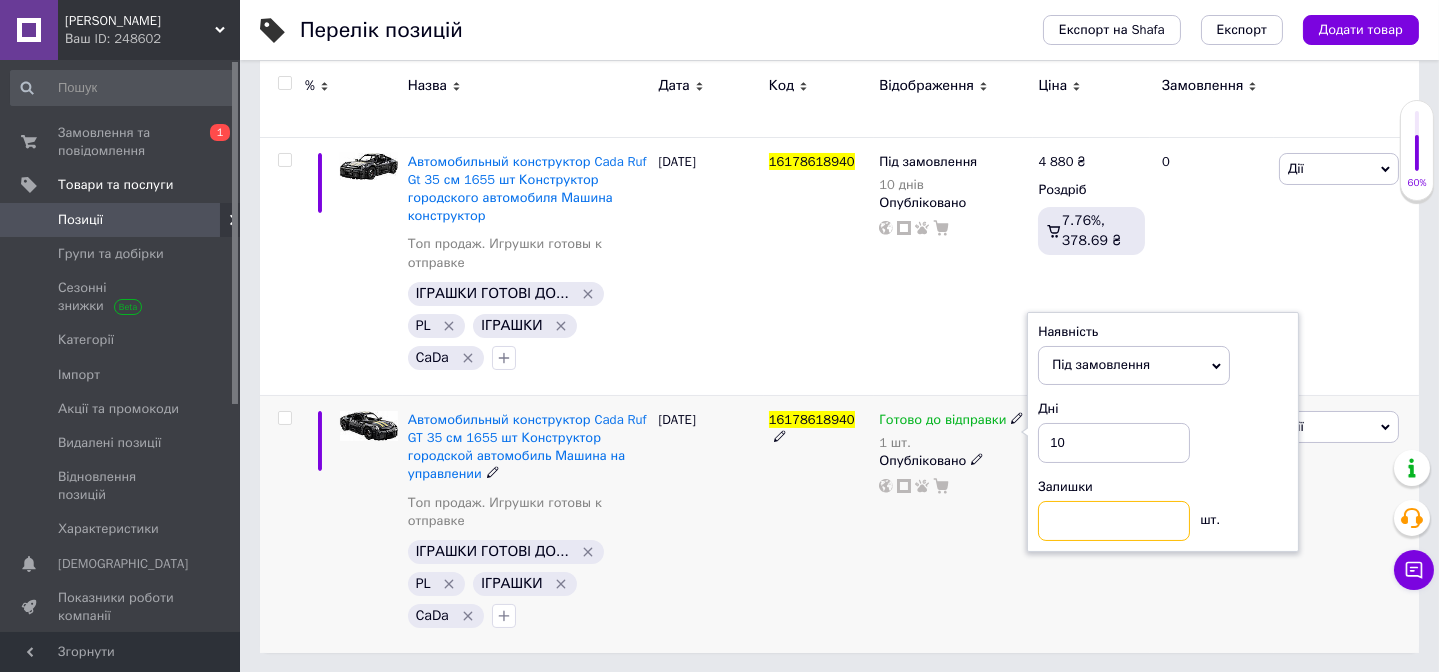 type 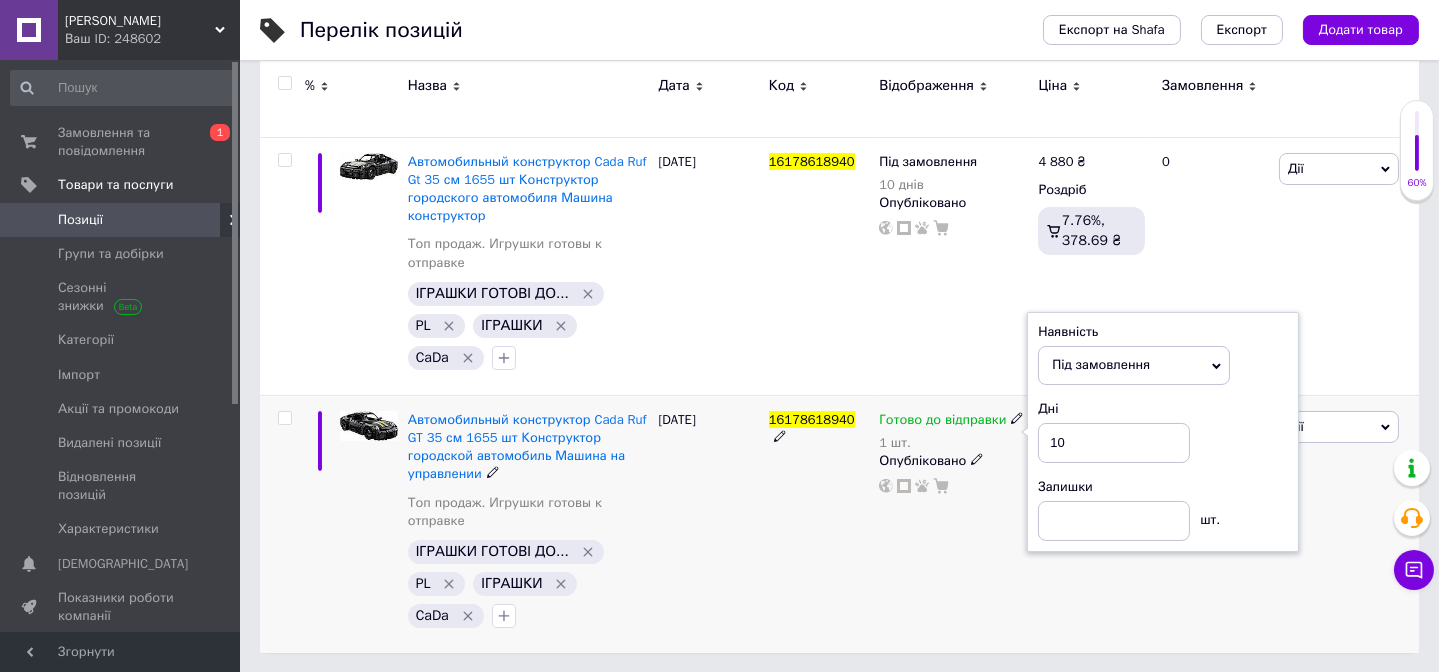 click on "Готово до відправки 1 шт. Наявність Під замовлення В наявності Немає в наявності Готово до відправки Дні 10 Залишки шт. Опубліковано" at bounding box center [953, 524] 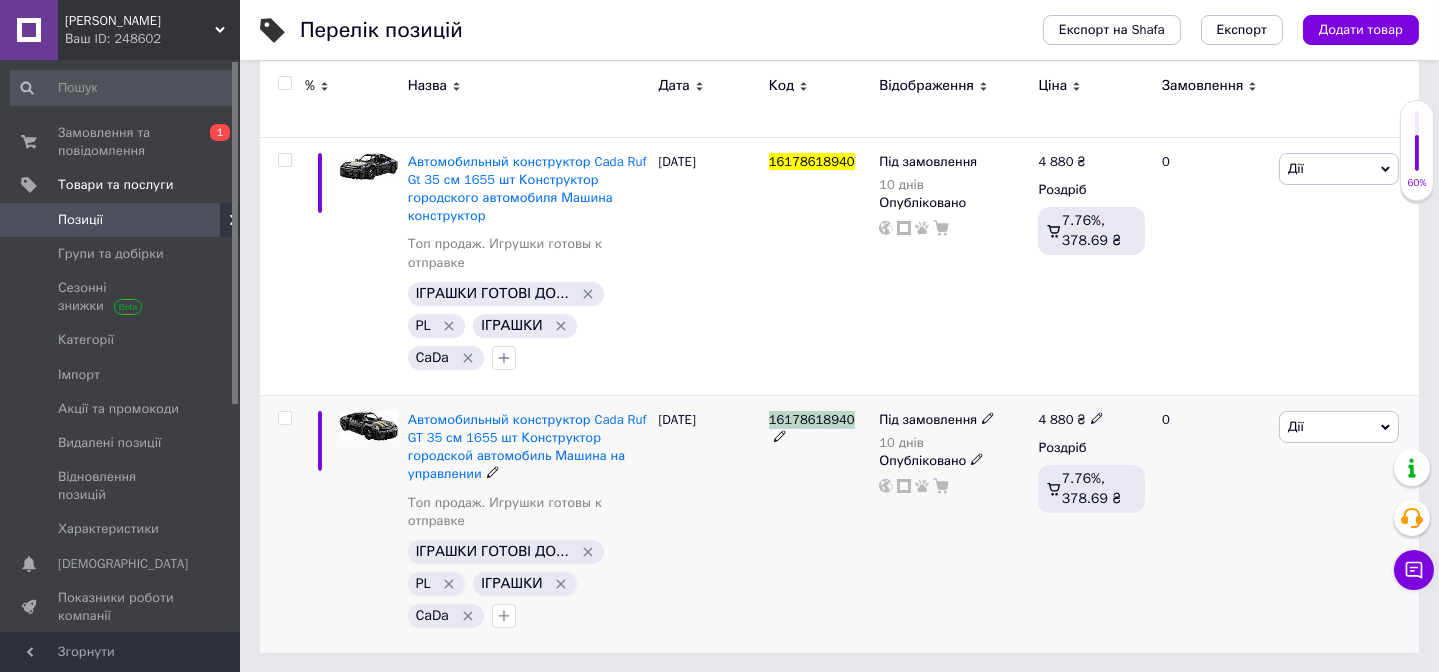drag, startPoint x: 769, startPoint y: 412, endPoint x: 847, endPoint y: 413, distance: 78.00641 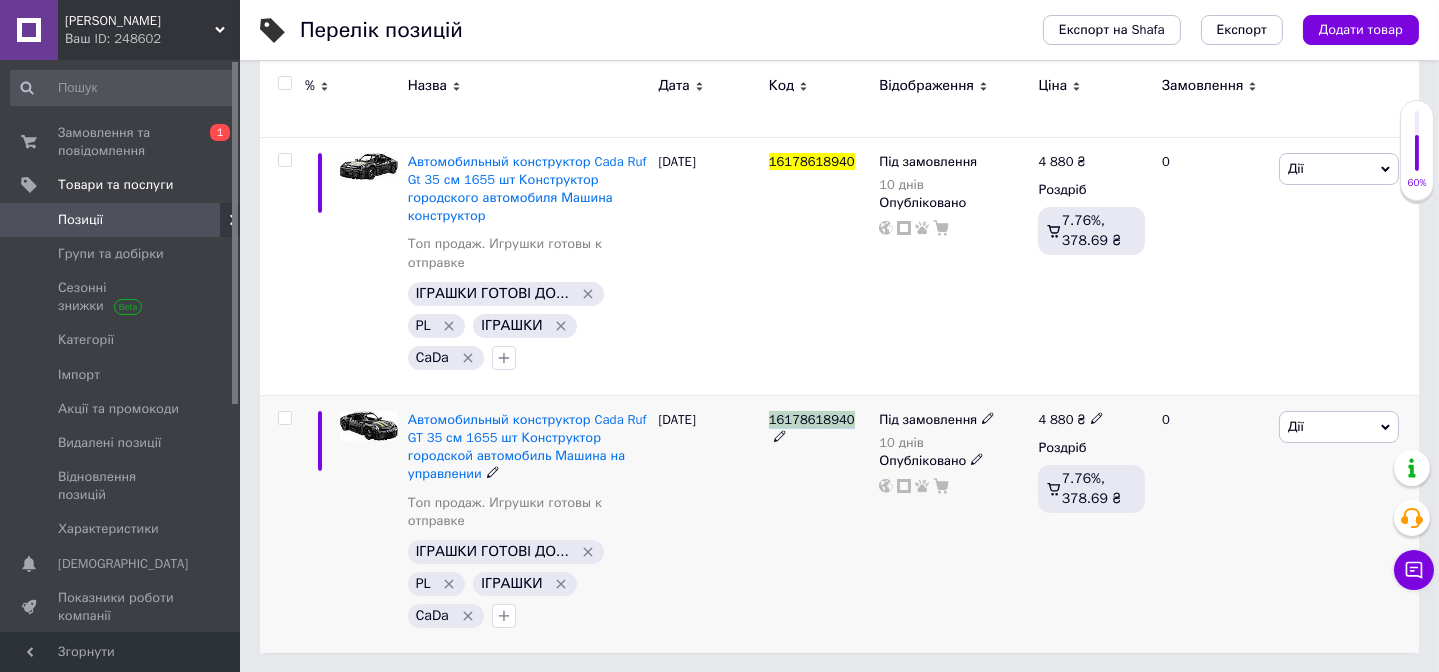 copy on "16178618940" 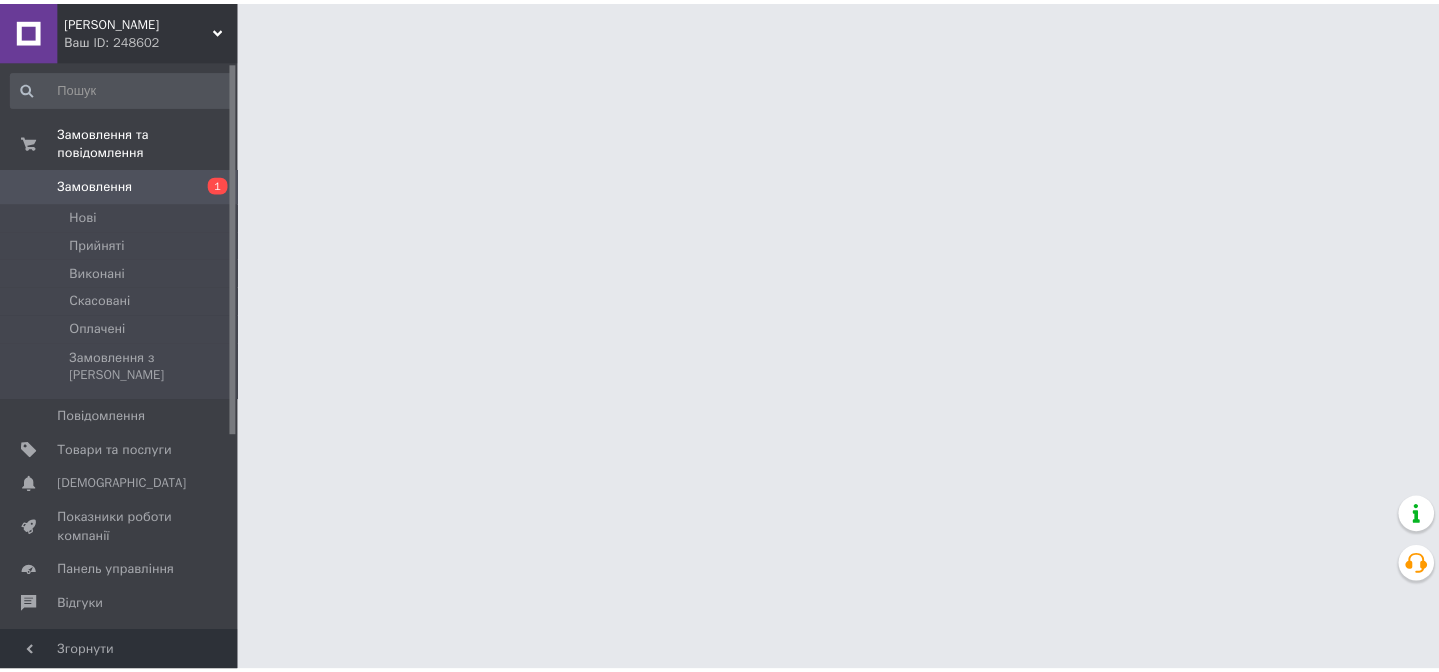scroll, scrollTop: 0, scrollLeft: 0, axis: both 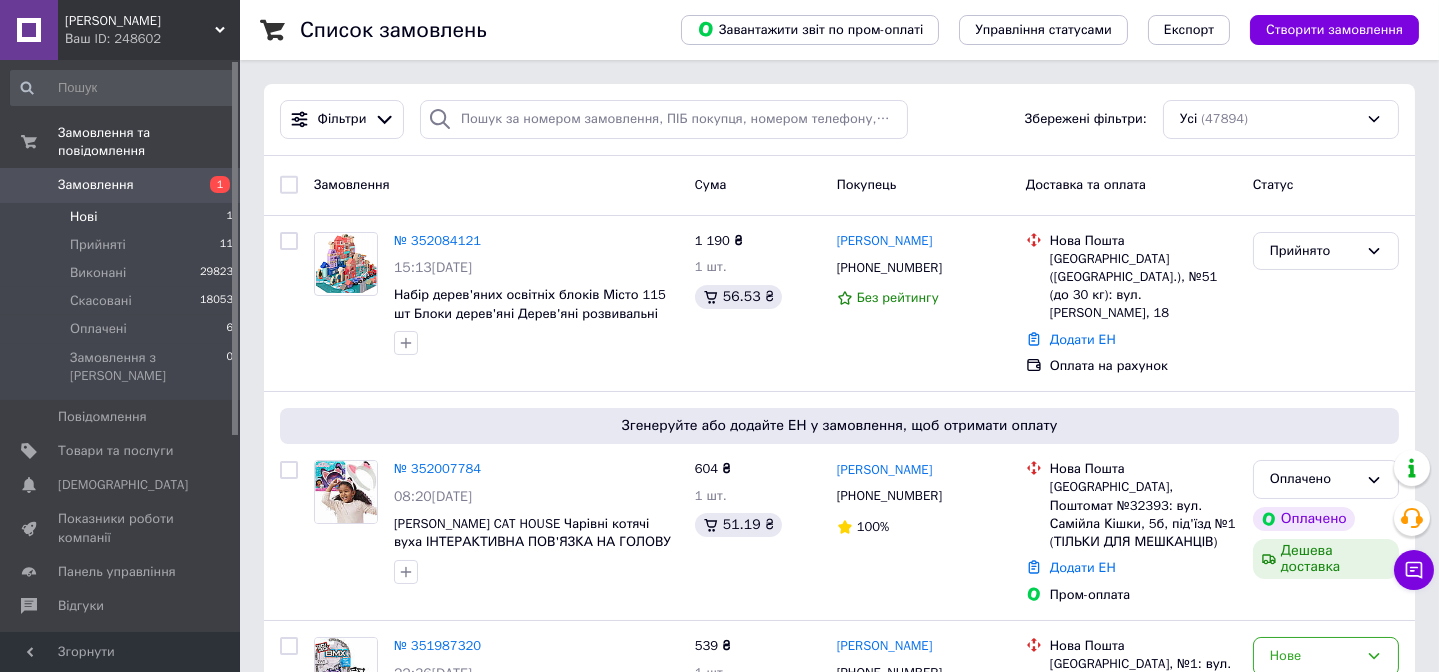click on "Нові" at bounding box center [83, 217] 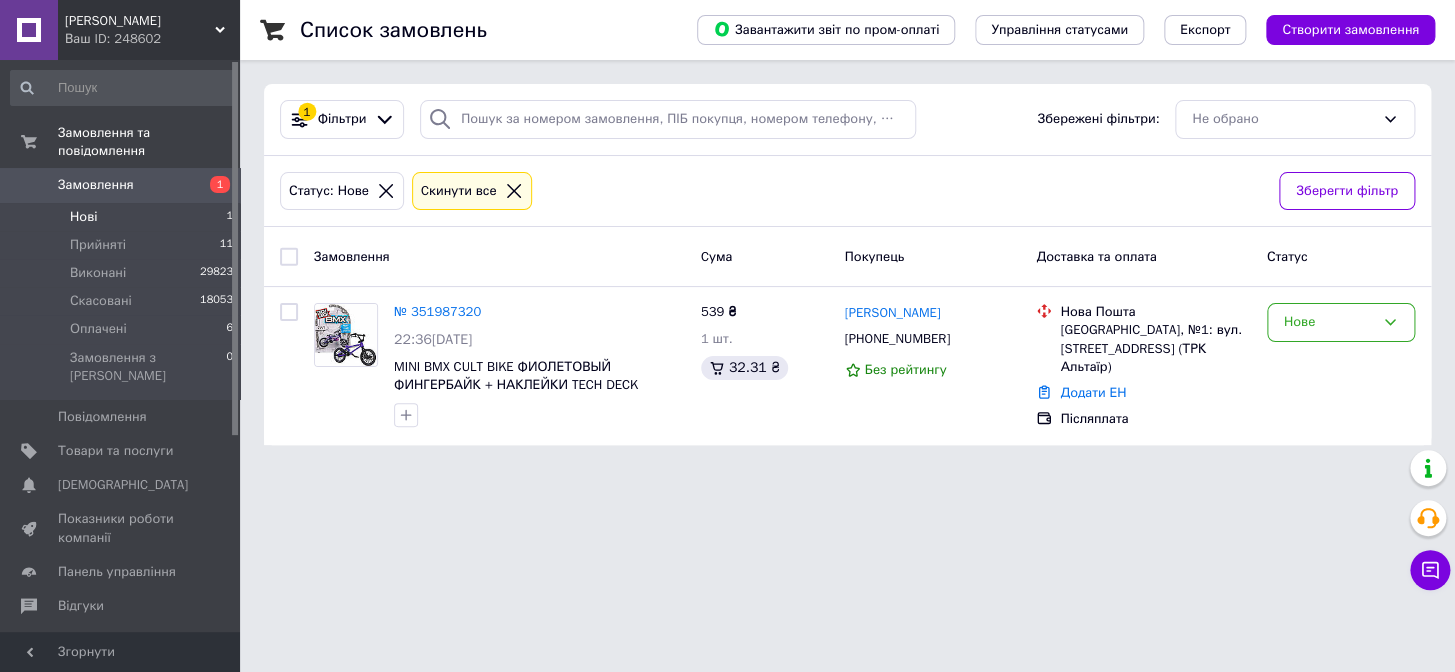 click on "Нові" at bounding box center [83, 217] 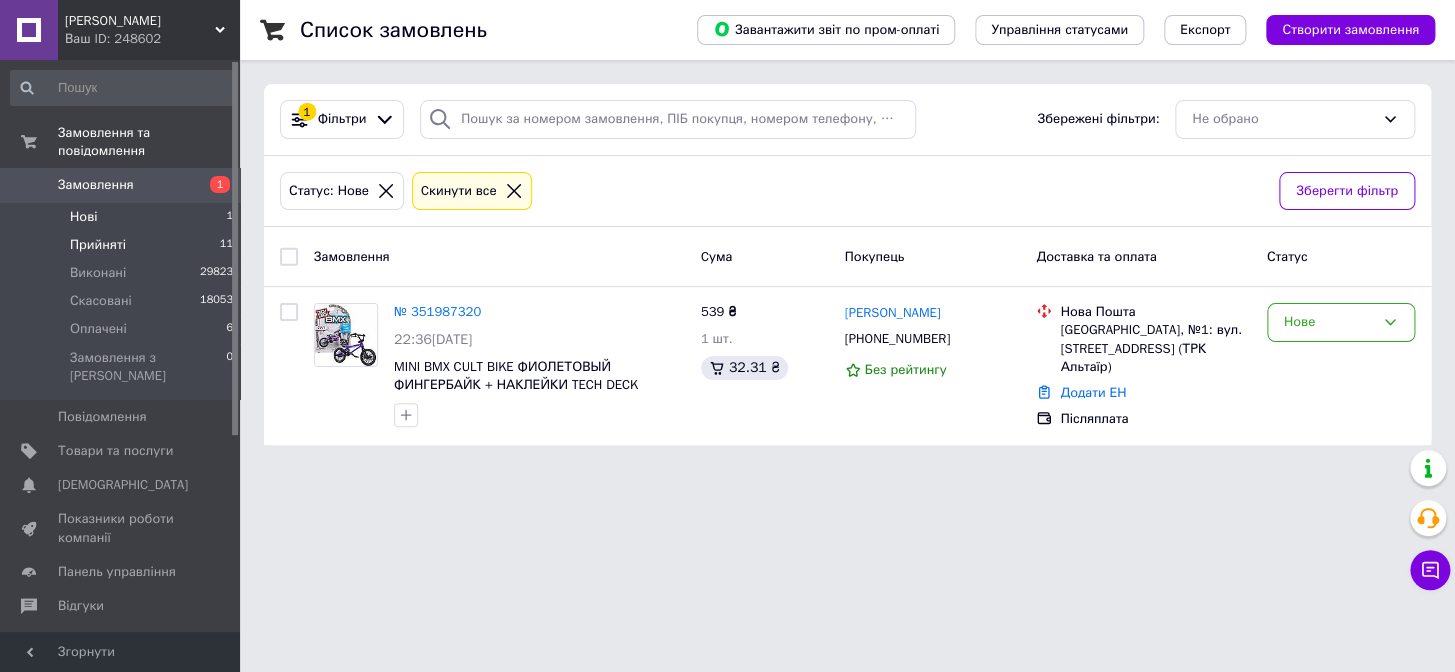 click on "Прийняті" at bounding box center (98, 245) 